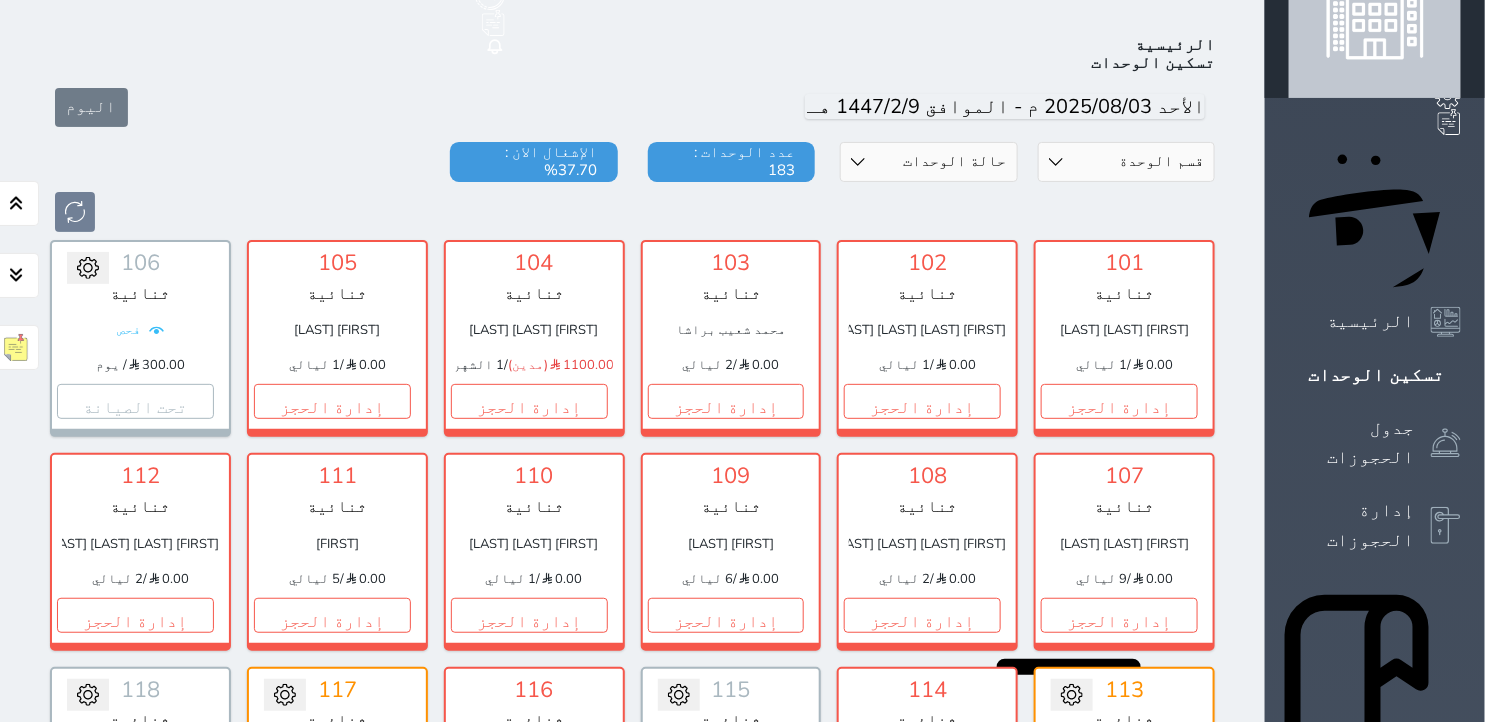 scroll, scrollTop: 0, scrollLeft: 0, axis: both 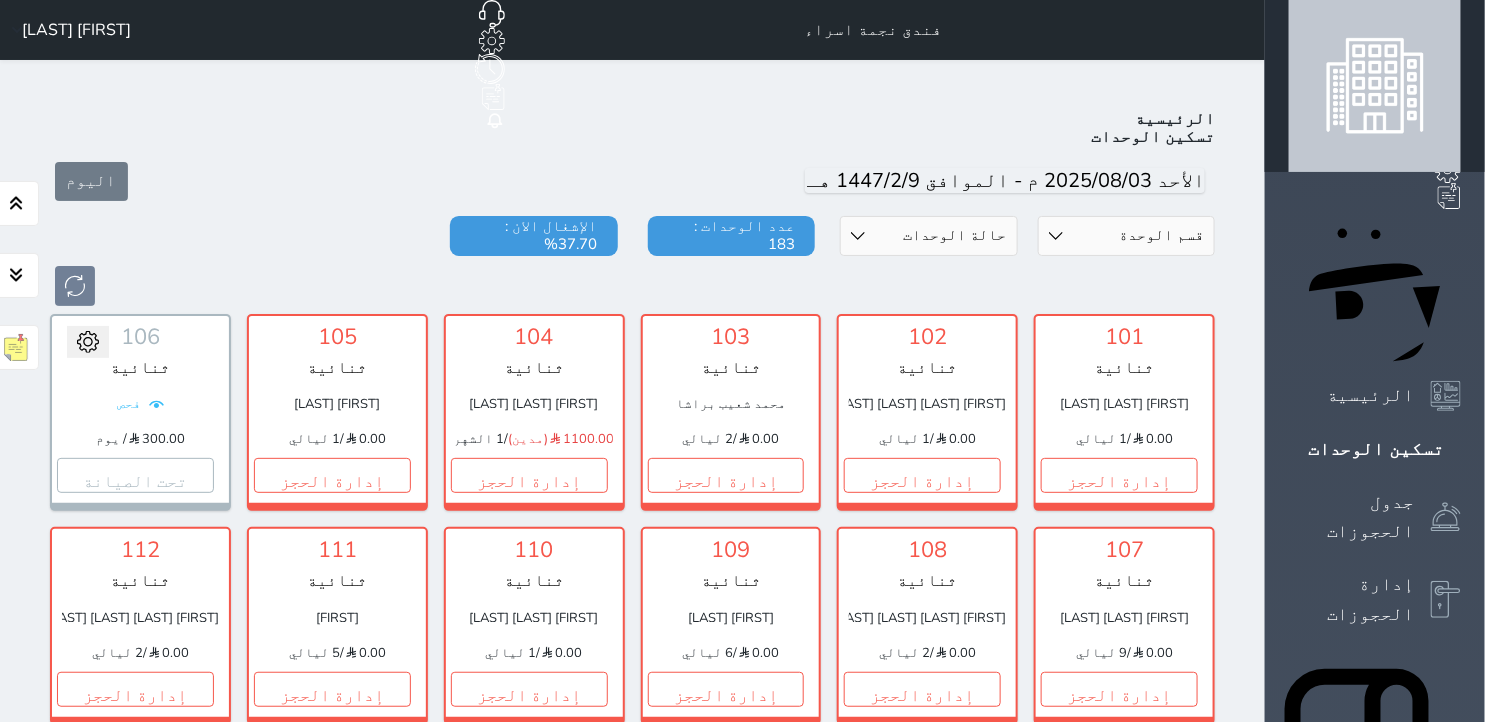 click on "حالة الوحدات متاح تحت التنظيف تحت الصيانة سجل دخول  لم يتم تسجيل الدخول" at bounding box center [929, 236] 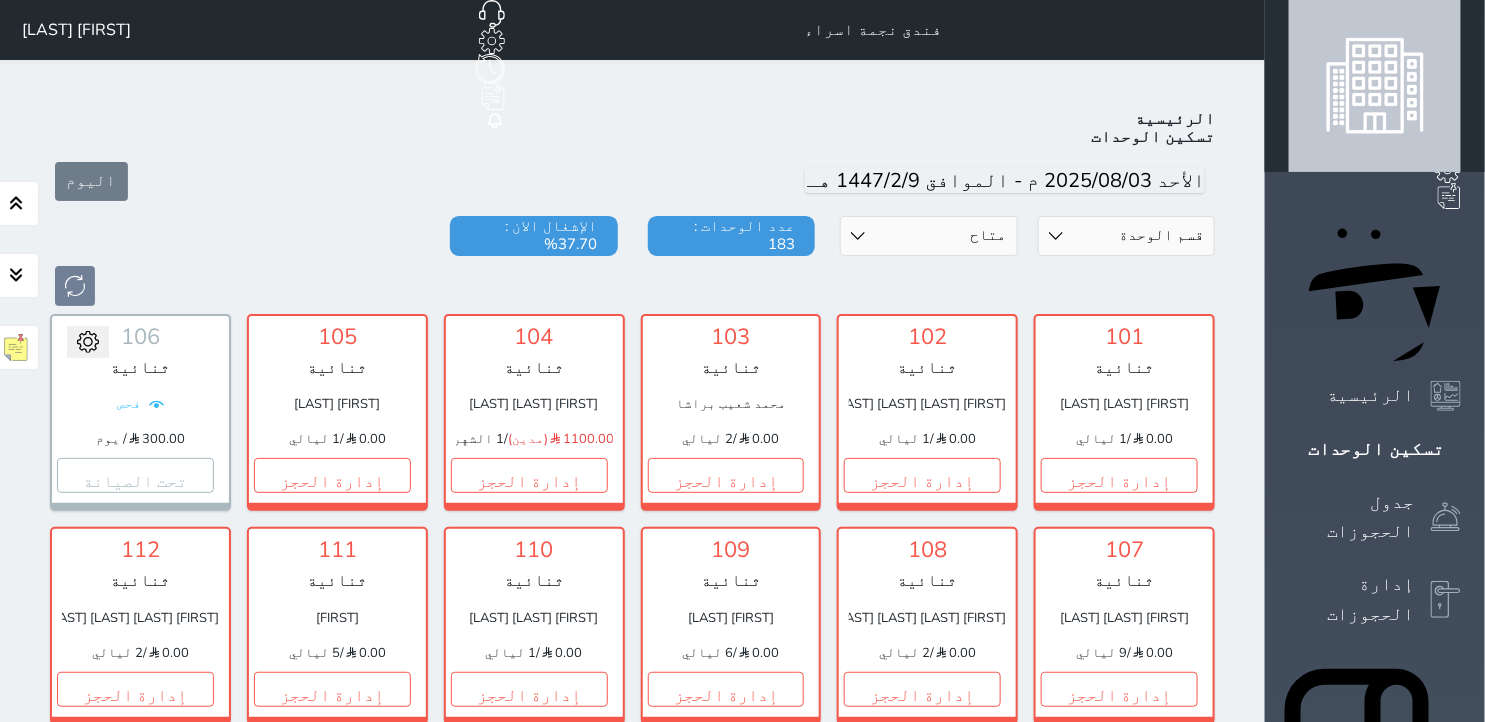 click on "حالة الوحدات متاح تحت التنظيف تحت الصيانة سجل دخول  لم يتم تسجيل الدخول" at bounding box center [929, 236] 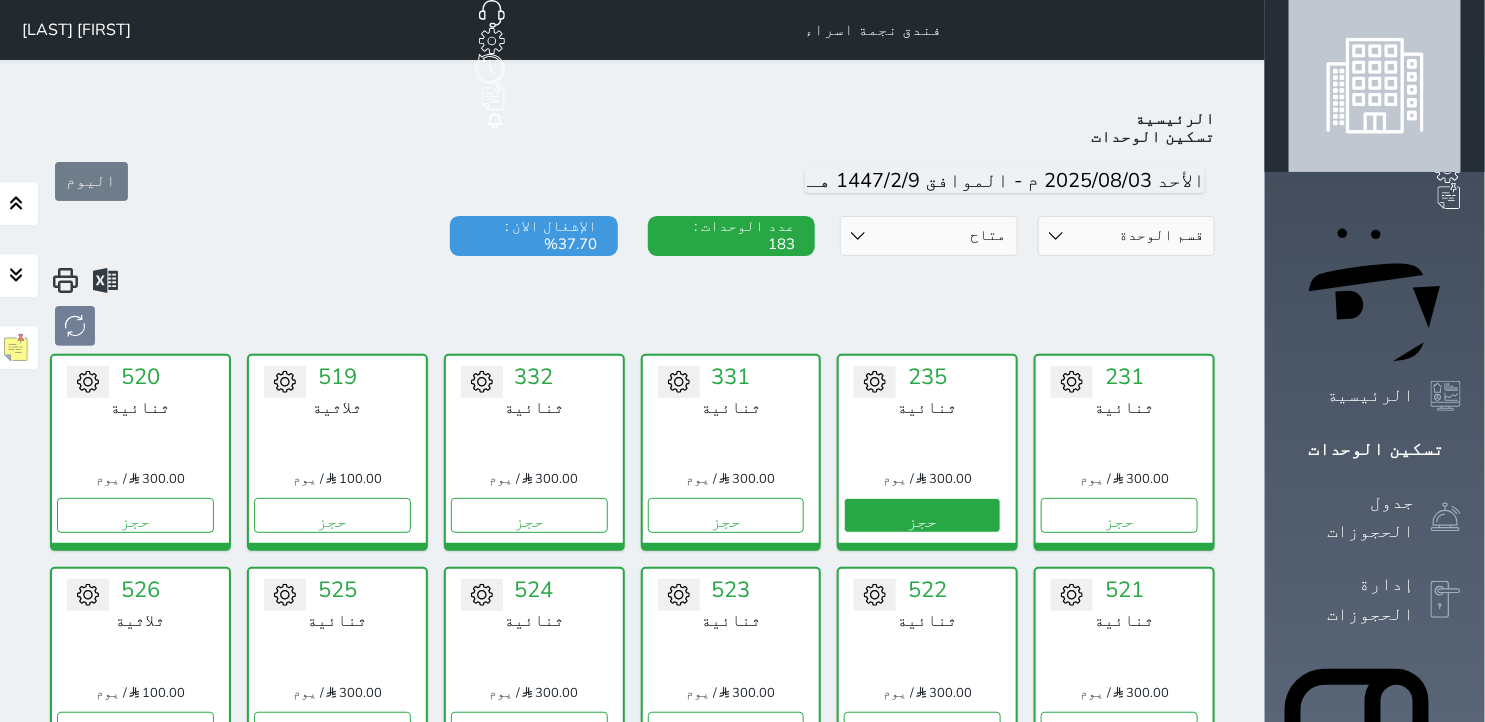 scroll, scrollTop: 77, scrollLeft: 0, axis: vertical 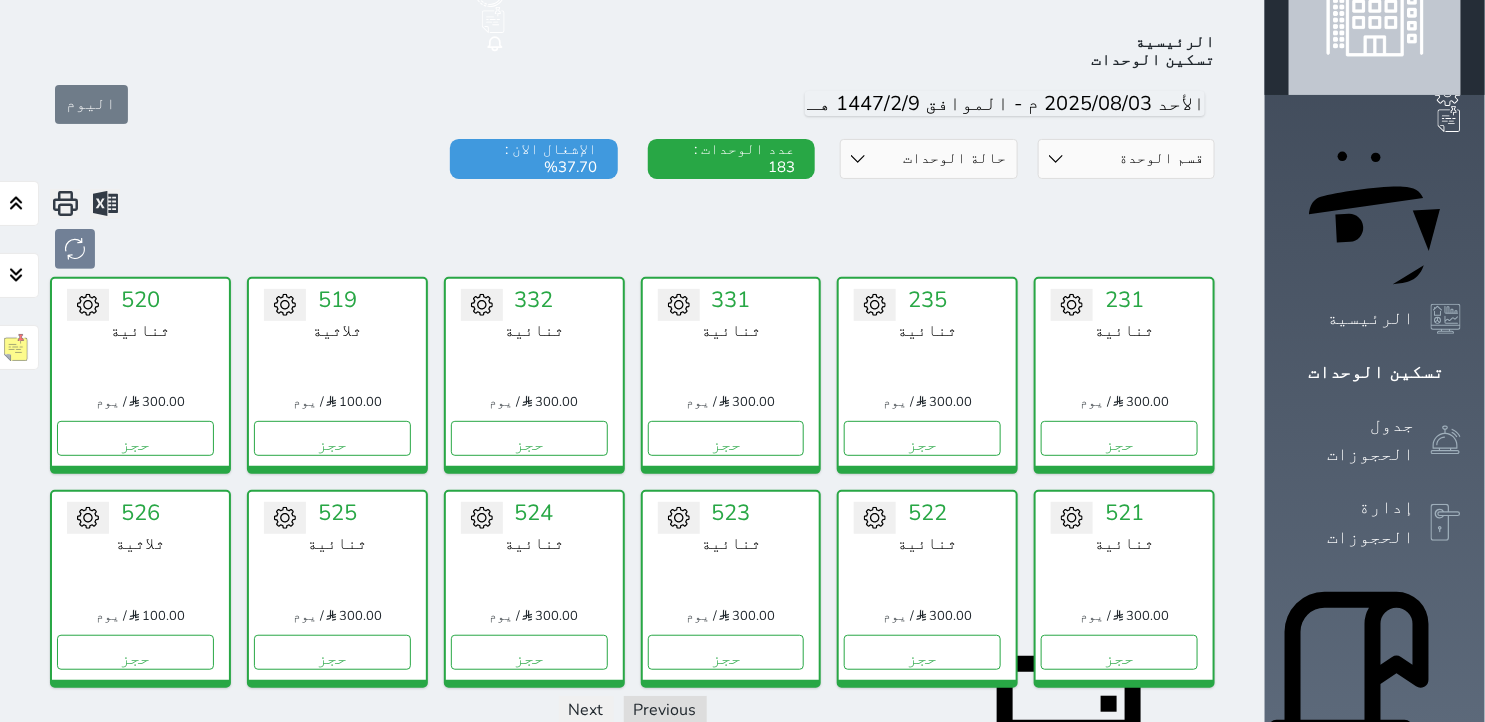 click on "قسم الوحدة   ثلاثية ثنائية ثنائية   حالة الوحدات متاح تحت التنظيف تحت الصيانة سجل دخول  لم يتم تسجيل الدخول   عدد الوحدات : 183   الإشغال الان : 37.70%" at bounding box center (632, 204) 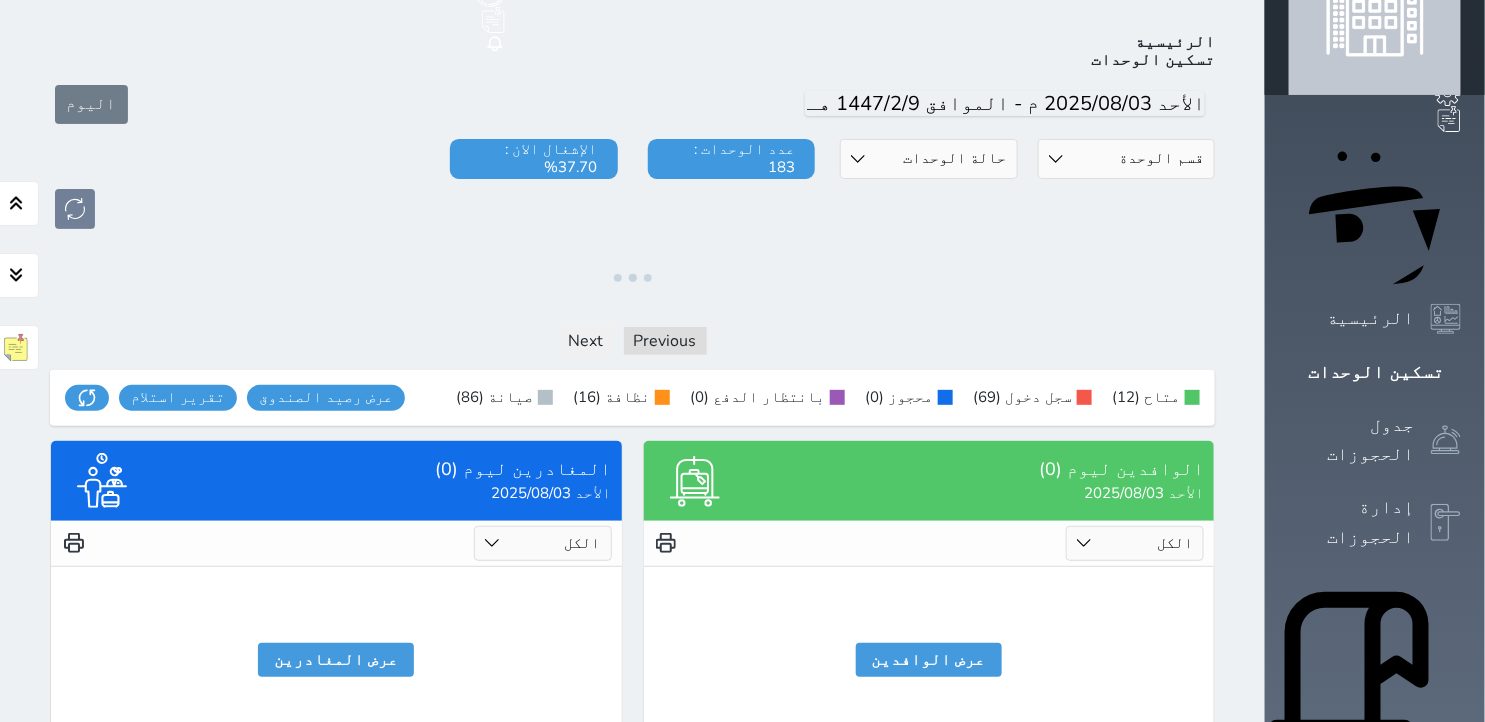 click on "حالة الوحدات متاح تحت التنظيف تحت الصيانة سجل دخول  لم يتم تسجيل الدخول" at bounding box center (929, 159) 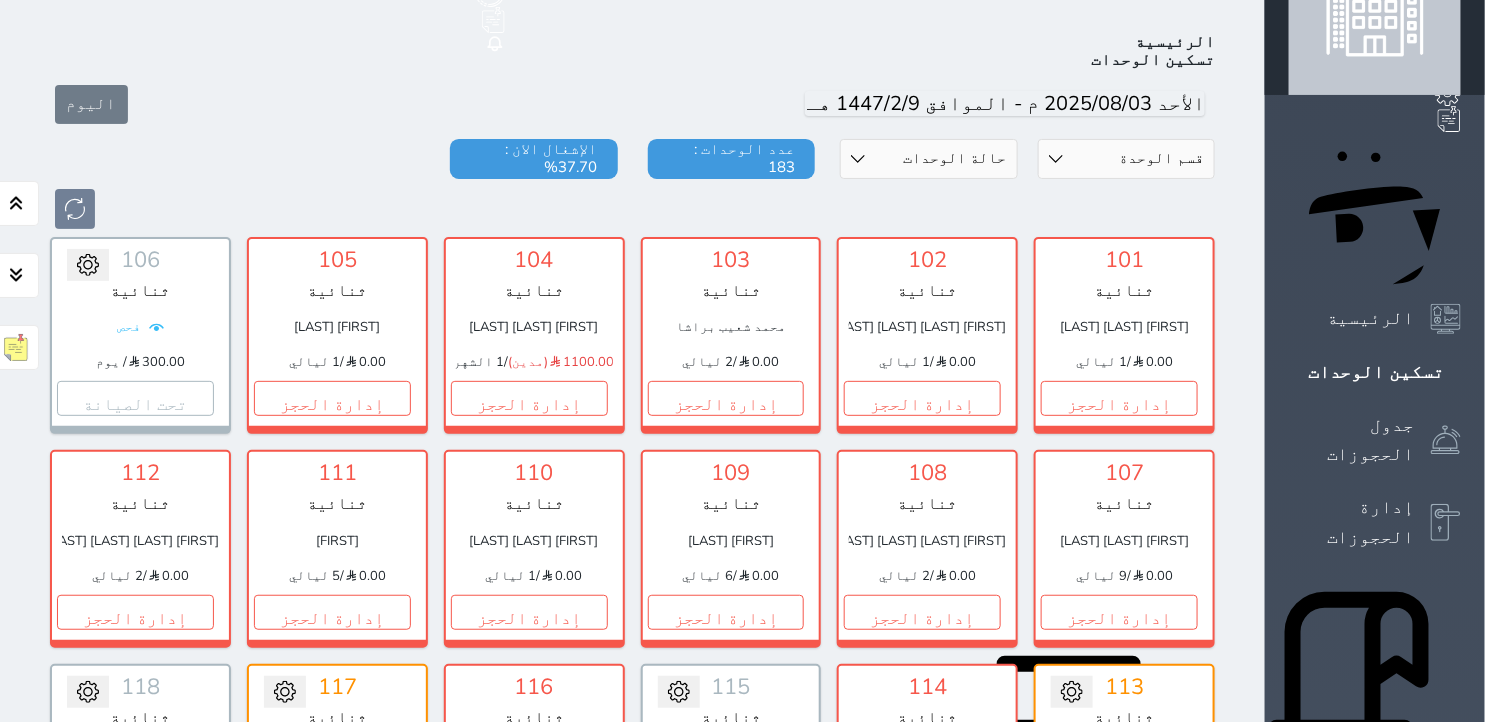 click on "الرئيسية   تسكين الوحدات       اليوم   قسم الوحدة   ثلاثية ثنائية ثنائية   حالة الوحدات متاح تحت التنظيف تحت الصيانة سجل دخول  لم يتم تسجيل الدخول   عدد الوحدات : 183   الإشغال الان : 37.70%                             101   ثنائية
[FIRST] [LAST] [LAST]
0.00
/   1 ليالي           إدارة الحجز               تغيير الحالة الى صيانة                   التاريخ المتوقع للانتهاء       حفظ                   102   ثنائية
[FIRST] [LAST] [LAST] [LAST]
0.00
/   1 ليالي           إدارة الحجز               تغيير الحالة الى صيانة                   التاريخ المتوقع للانتهاء       حفظ                   103" at bounding box center [632, 3645] 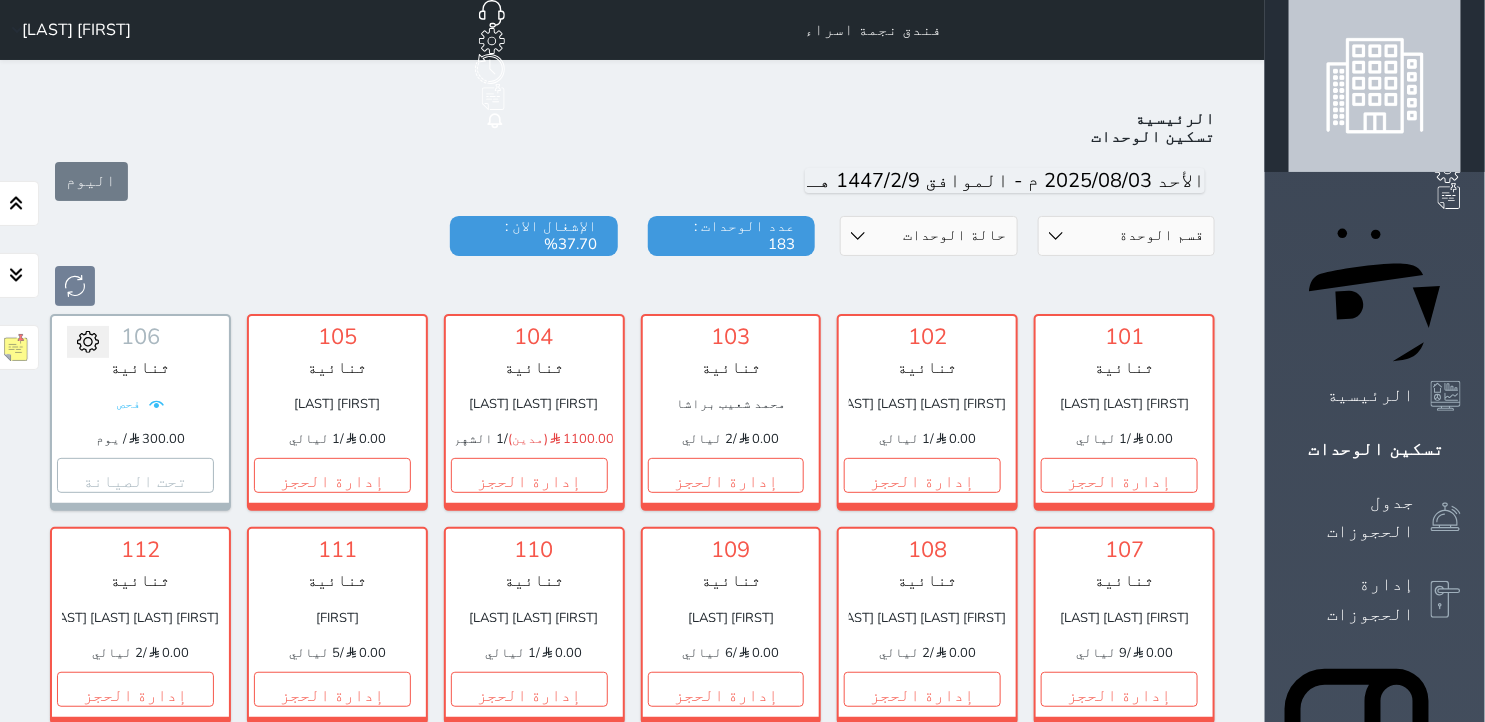 click on "حالة الوحدات متاح تحت التنظيف تحت الصيانة سجل دخول  لم يتم تسجيل الدخول" at bounding box center (929, 236) 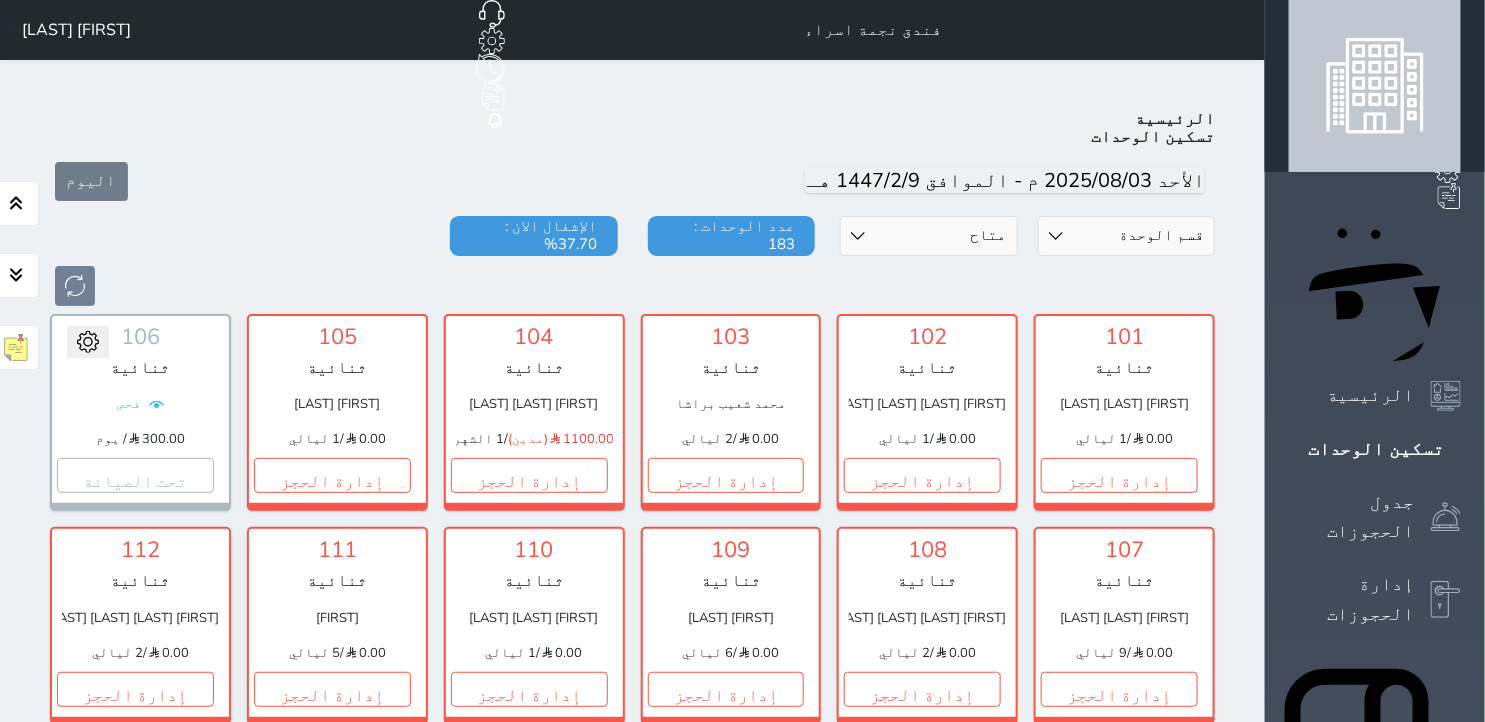 click on "حالة الوحدات متاح تحت التنظيف تحت الصيانة سجل دخول  لم يتم تسجيل الدخول" at bounding box center (929, 236) 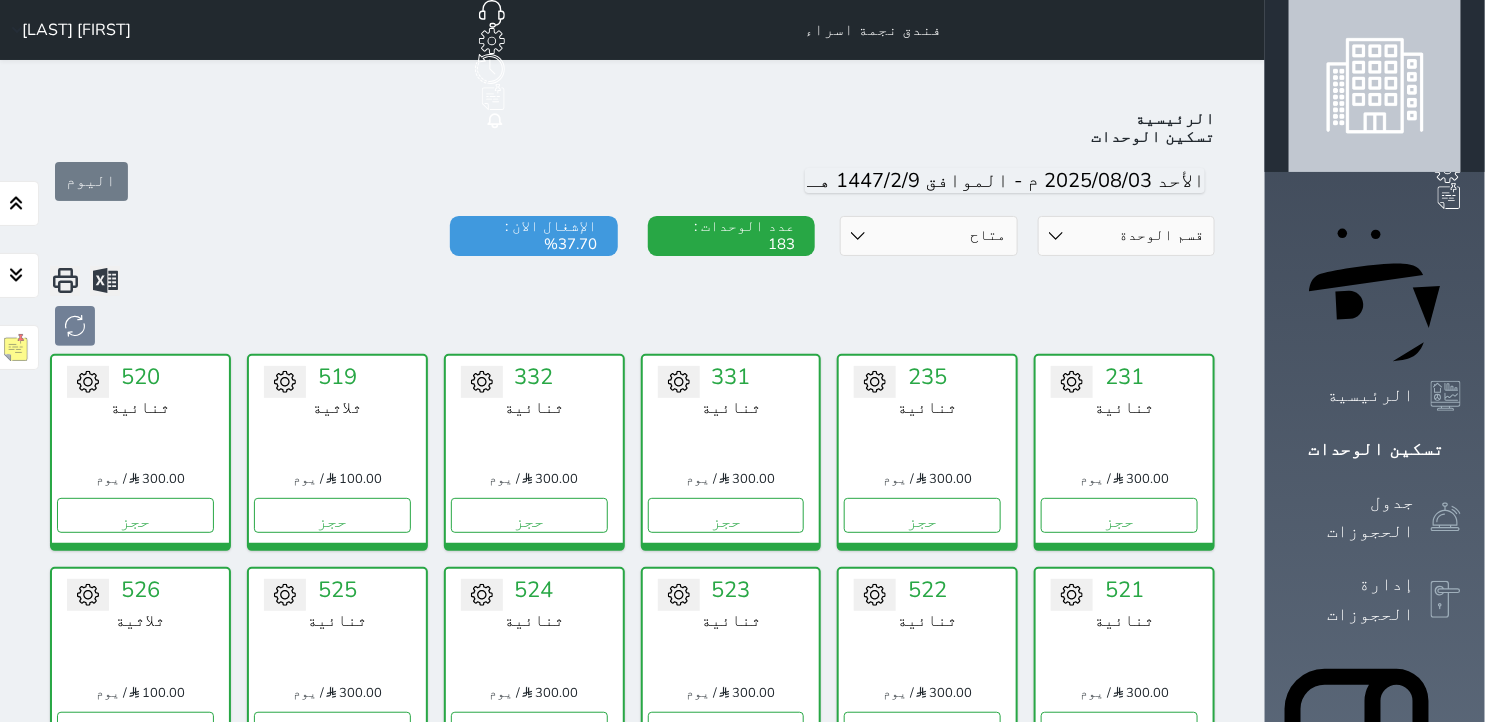 scroll, scrollTop: 77, scrollLeft: 0, axis: vertical 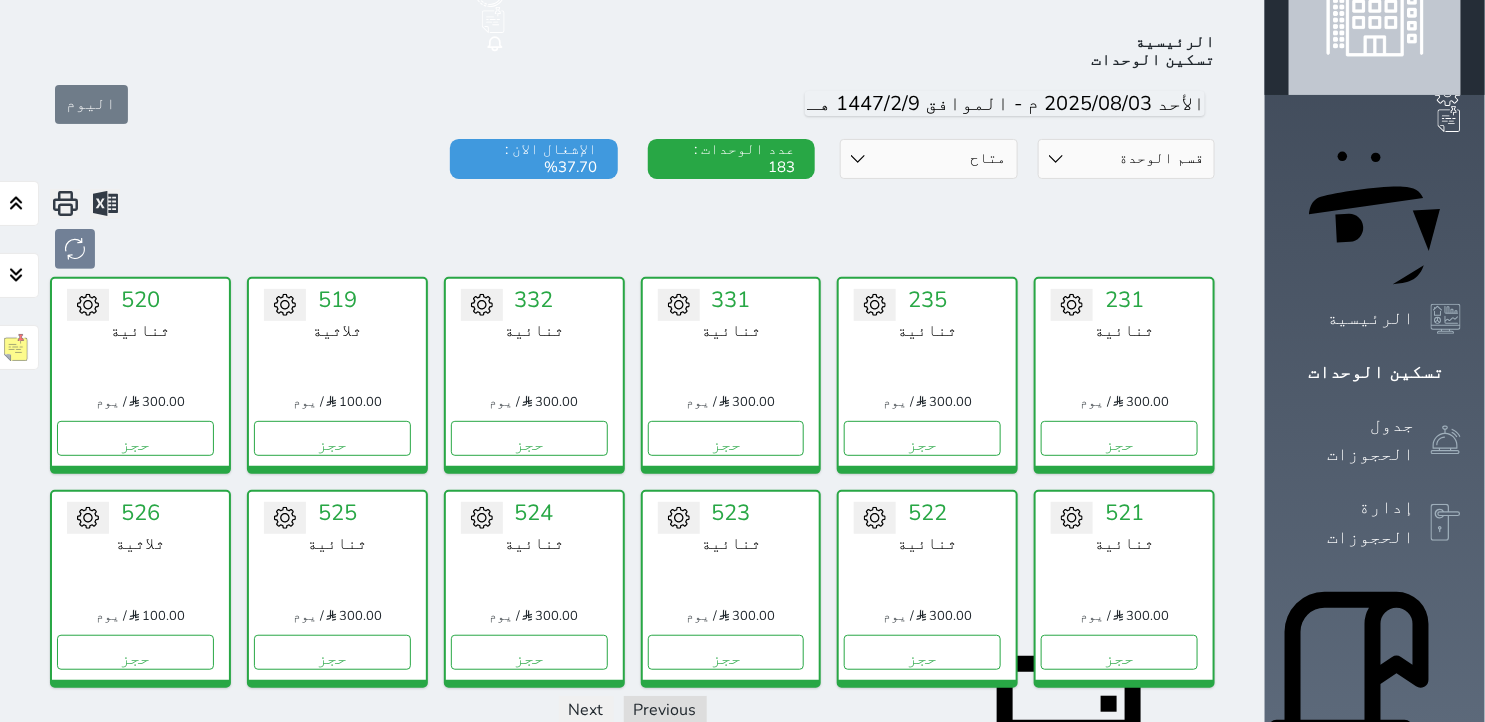 drag, startPoint x: 380, startPoint y: 134, endPoint x: 478, endPoint y: 168, distance: 103.73042 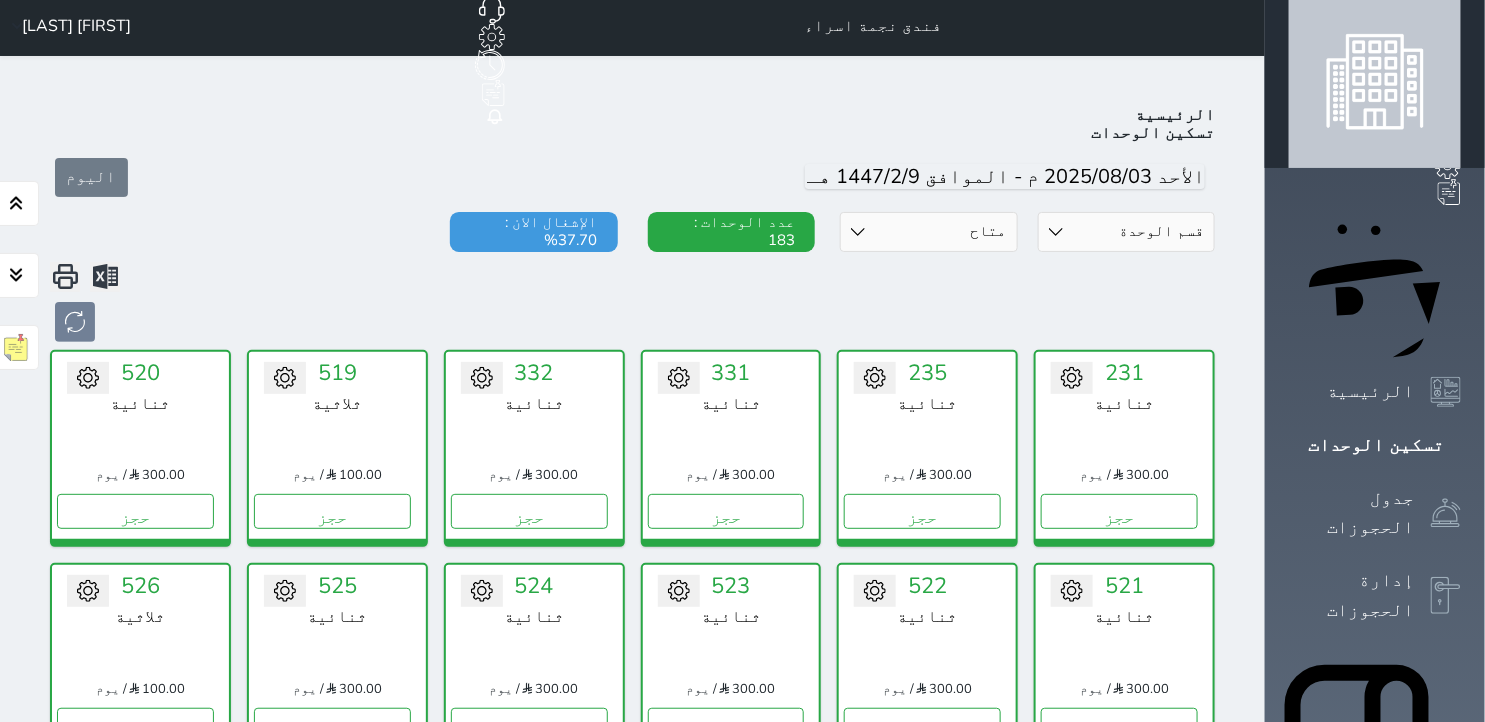 scroll, scrollTop: 0, scrollLeft: 0, axis: both 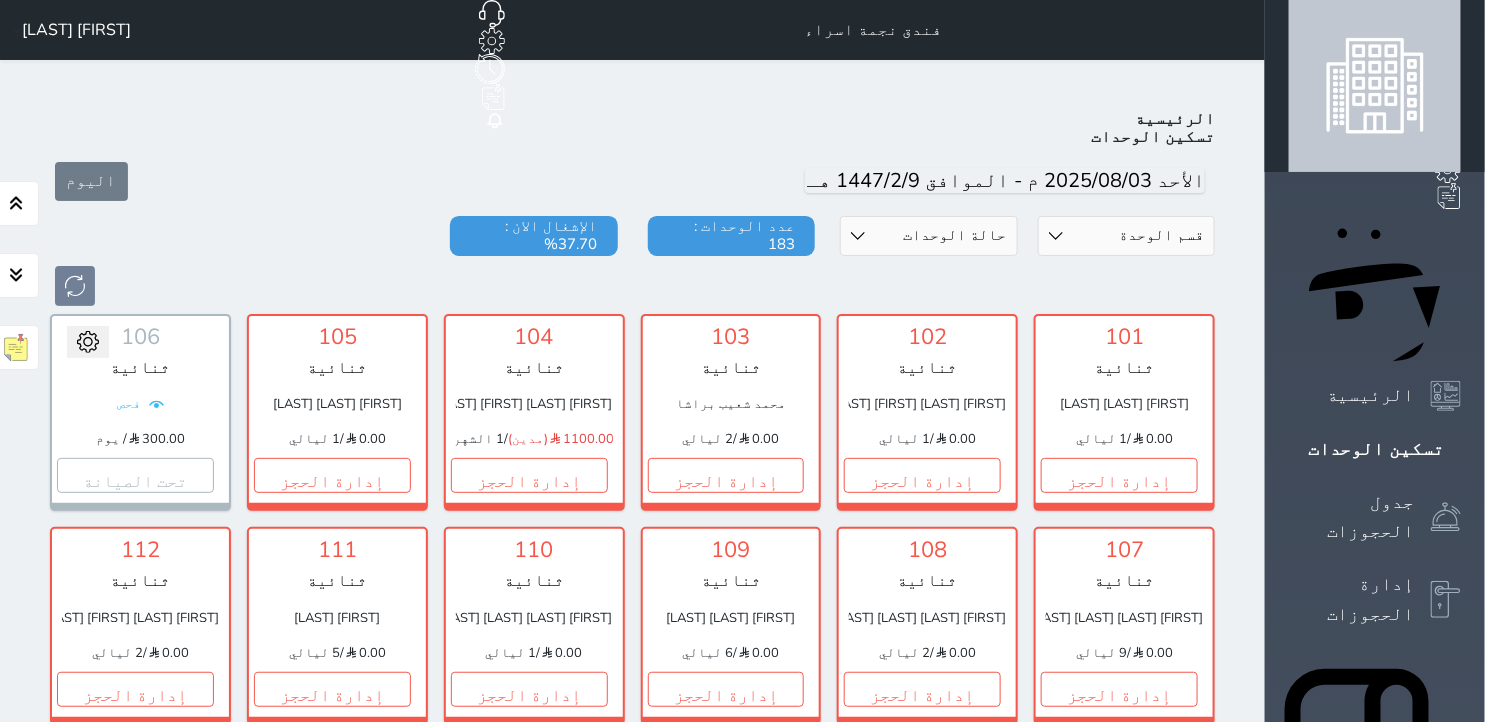 click on "حالة الوحدات متاح تحت التنظيف تحت الصيانة سجل دخول  لم يتم تسجيل الدخول" at bounding box center [929, 236] 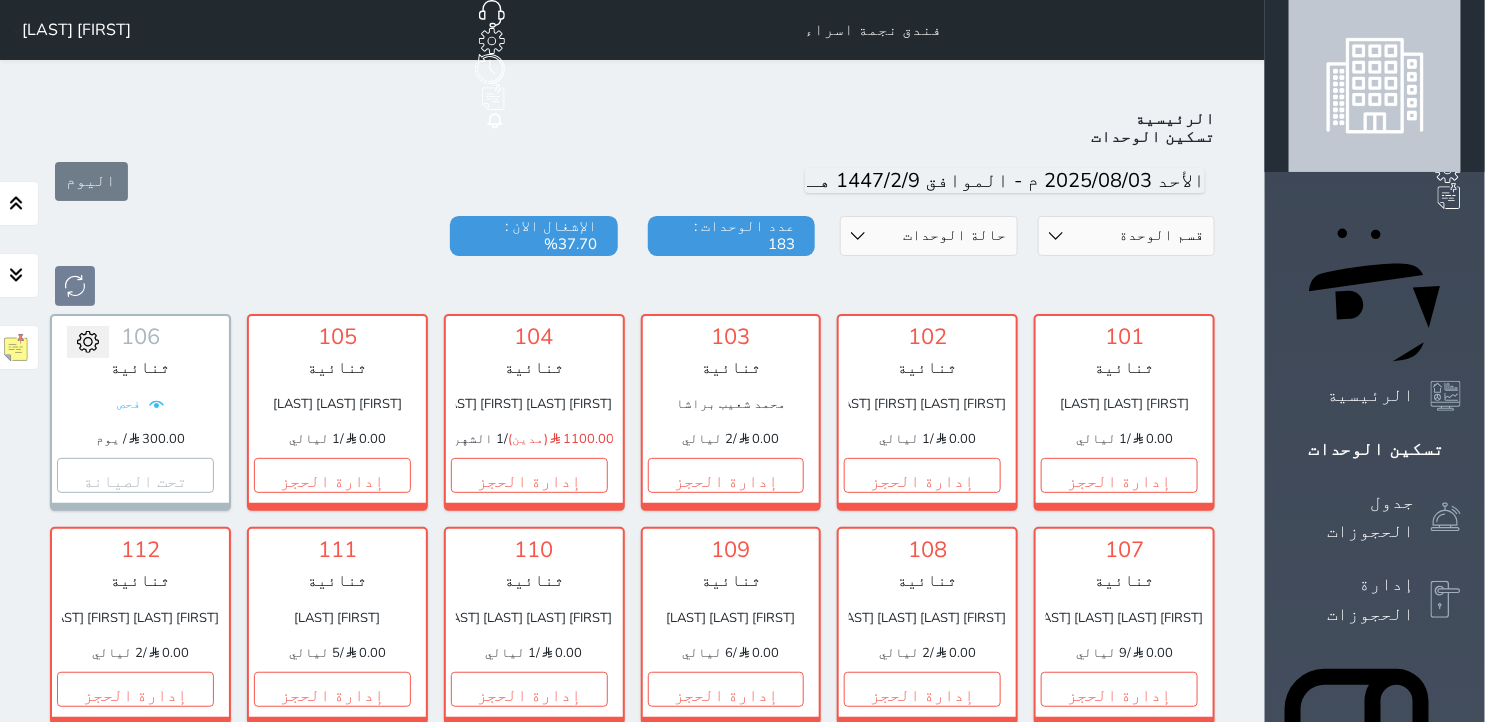 select on "1" 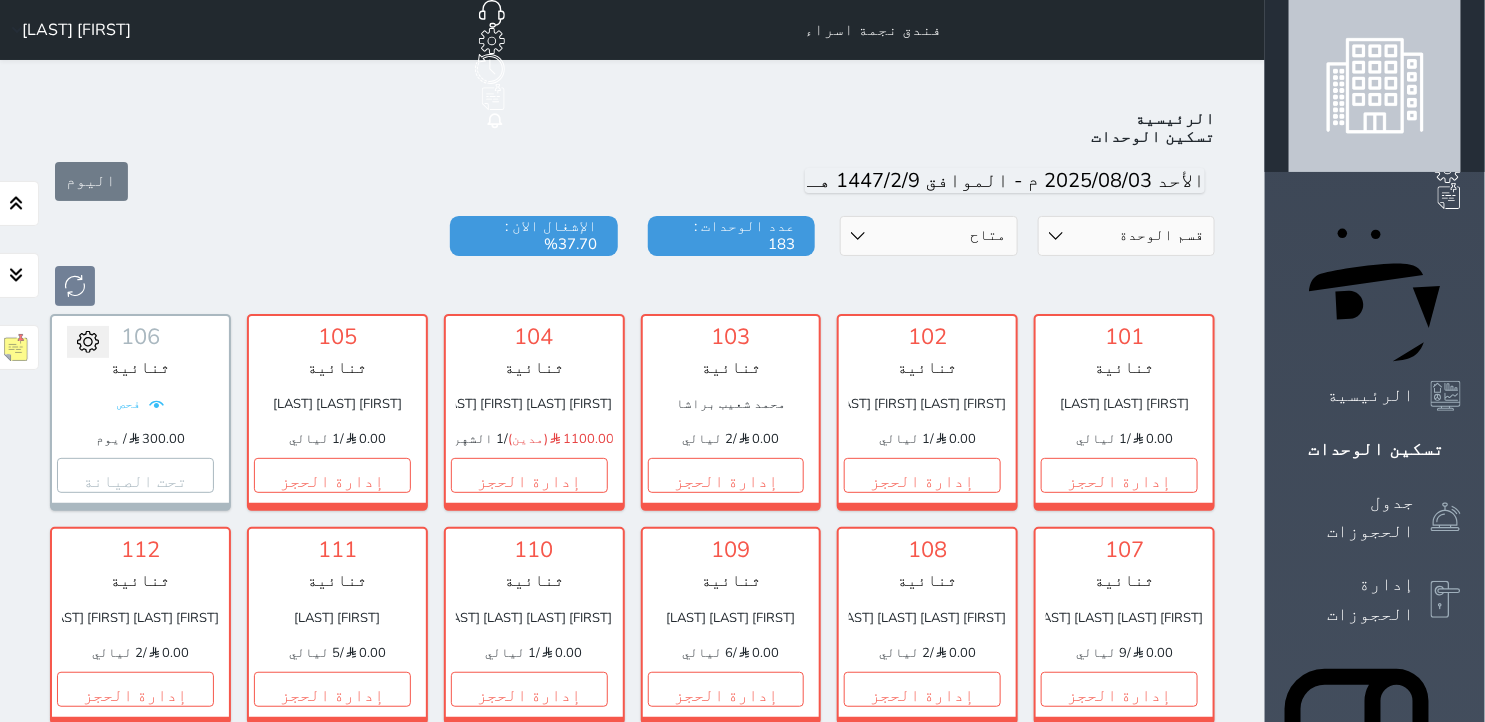 click on "حالة الوحدات متاح تحت التنظيف تحت الصيانة سجل دخول  لم يتم تسجيل الدخول" at bounding box center (929, 236) 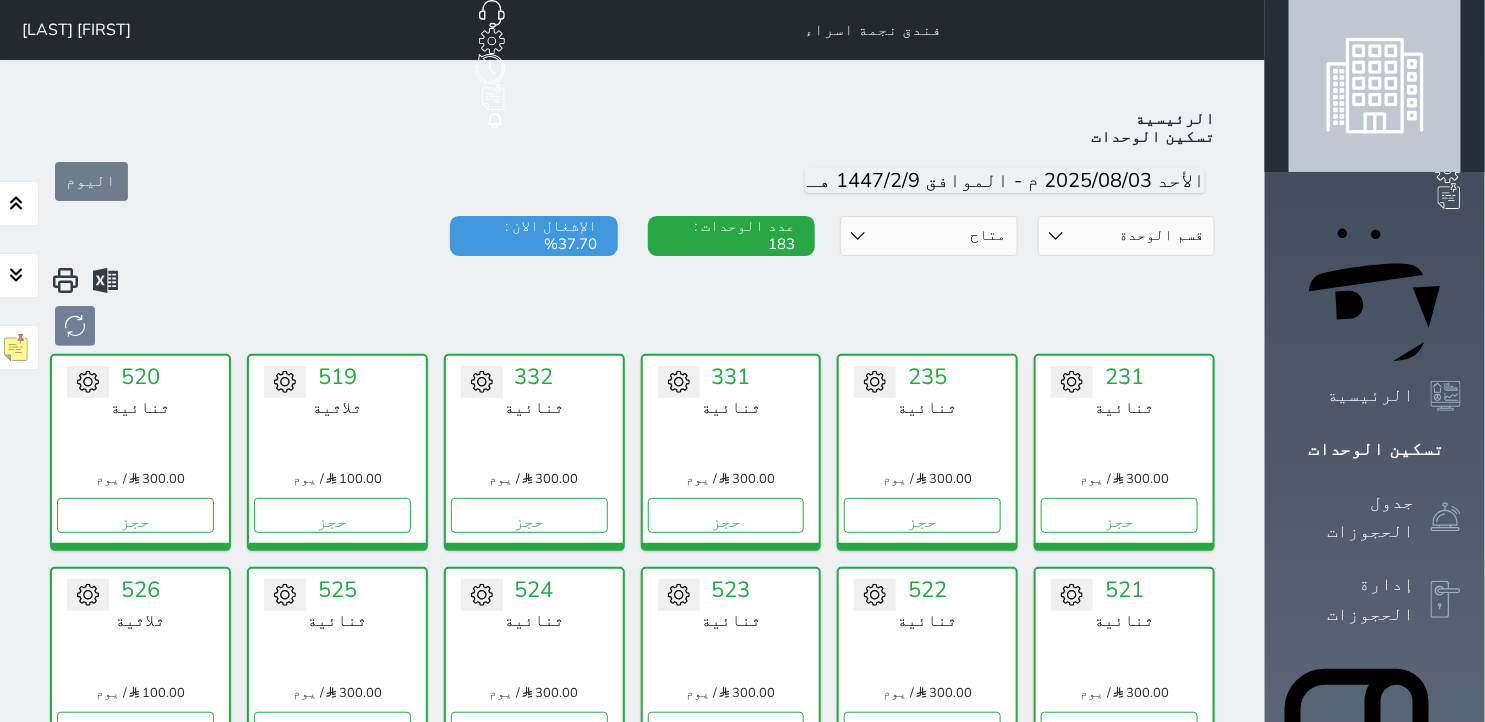 scroll, scrollTop: 77, scrollLeft: 0, axis: vertical 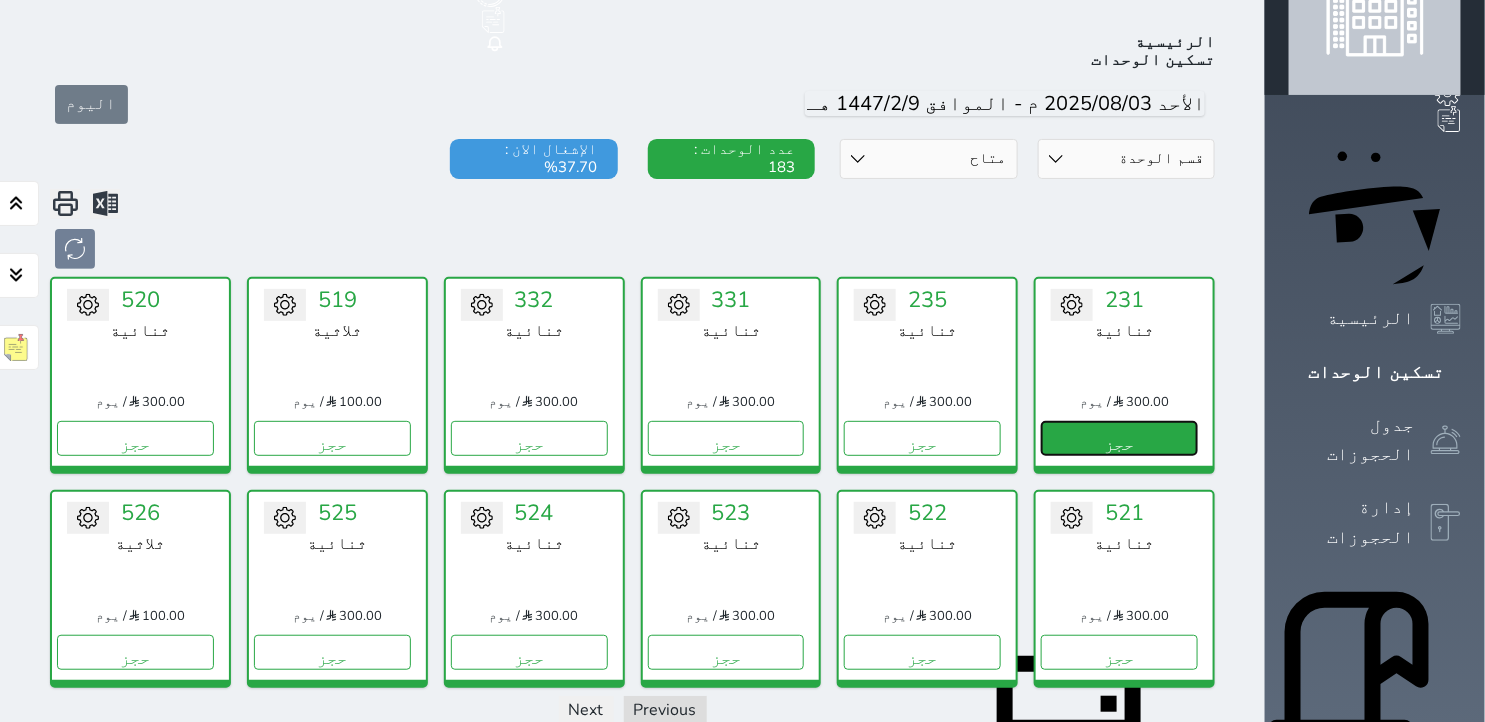 click on "حجز" at bounding box center (1119, 438) 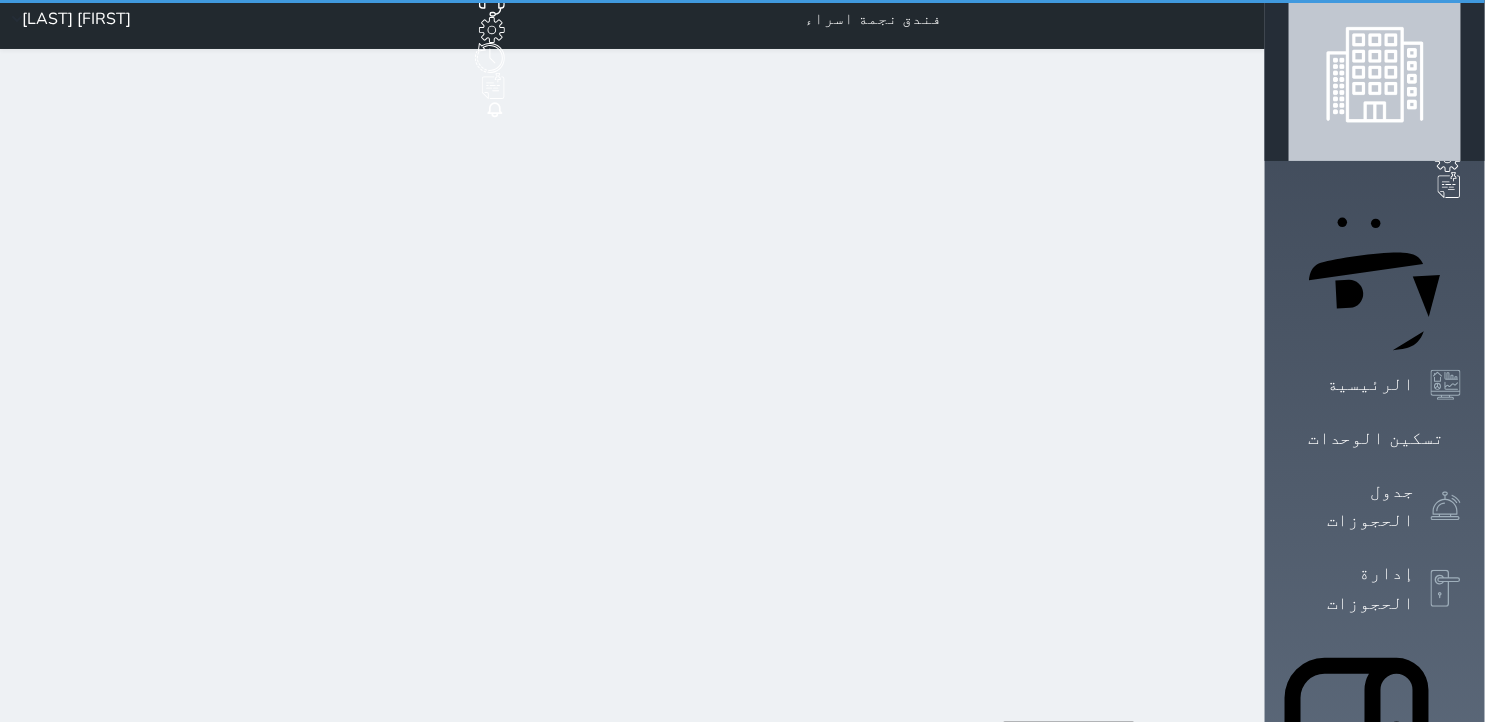 scroll, scrollTop: 0, scrollLeft: 0, axis: both 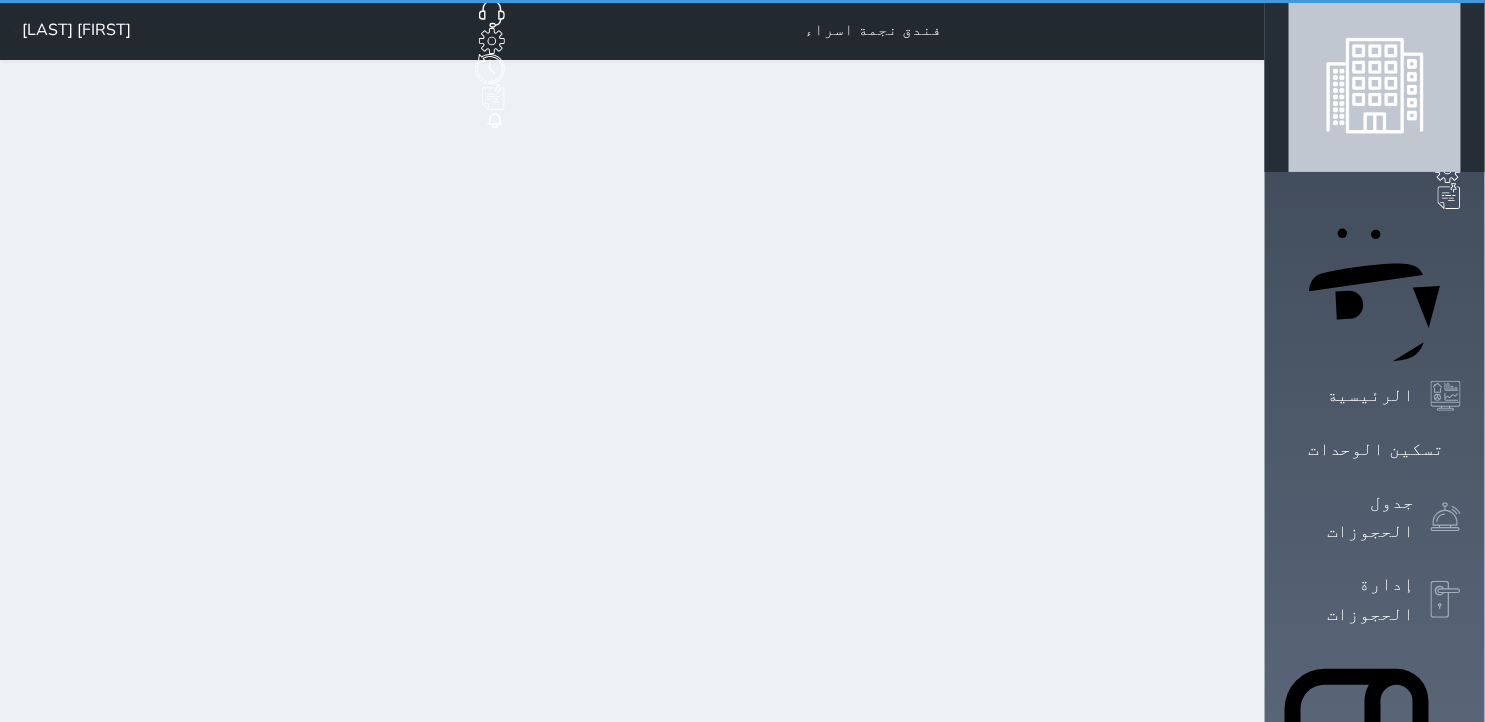 select on "1" 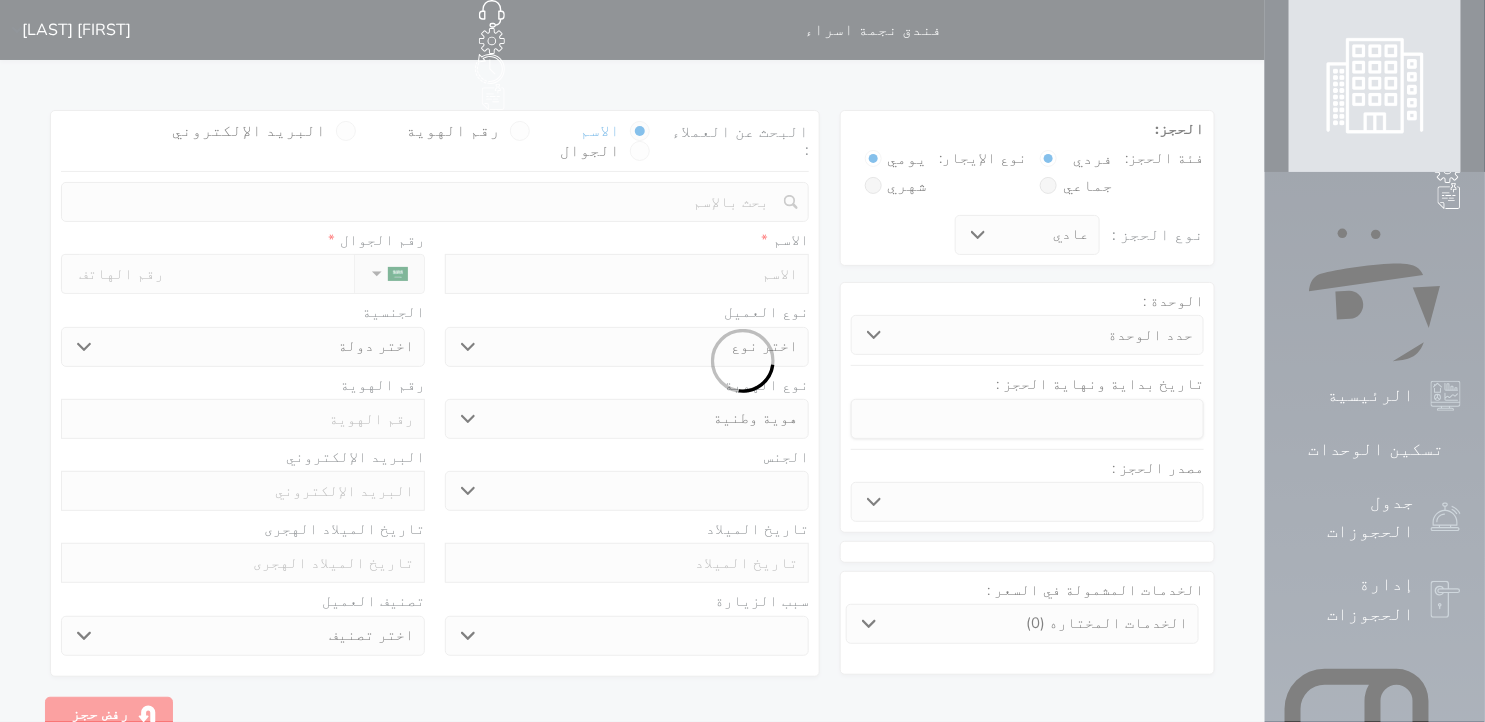 select 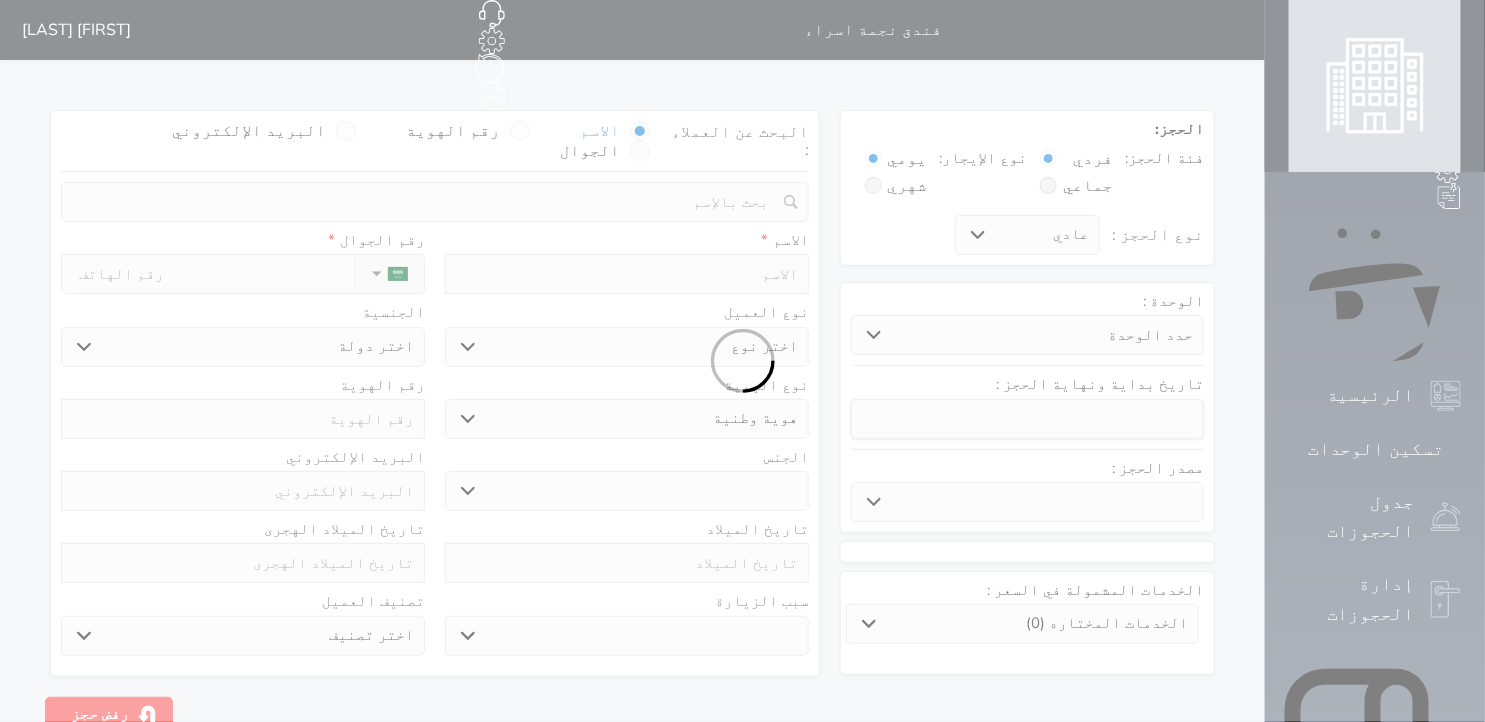 select 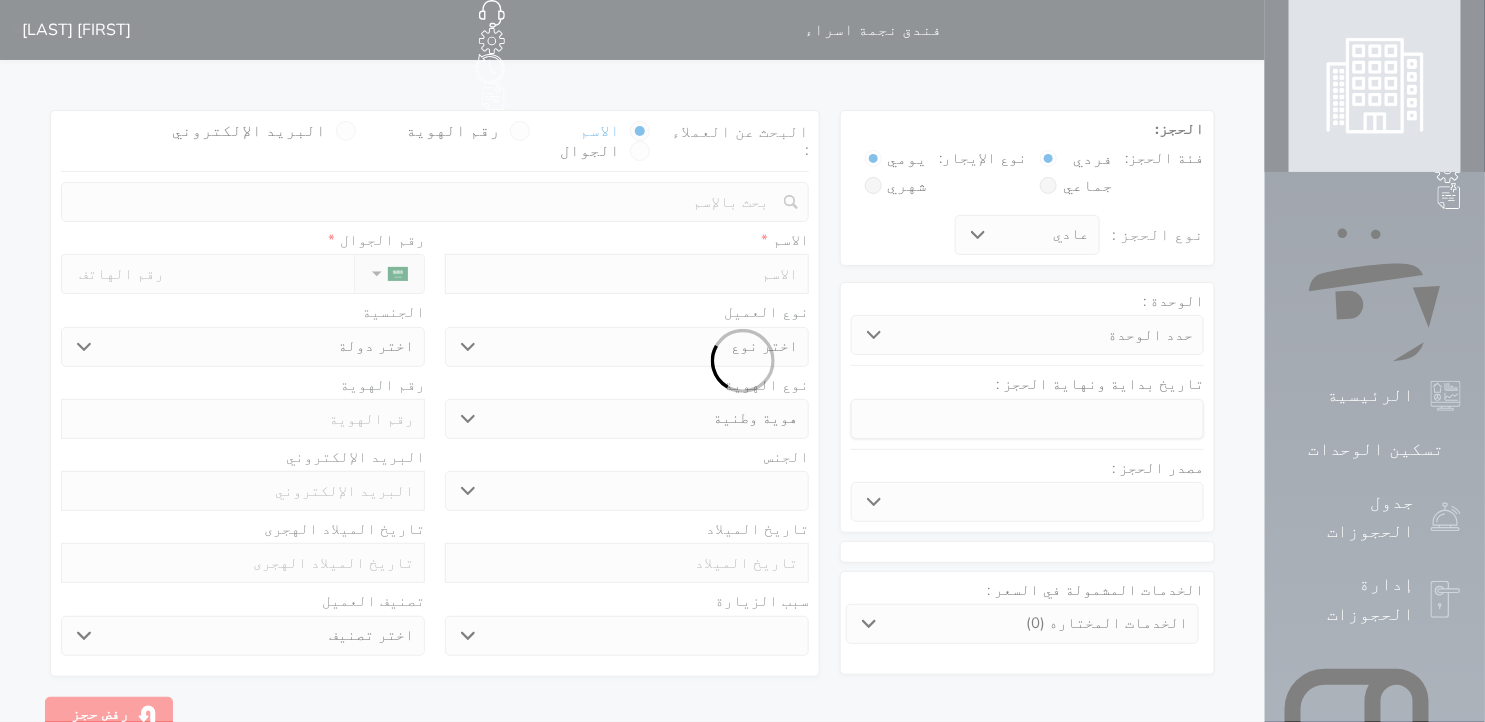 select 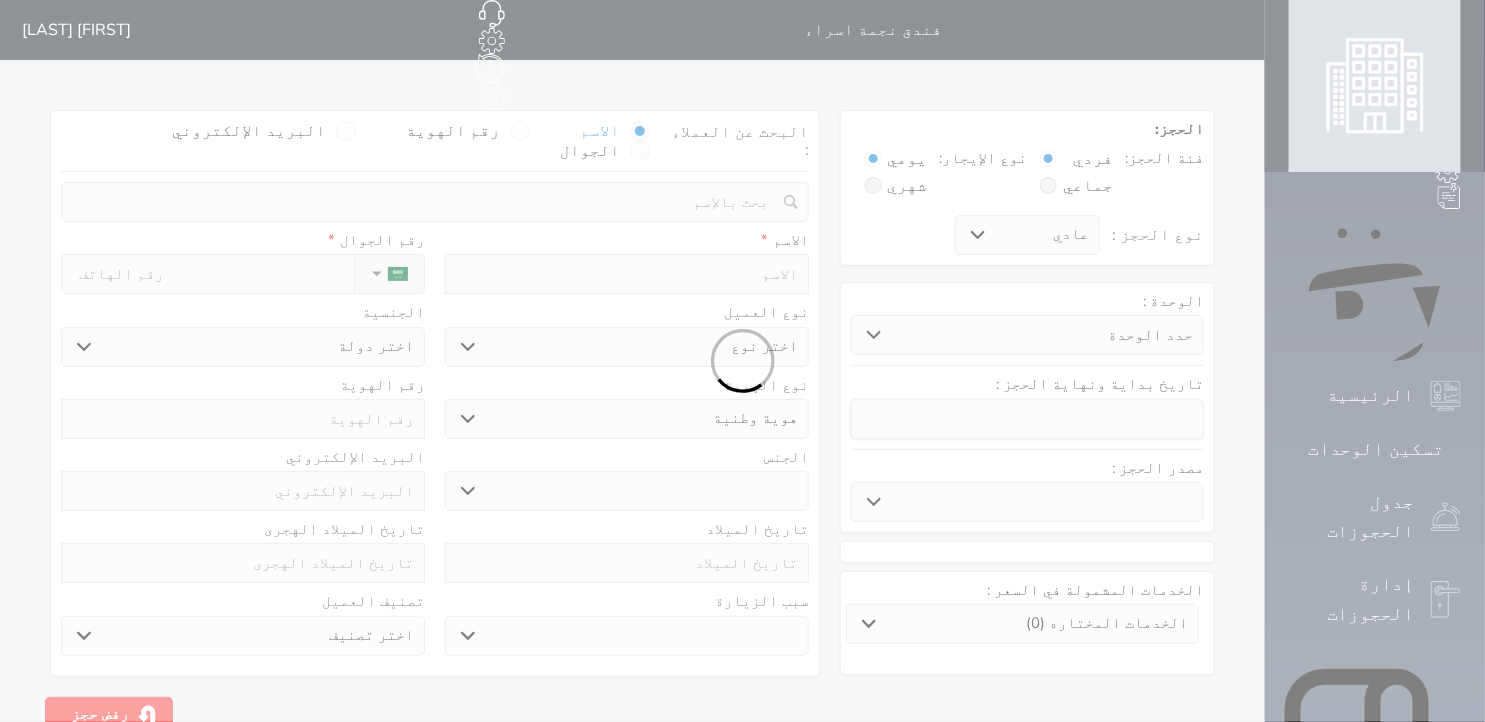 select 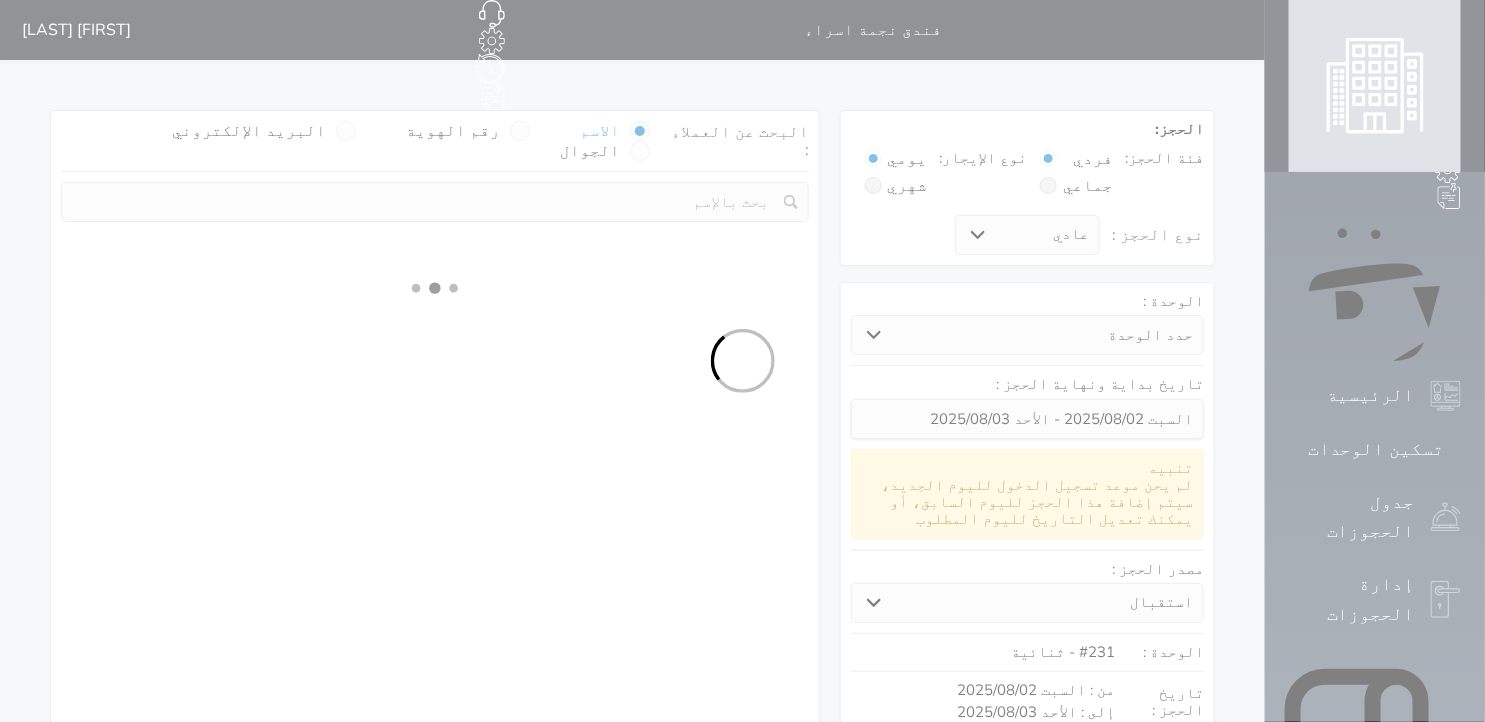 select 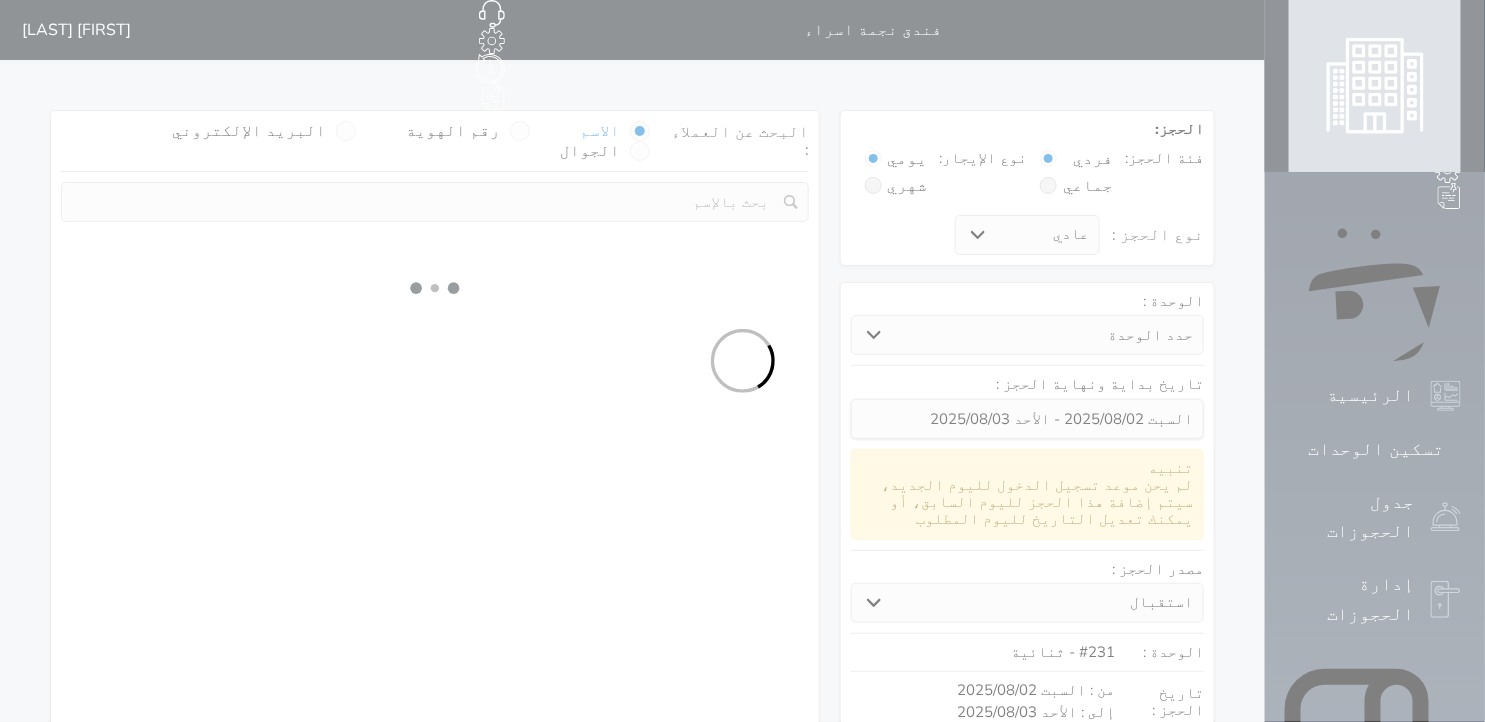 select on "113" 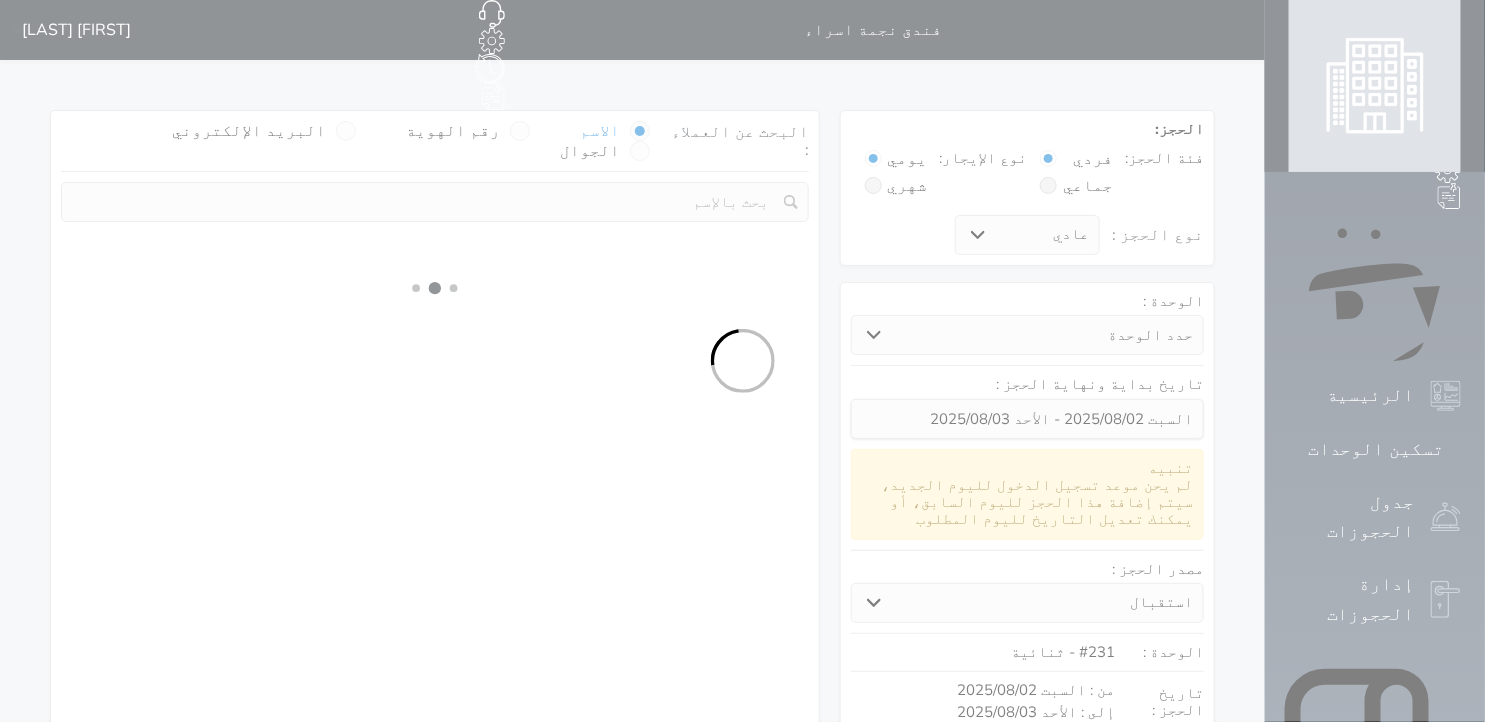 select on "1" 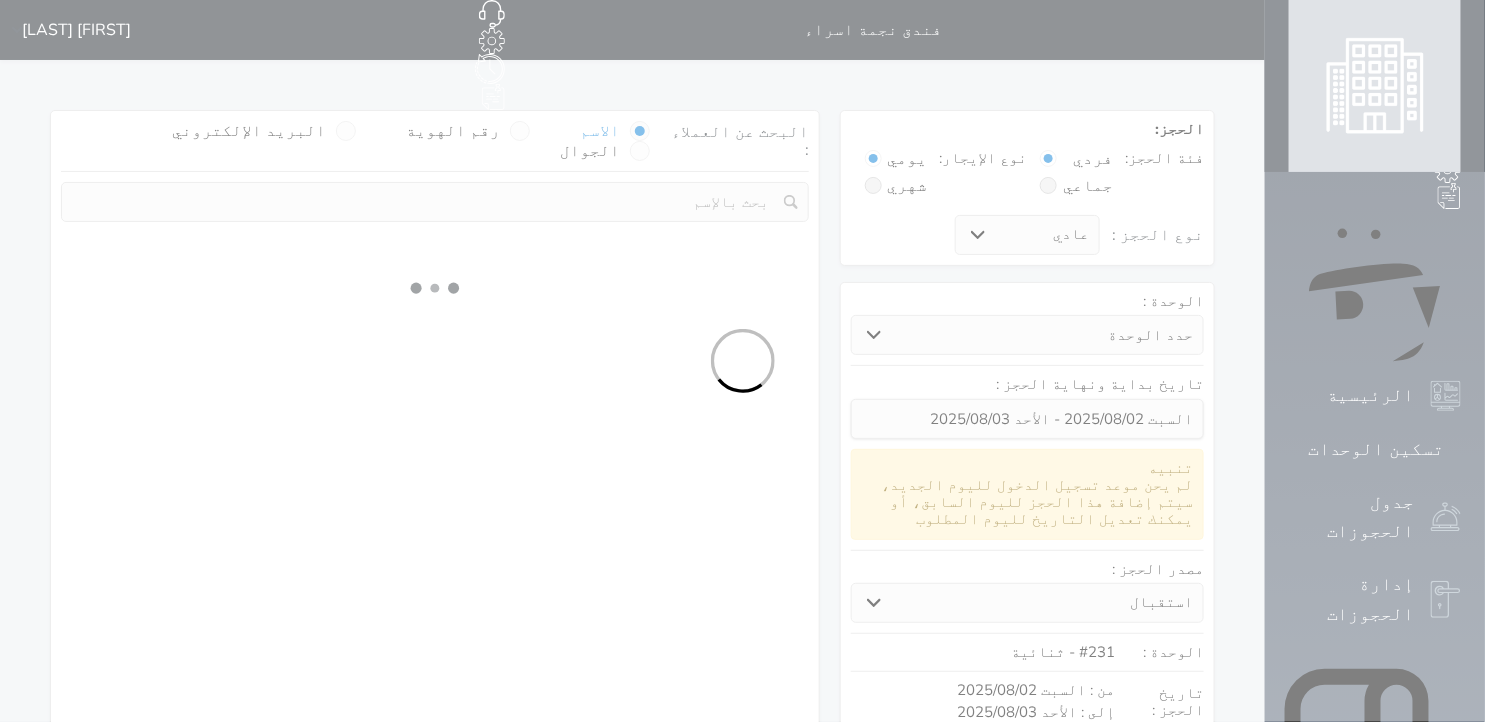 select 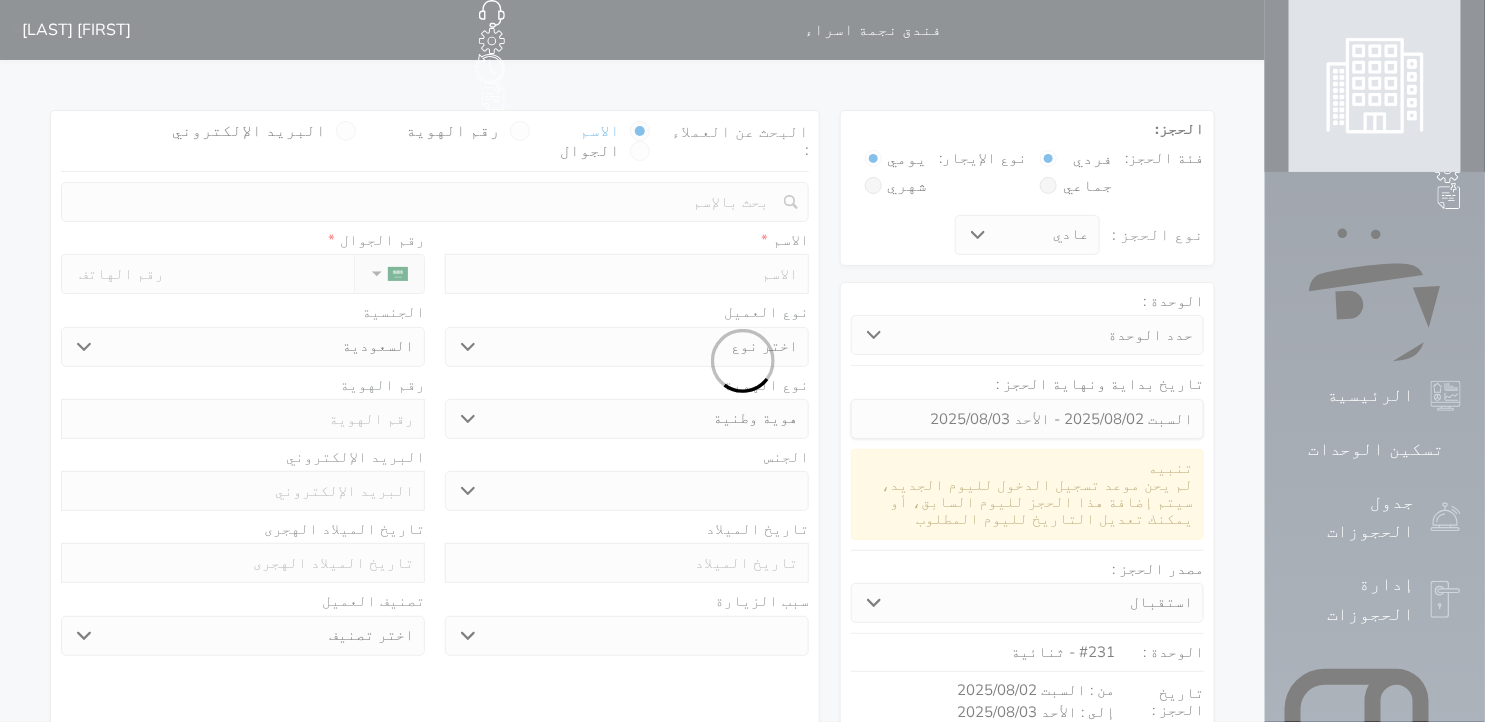 select 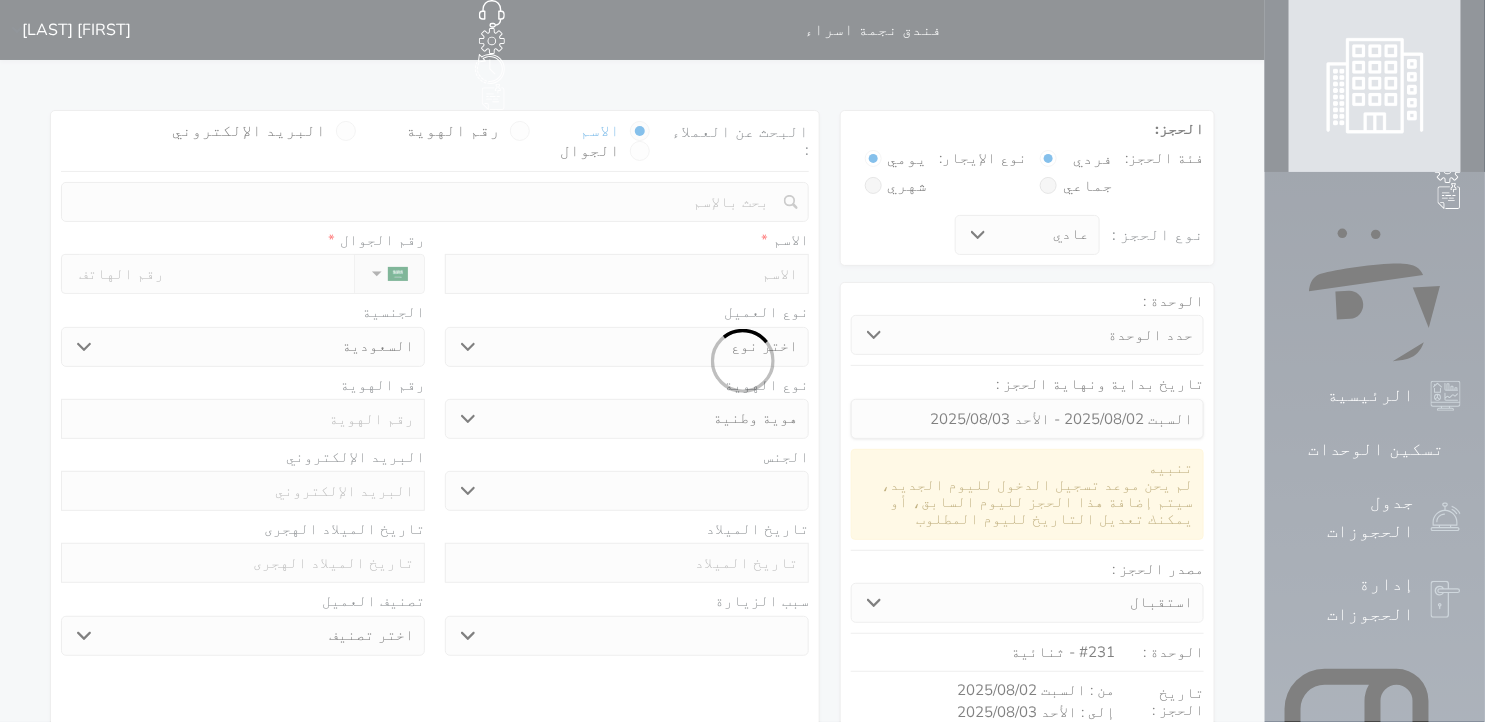 select 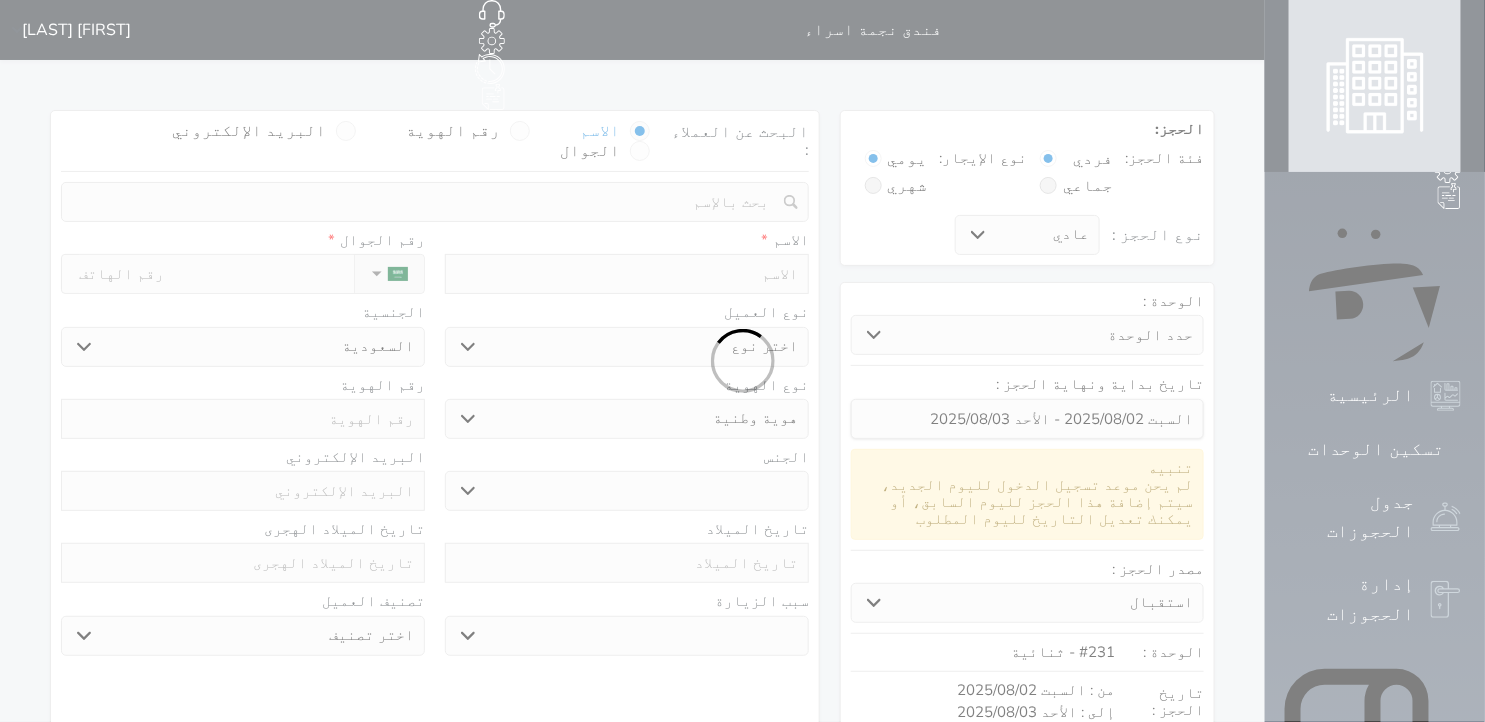 select 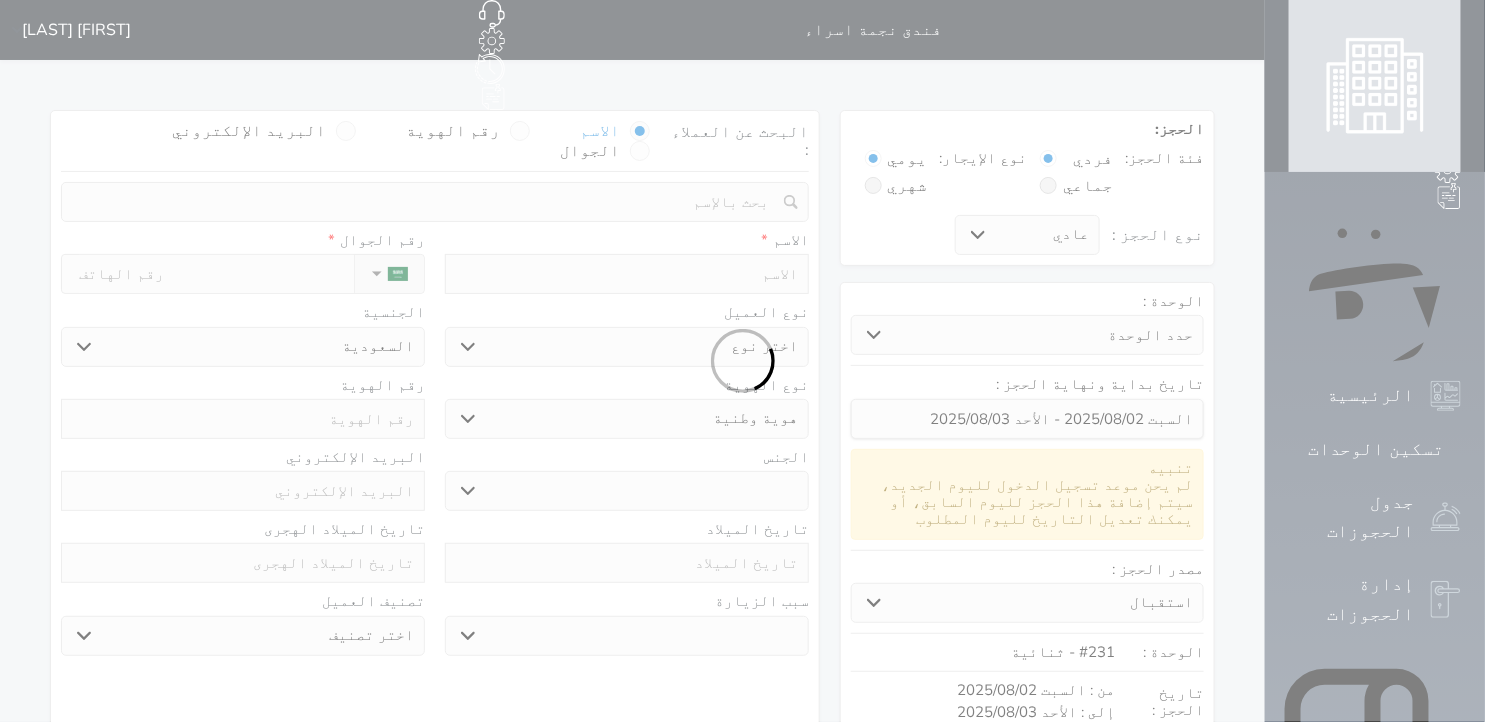 select 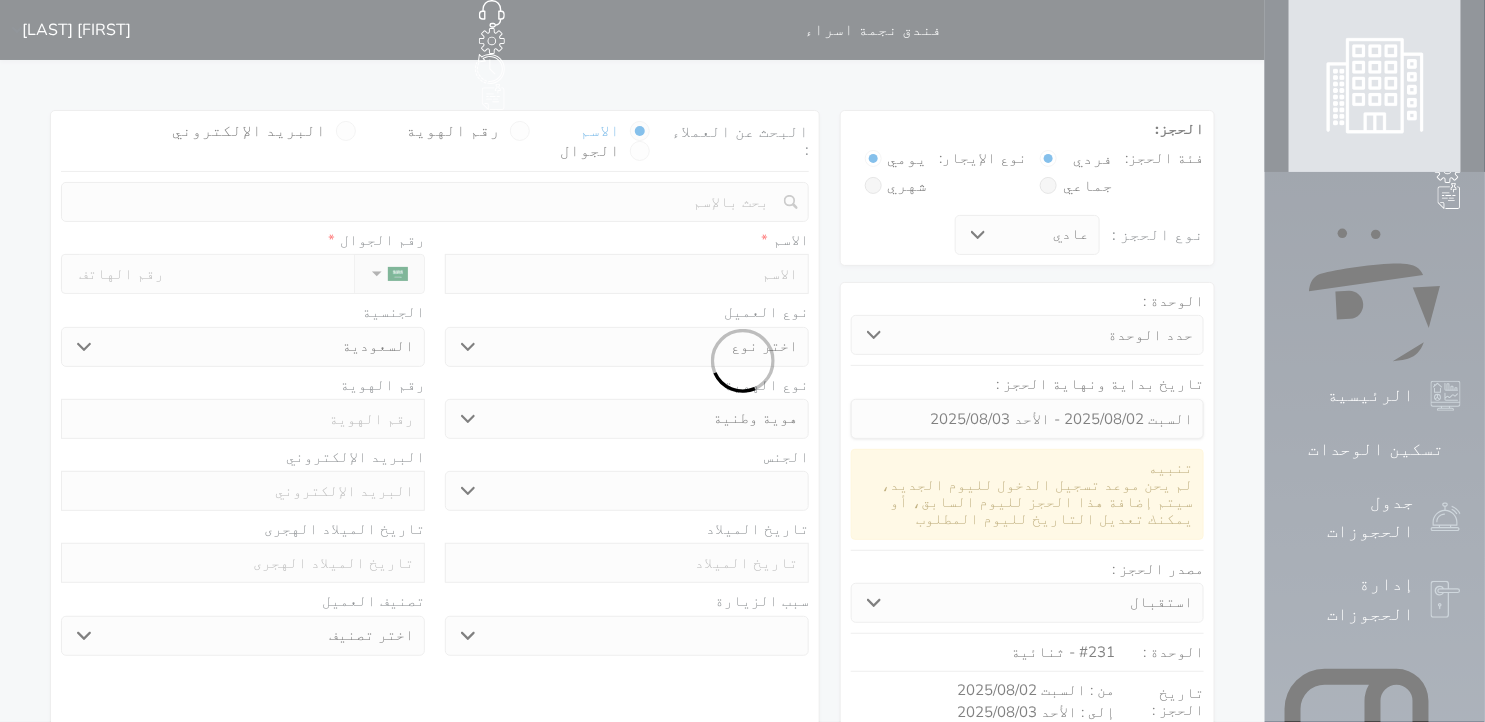 select on "1" 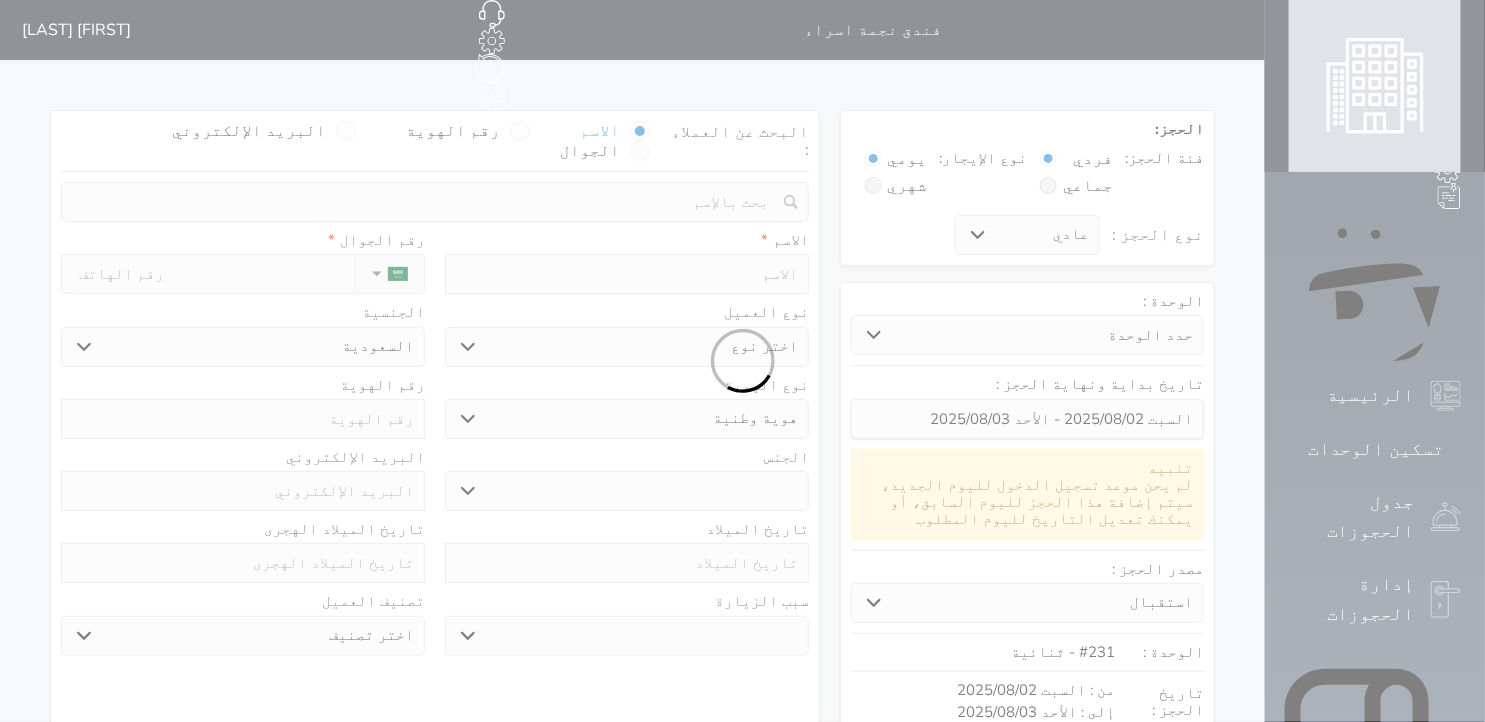 select on "7" 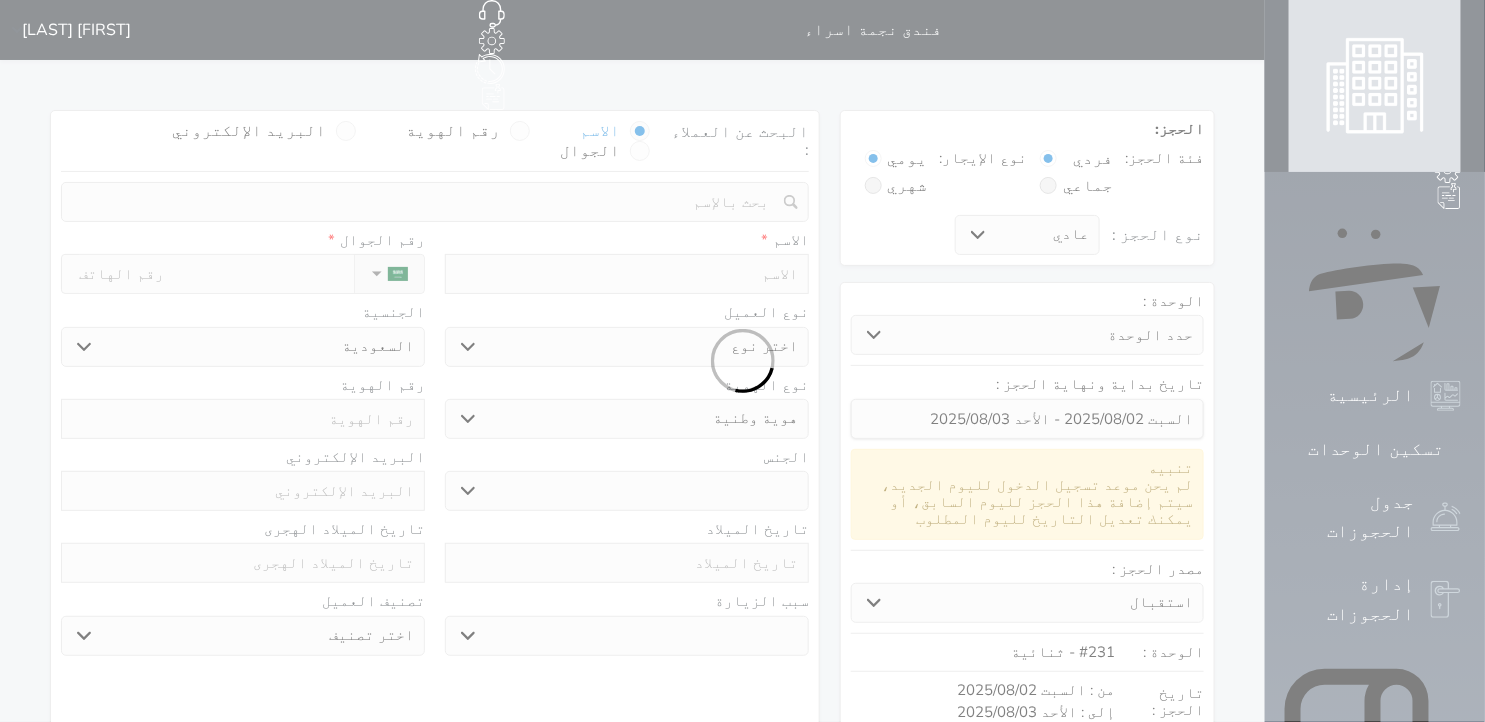select 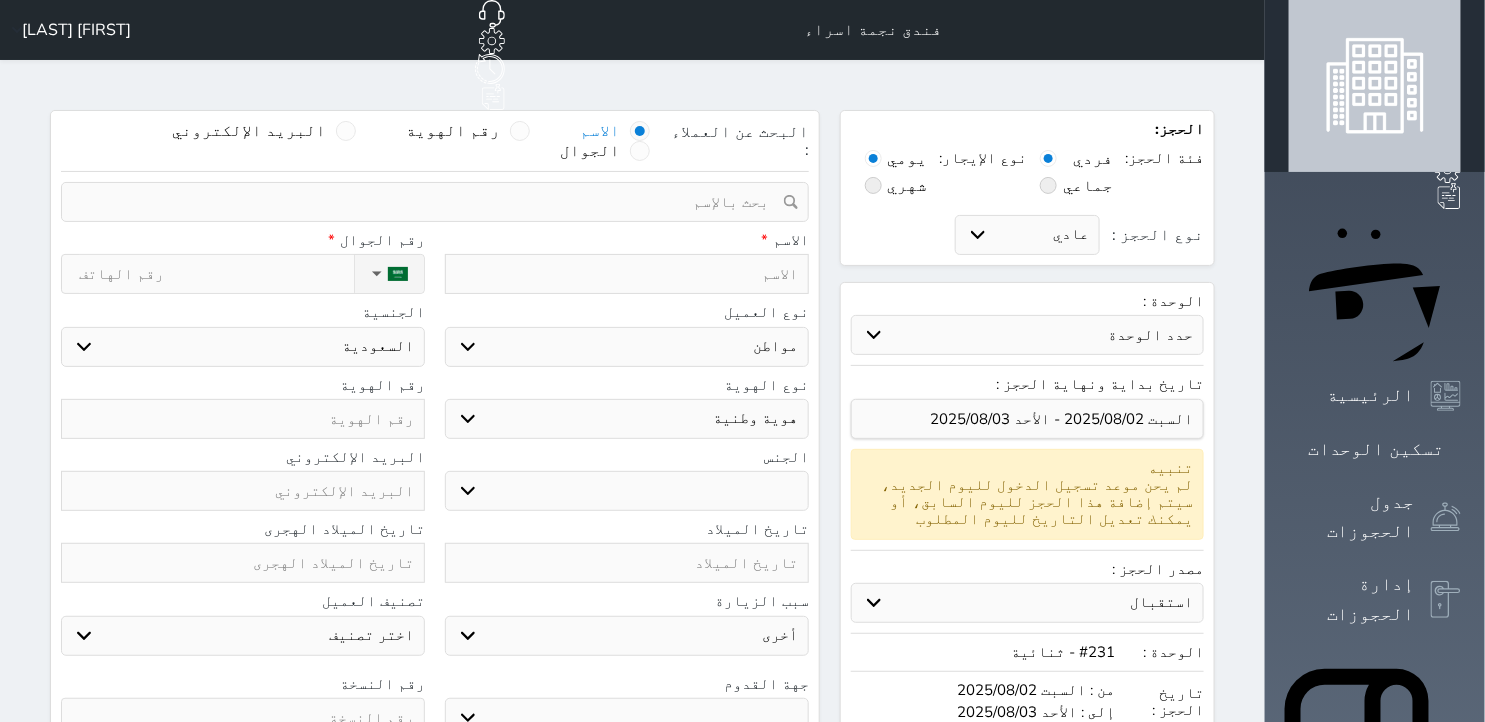 select 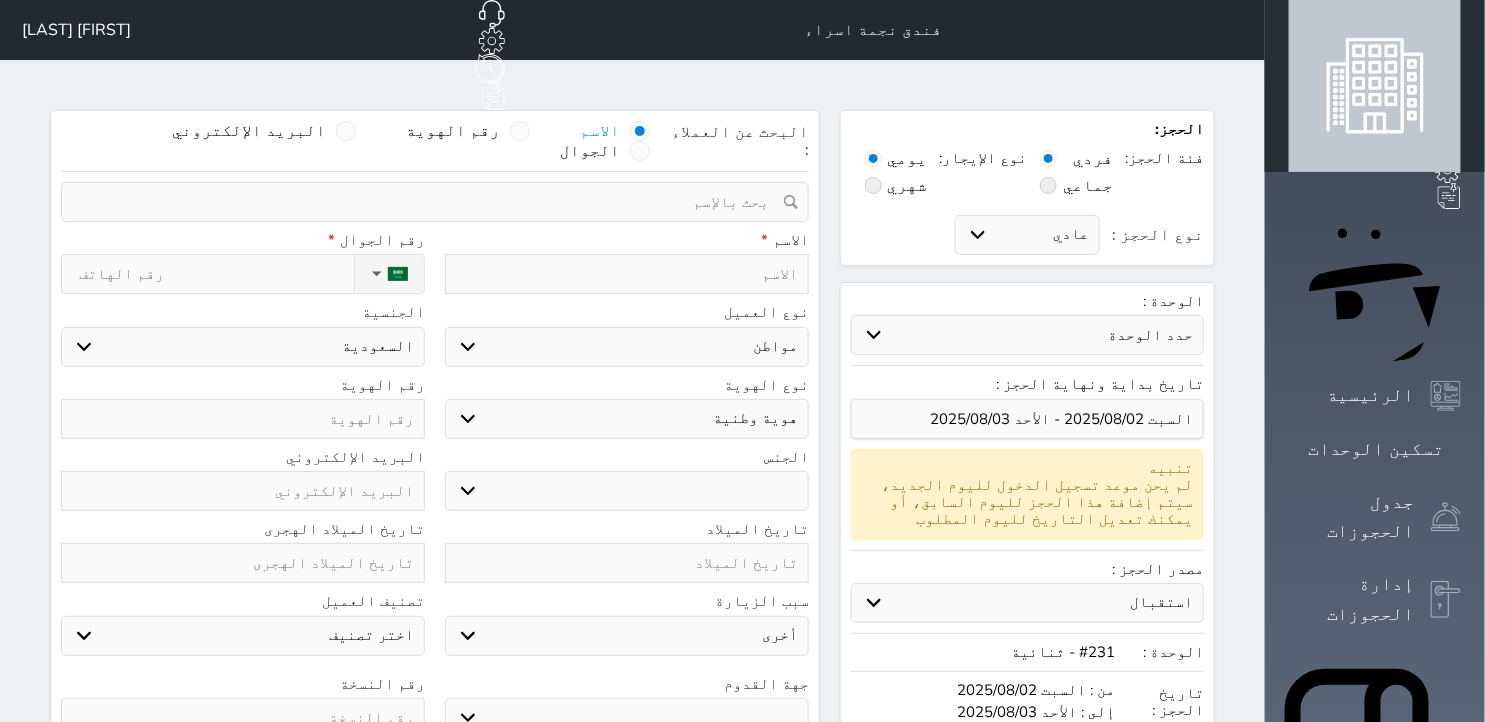 select 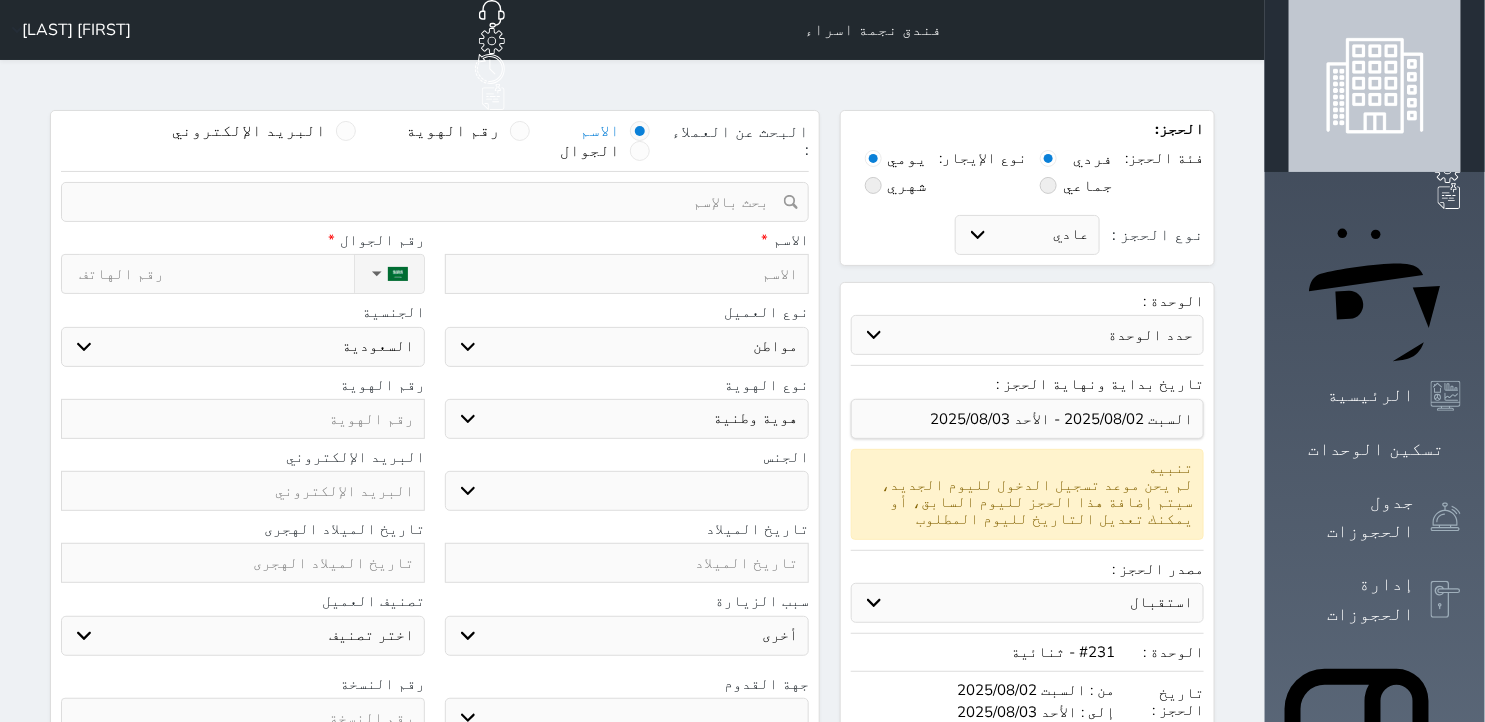 click on "البحث عن العملاء :        الاسم       رقم الهوية       البريد الإلكتروني       الجوال           تغيير العميل                      ملاحظات                           سجل حجوزات العميل undefined                   إجمالى رصيد العميل : 0 ريال     رقم الحجز   الوحدة   من   إلى   نوع الحجز   الرصيد   الاجرائات         النتائج  : من (  ) - إلى  (  )   العدد  :              سجل الكمبيالات الغير محصلة على العميل undefined                 رقم الحجز   المبلغ الكلى    المبلغ المحصل    المبلغ المتبقى    تاريخ الإستحقاق         النتائج  : من (  ) - إلى  (  )   العدد  :      الاسم *     رقم الجوال *       ▼     Afghanistan (‫افغانستان‬‎)   +93   Albania (Shqipëri)   +355   Algeria (‫الجزائر‬‎)   +213   American Samoa" at bounding box center [435, 557] 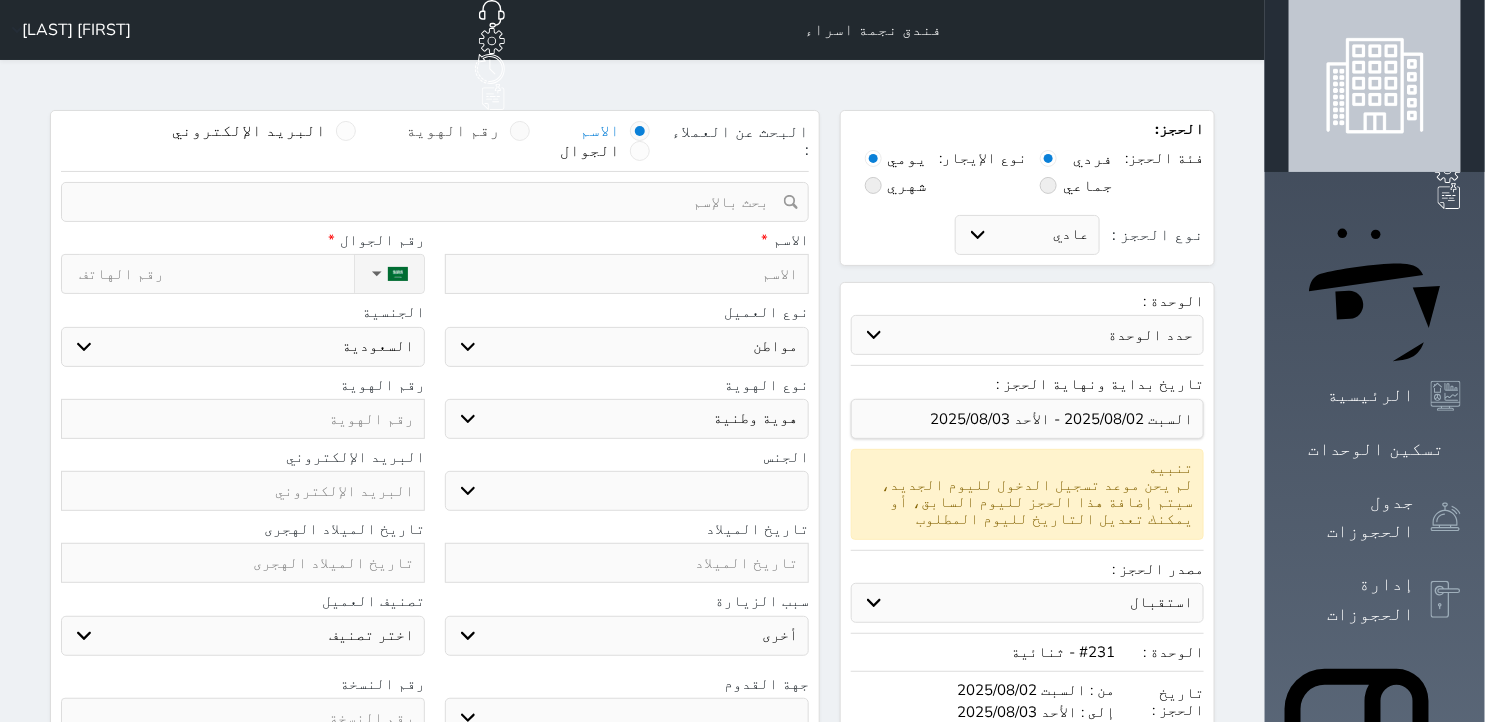 click at bounding box center (520, 131) 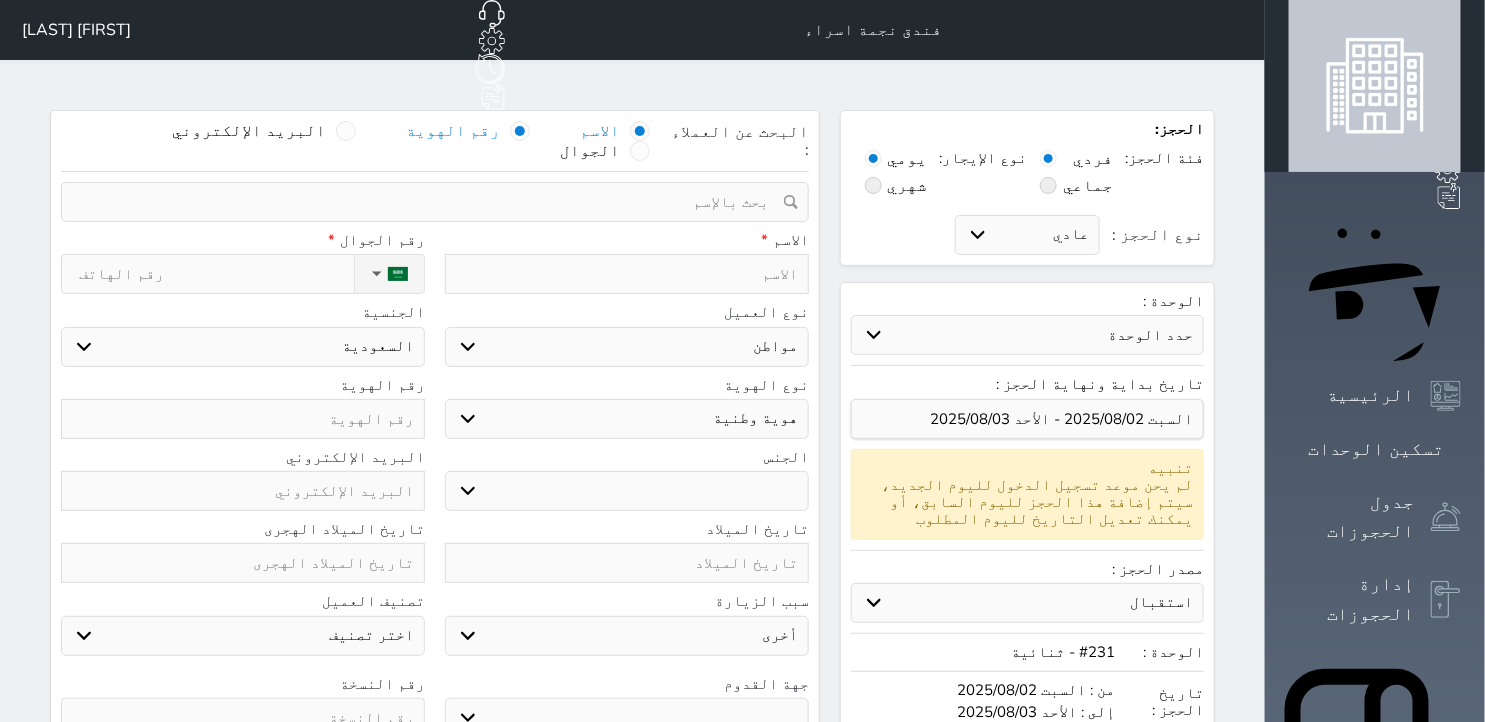 select 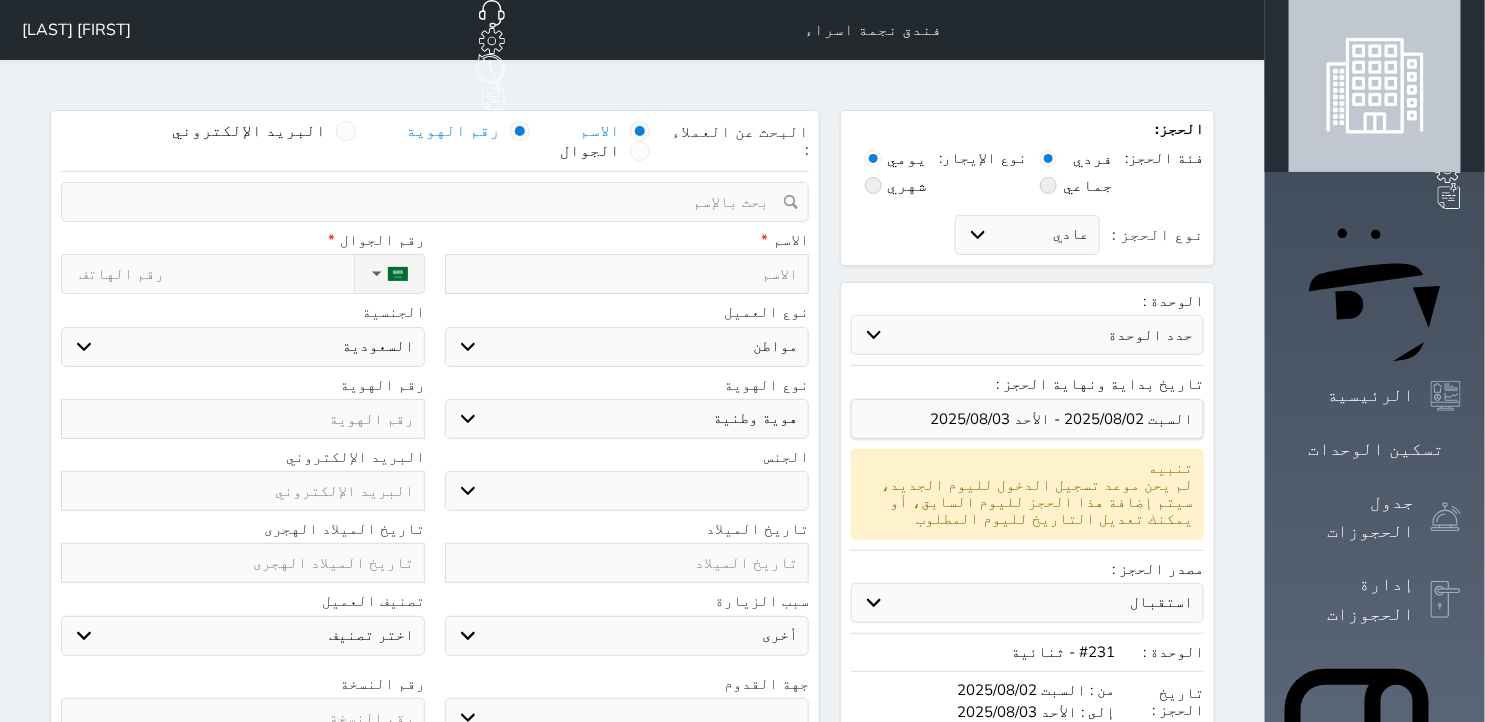 select 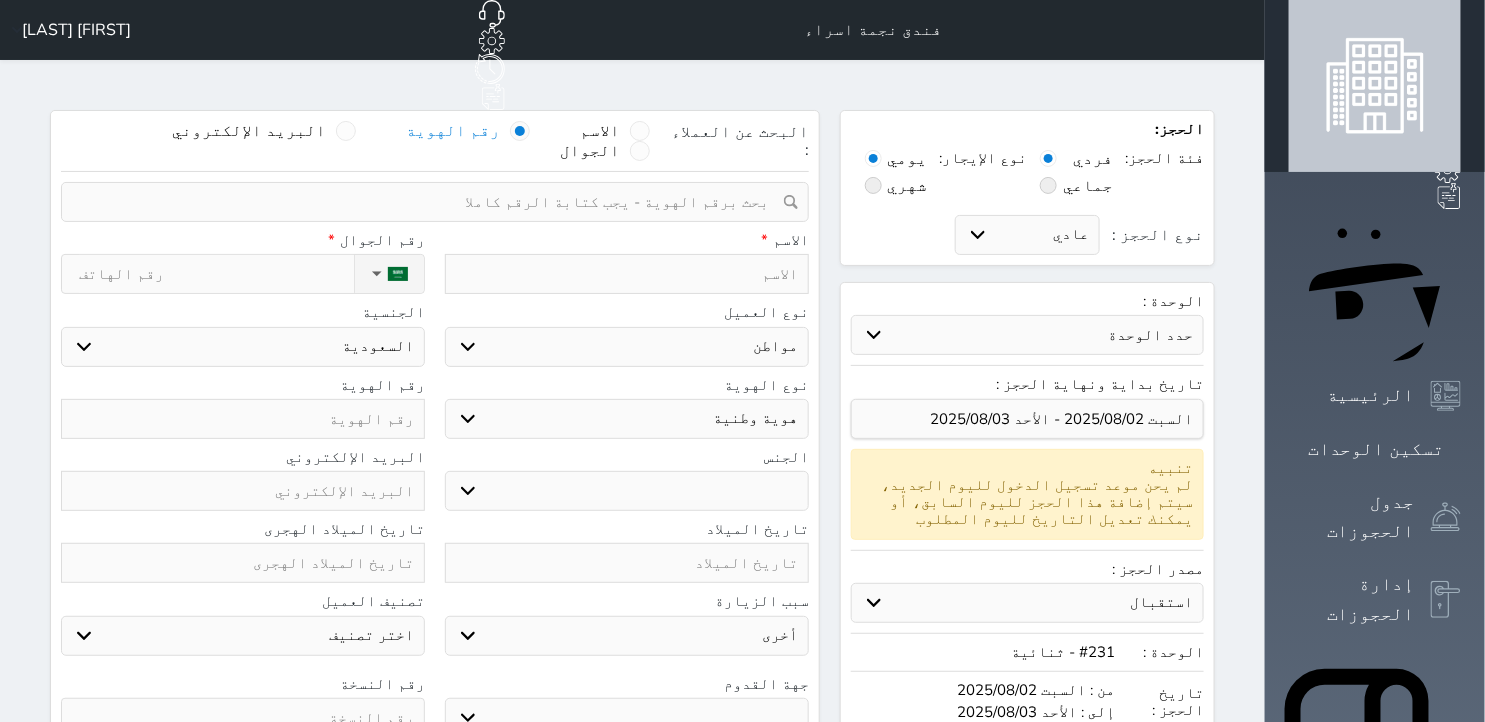 click at bounding box center [428, 202] 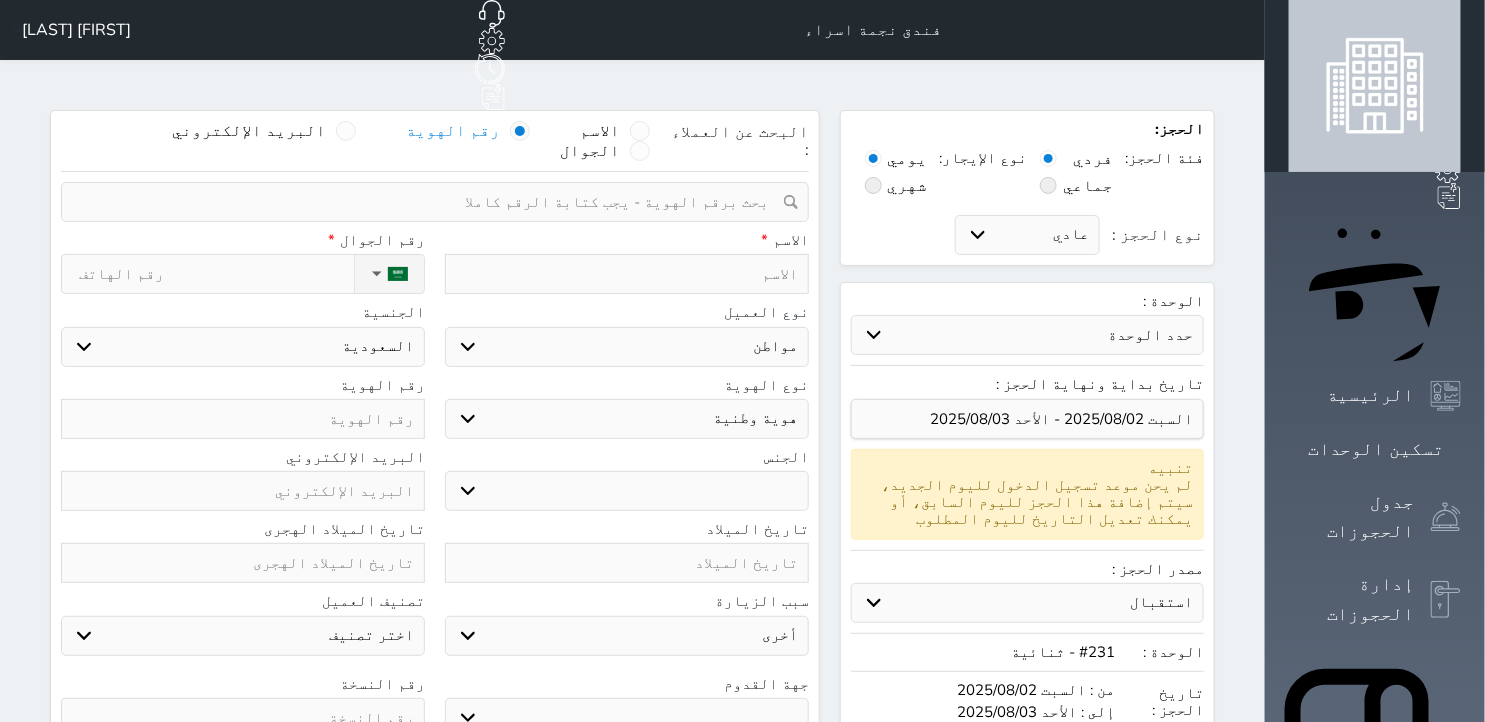 click at bounding box center [428, 202] 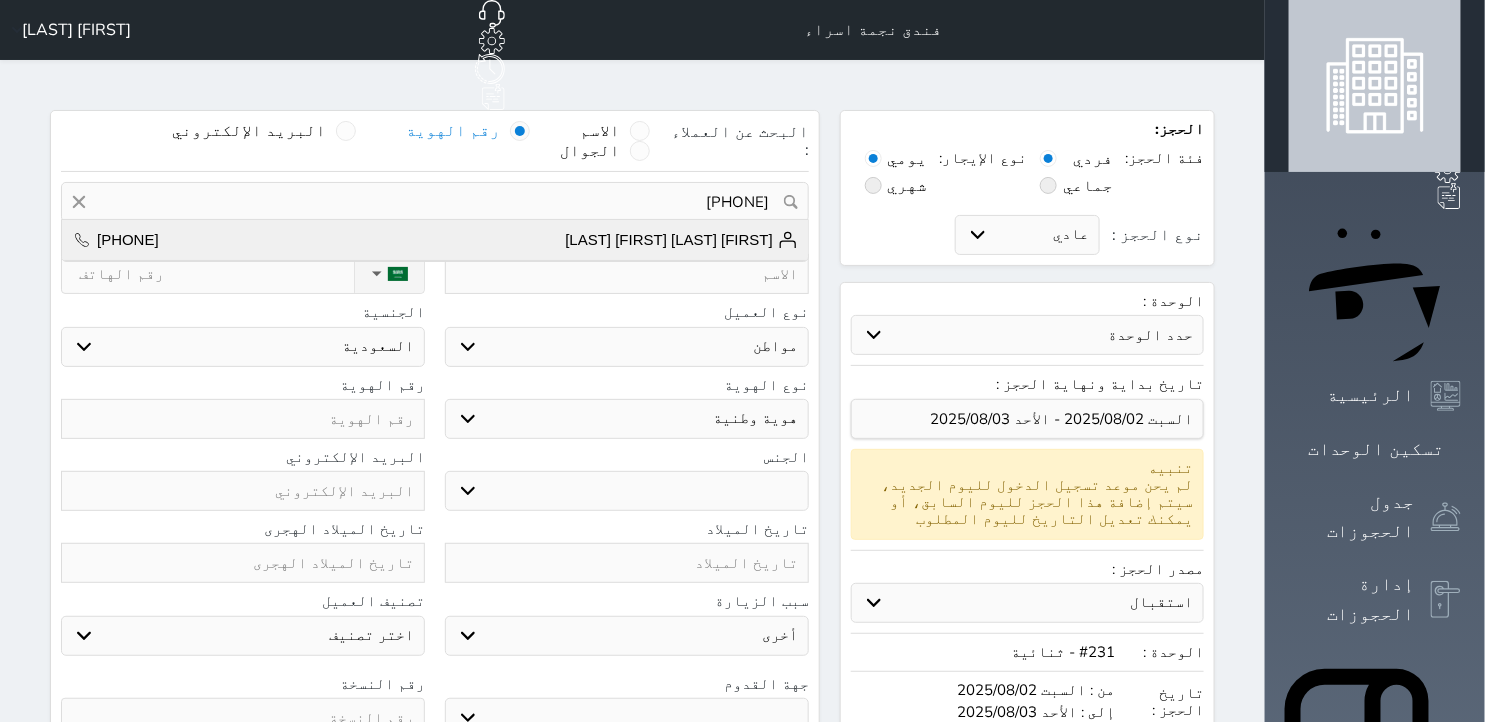 click on "حسام محمد محمد عبد الرحمن" at bounding box center [681, 240] 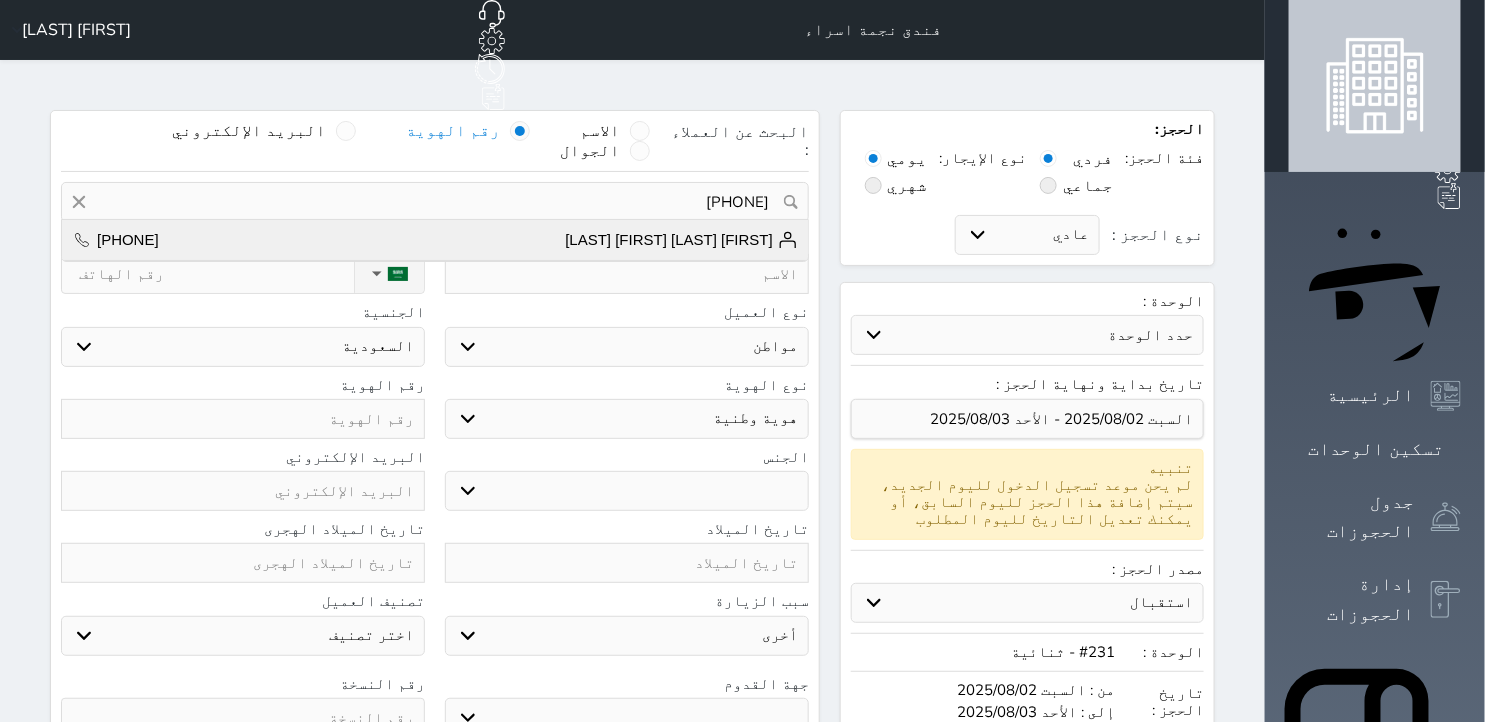 type on "2458262116" 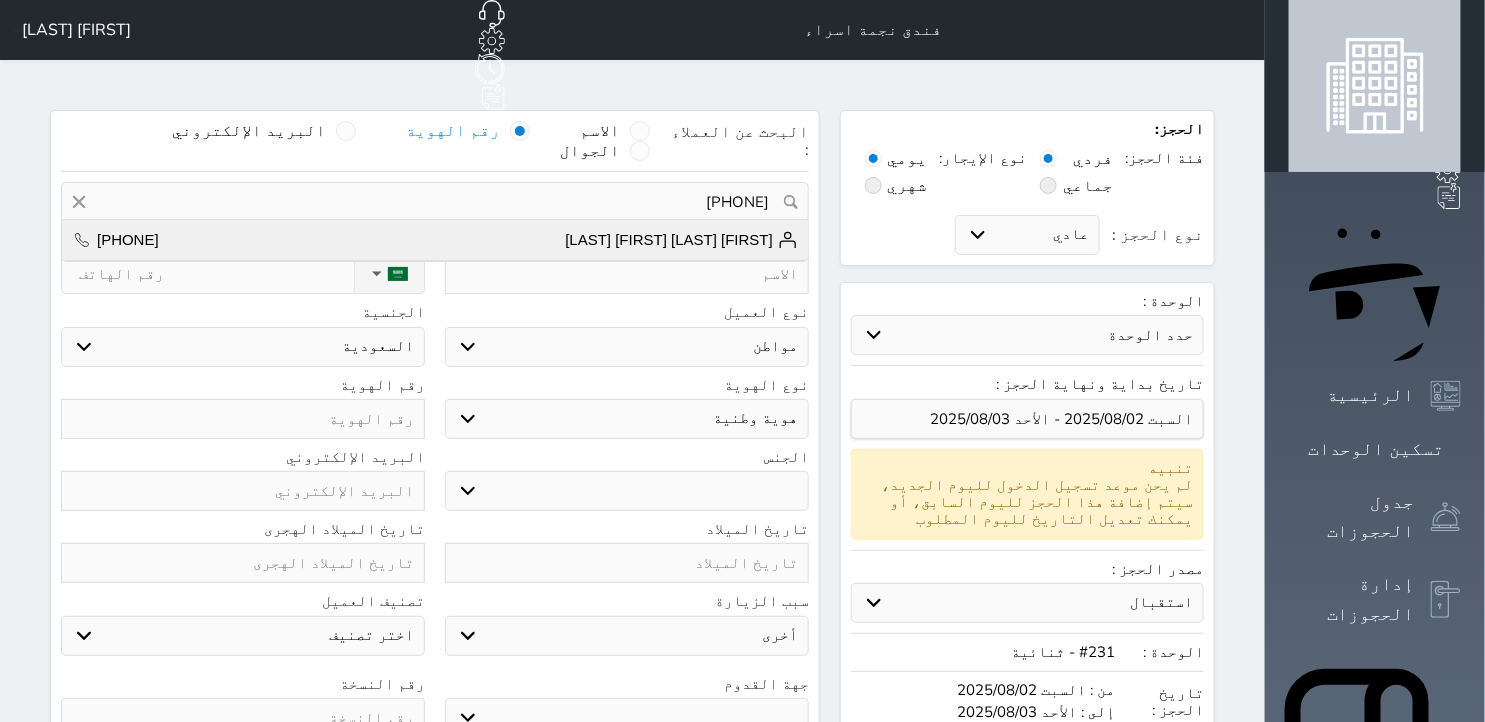 select 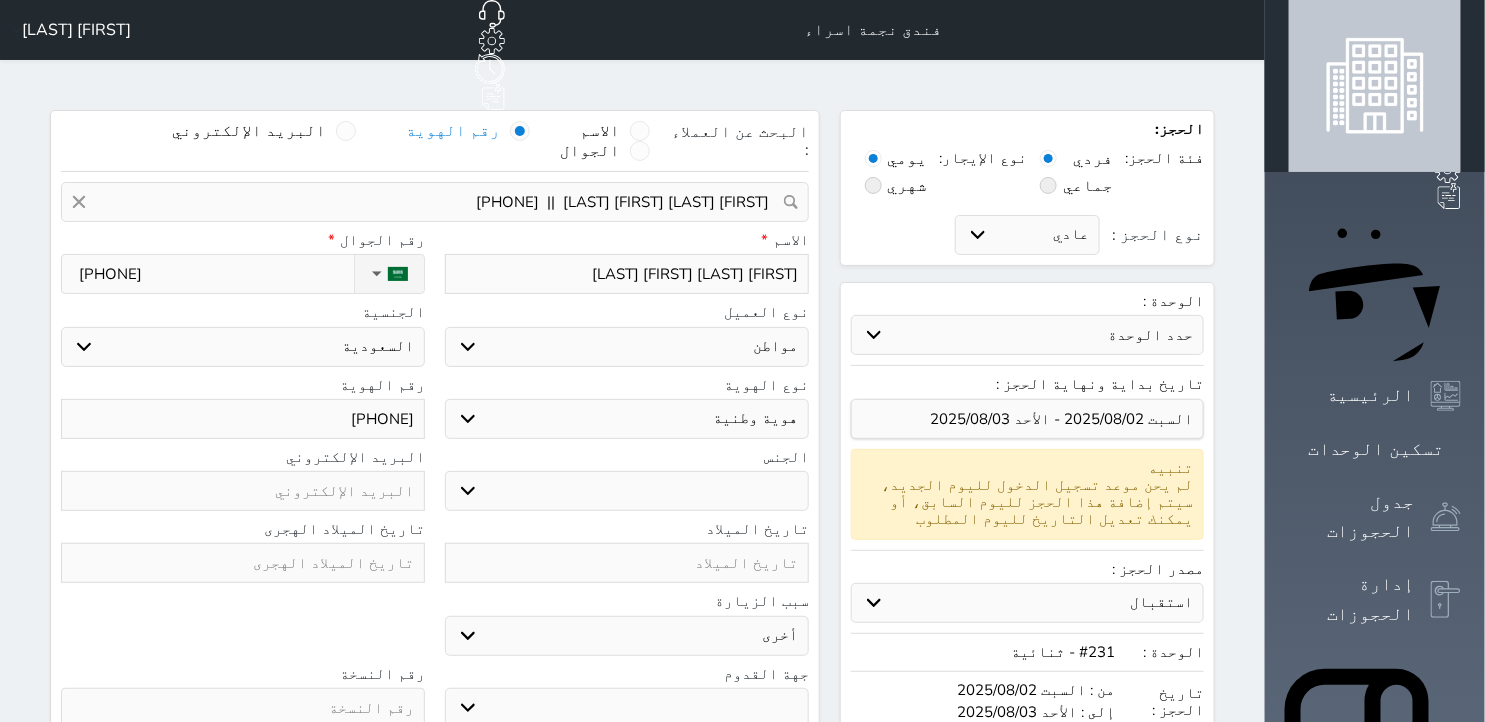select 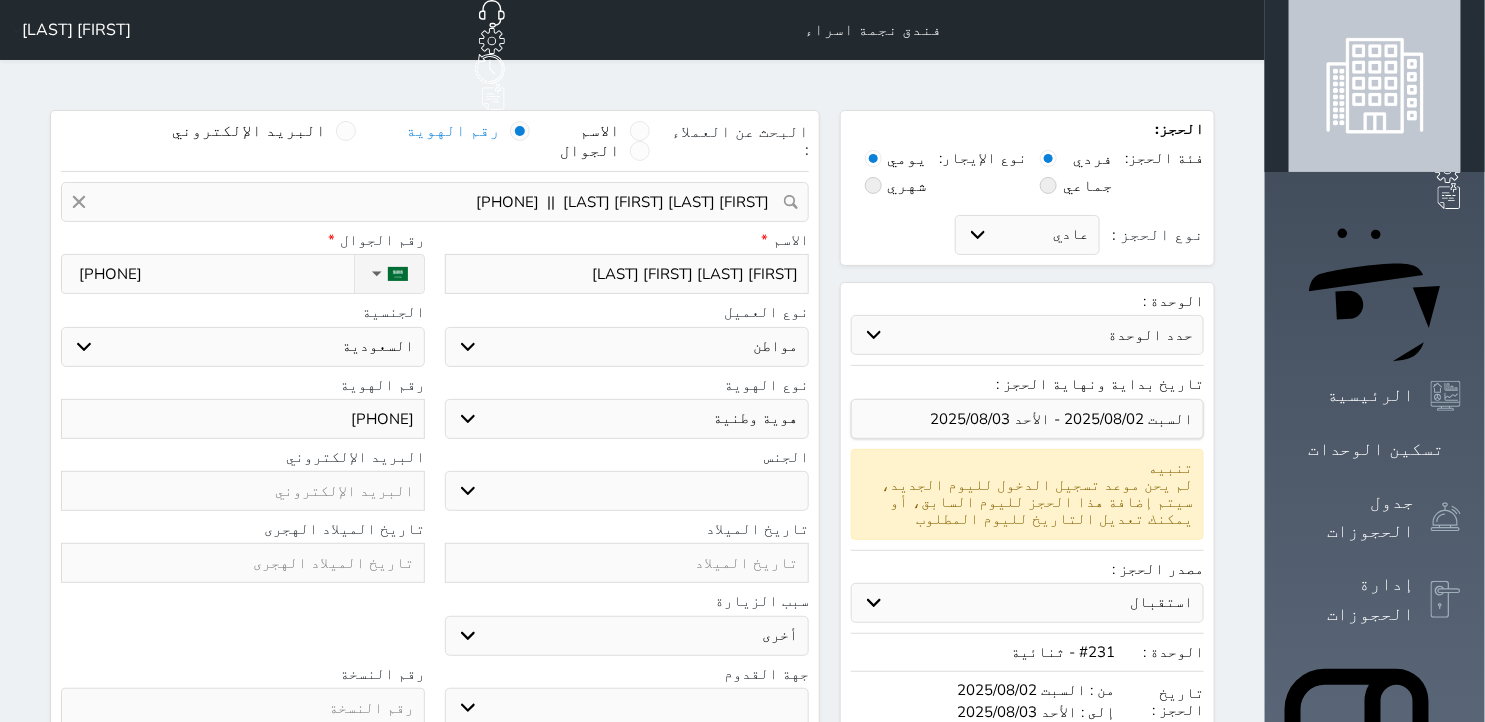 select 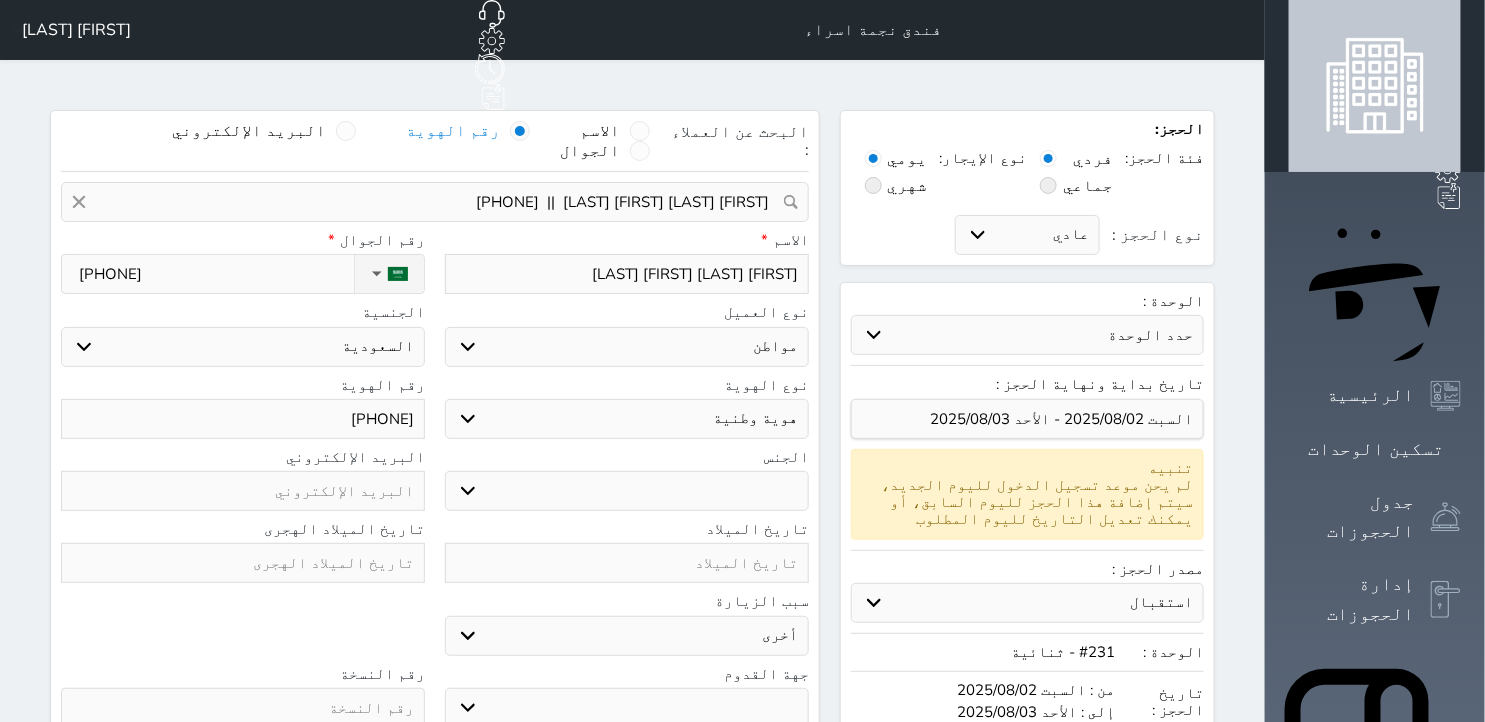 select 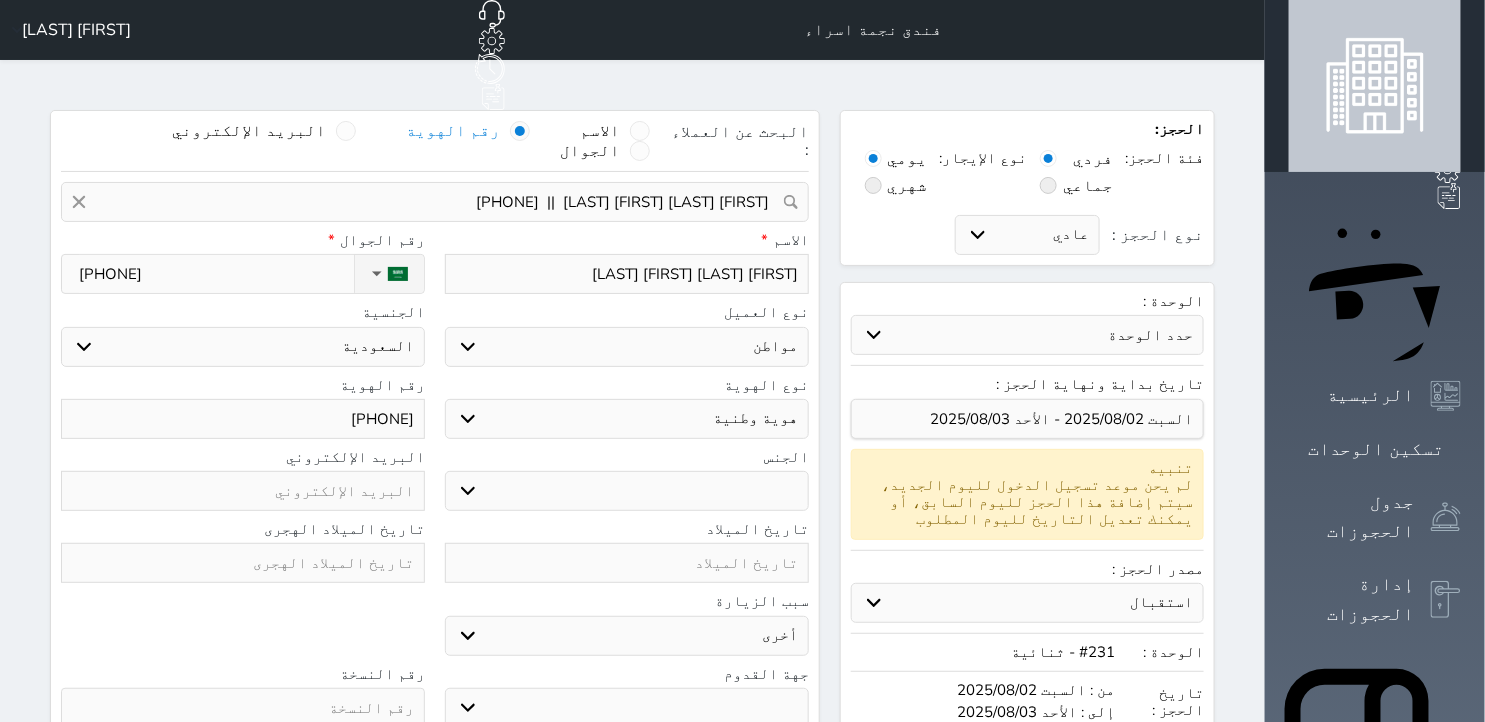 select 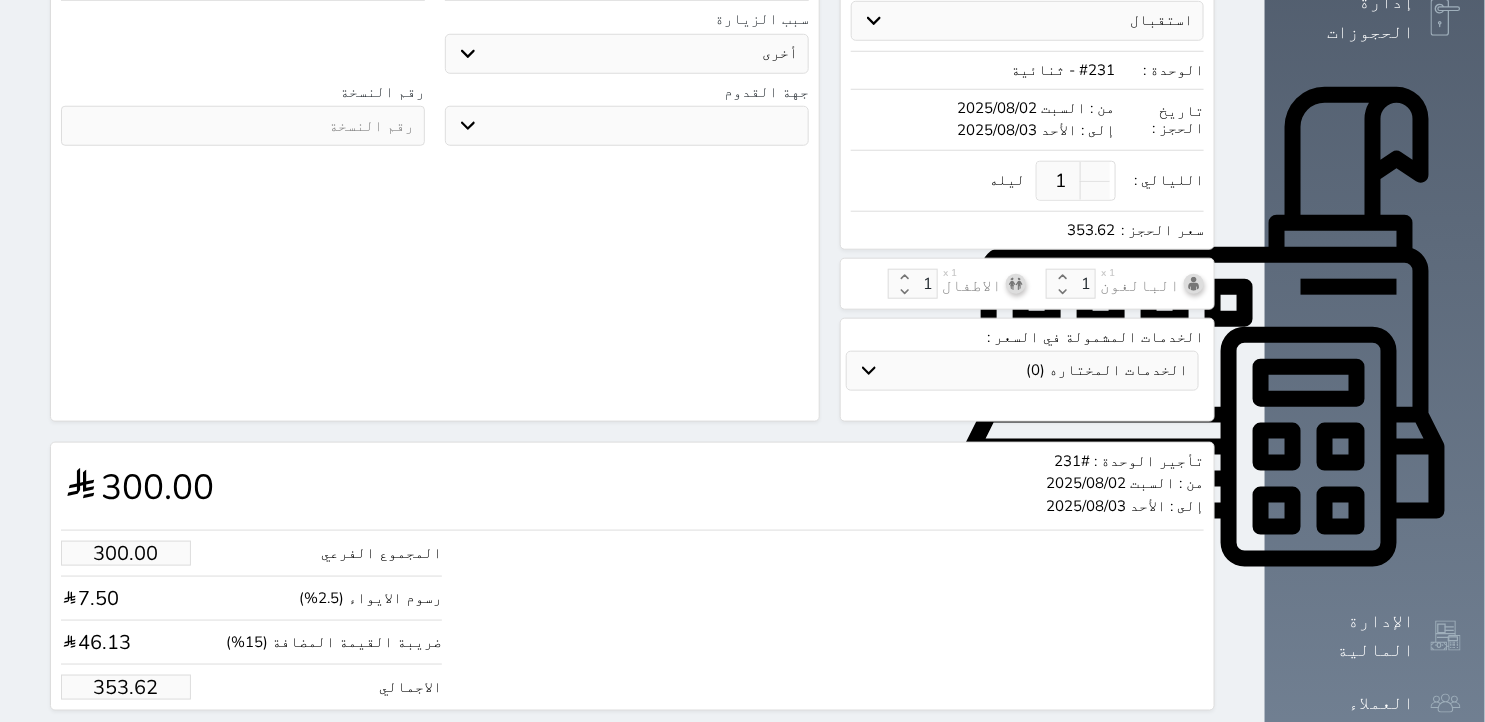 scroll, scrollTop: 596, scrollLeft: 0, axis: vertical 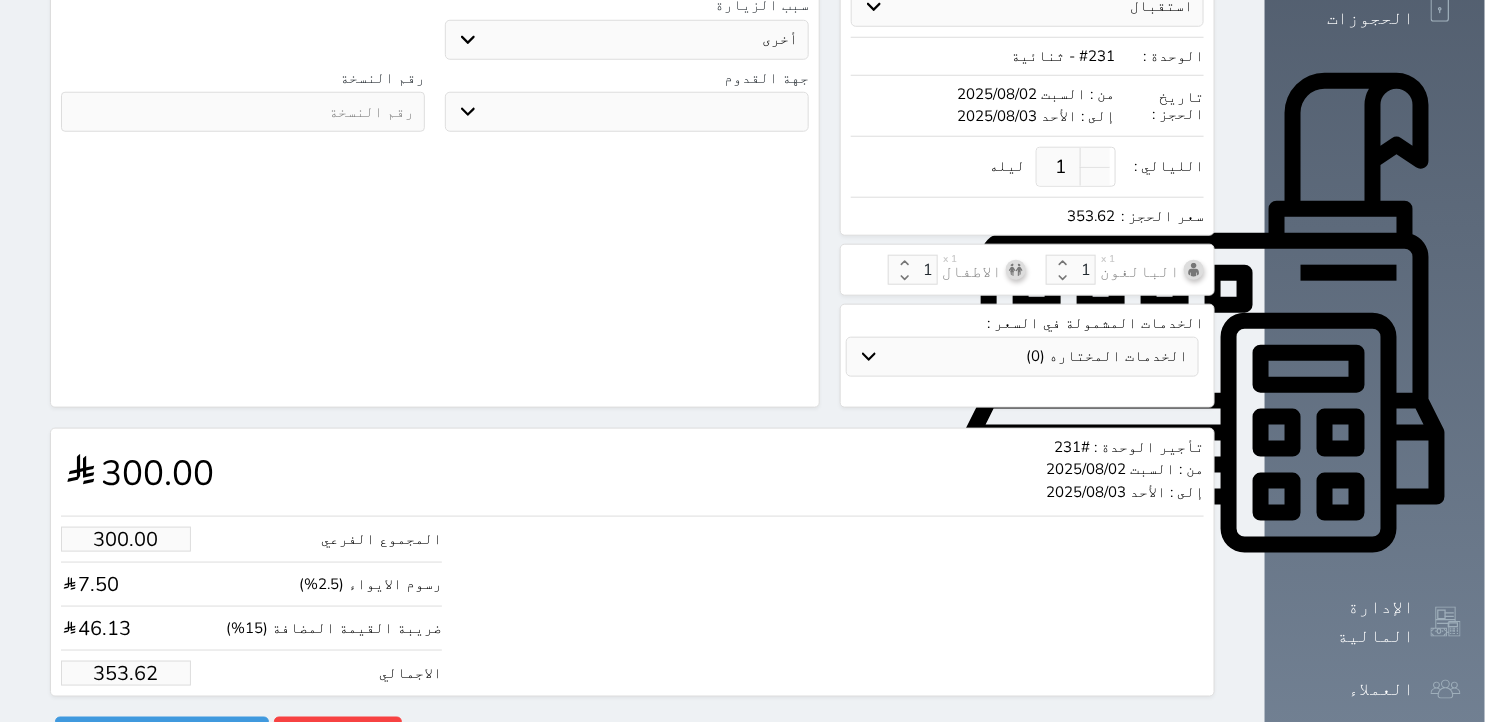 click on "353.62" at bounding box center [126, 673] 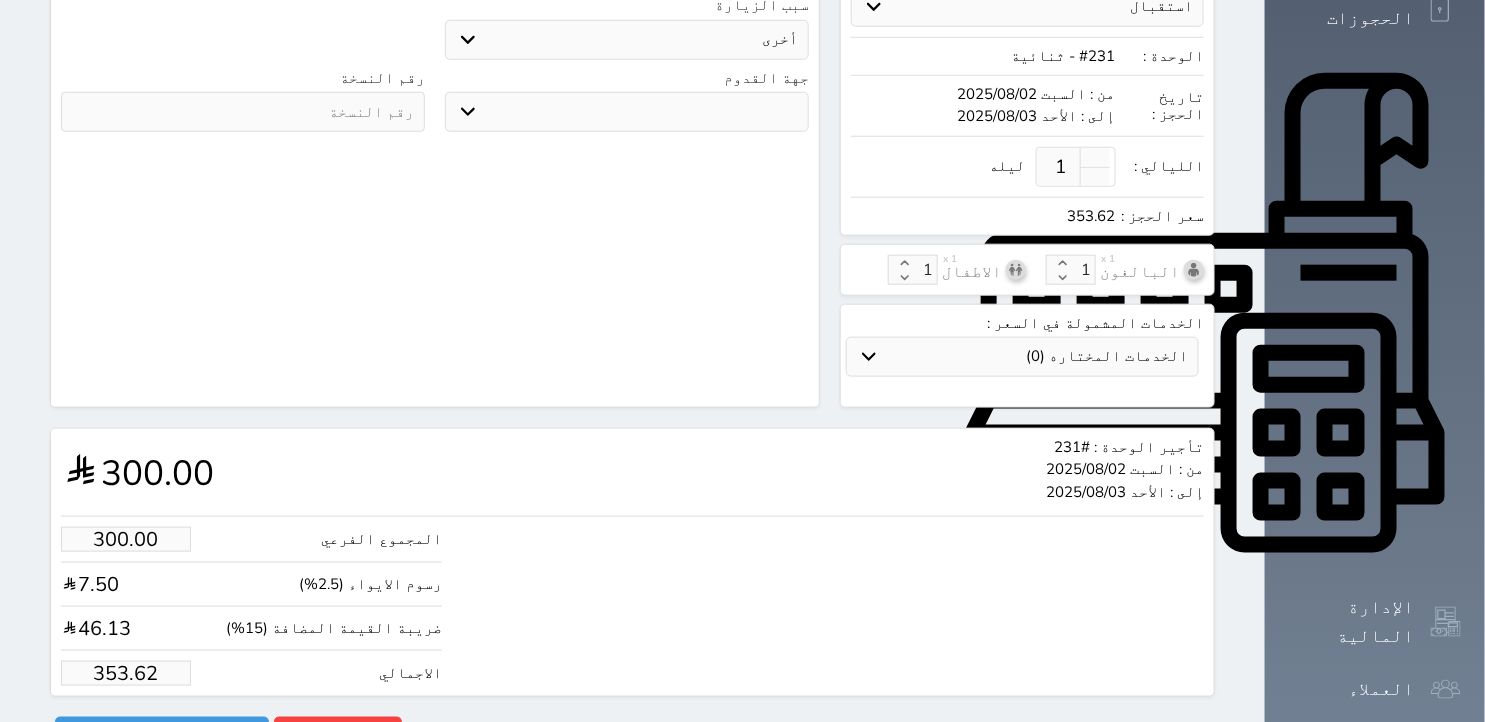 type on "1.00" 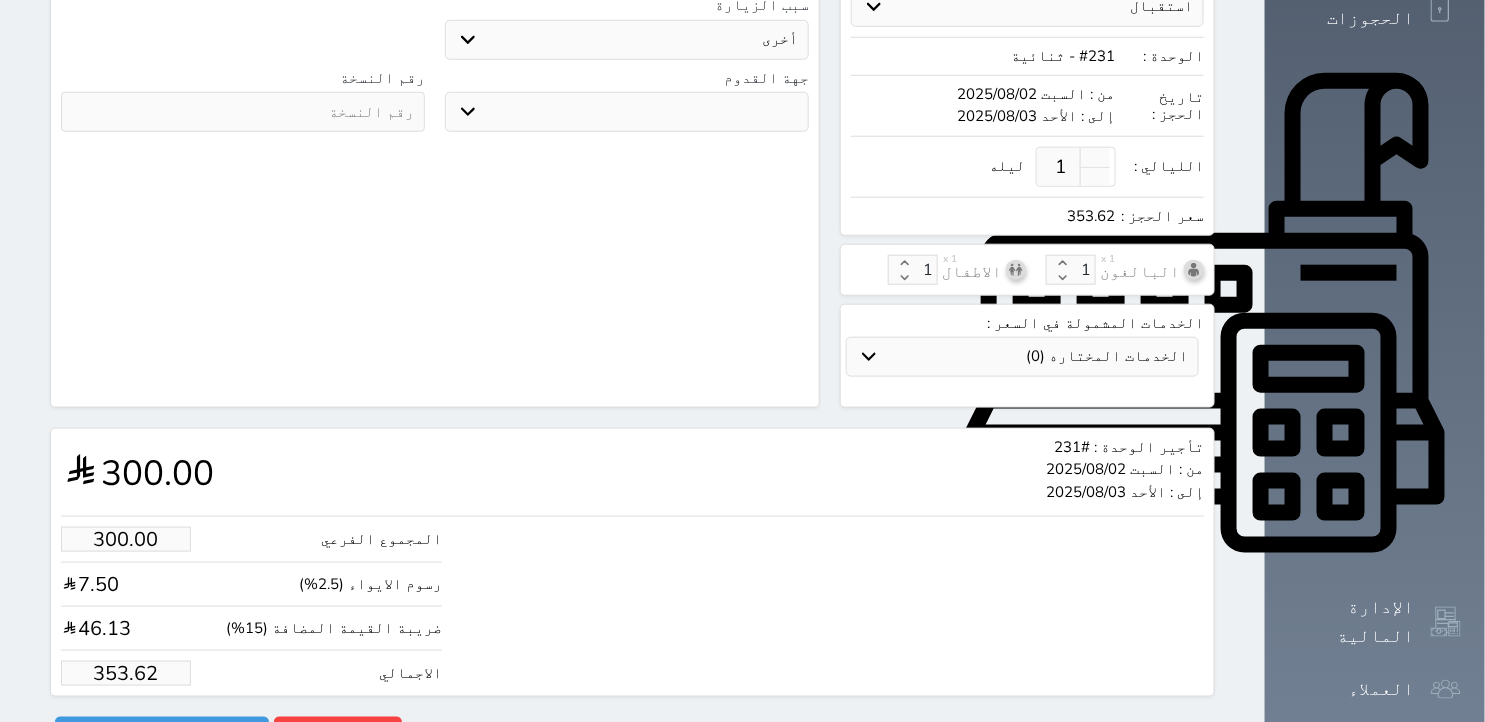 type on "1.17875" 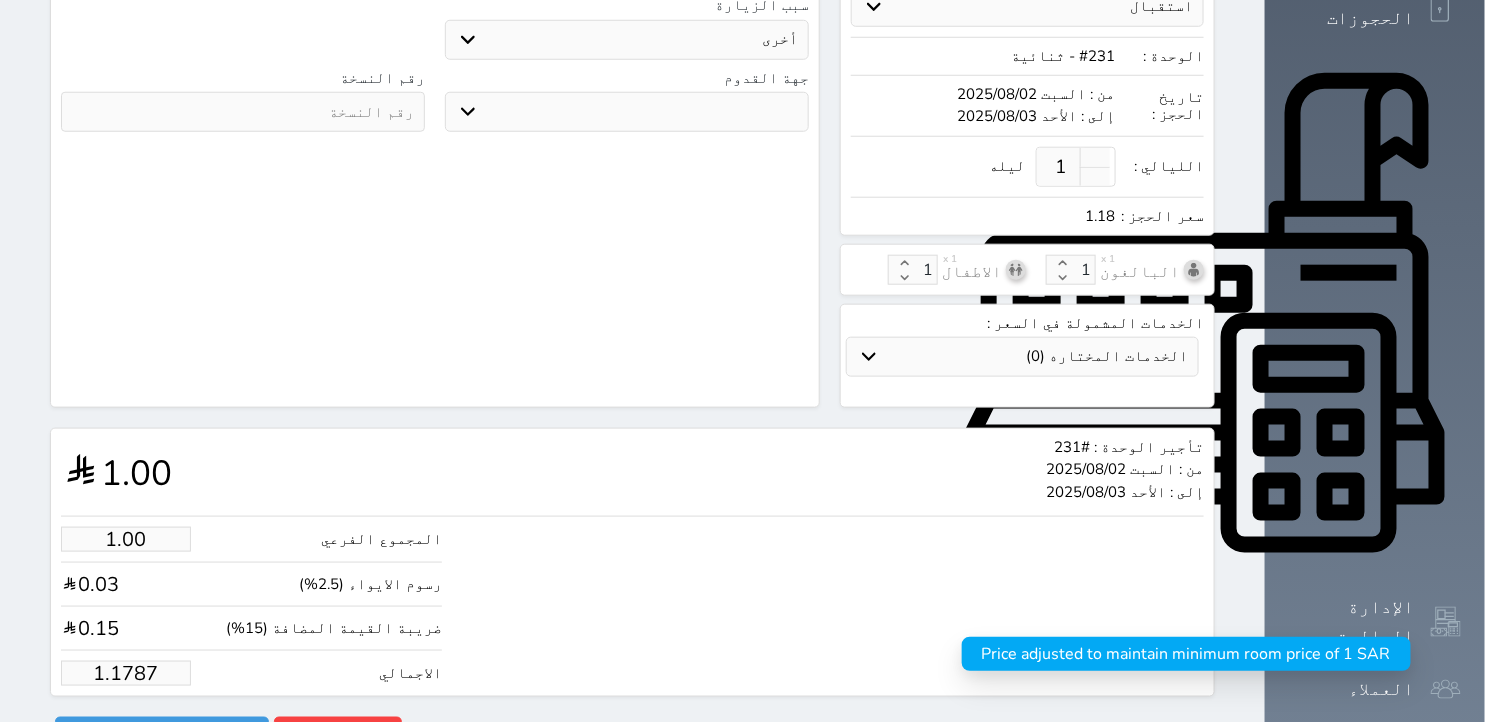 type on "1.178" 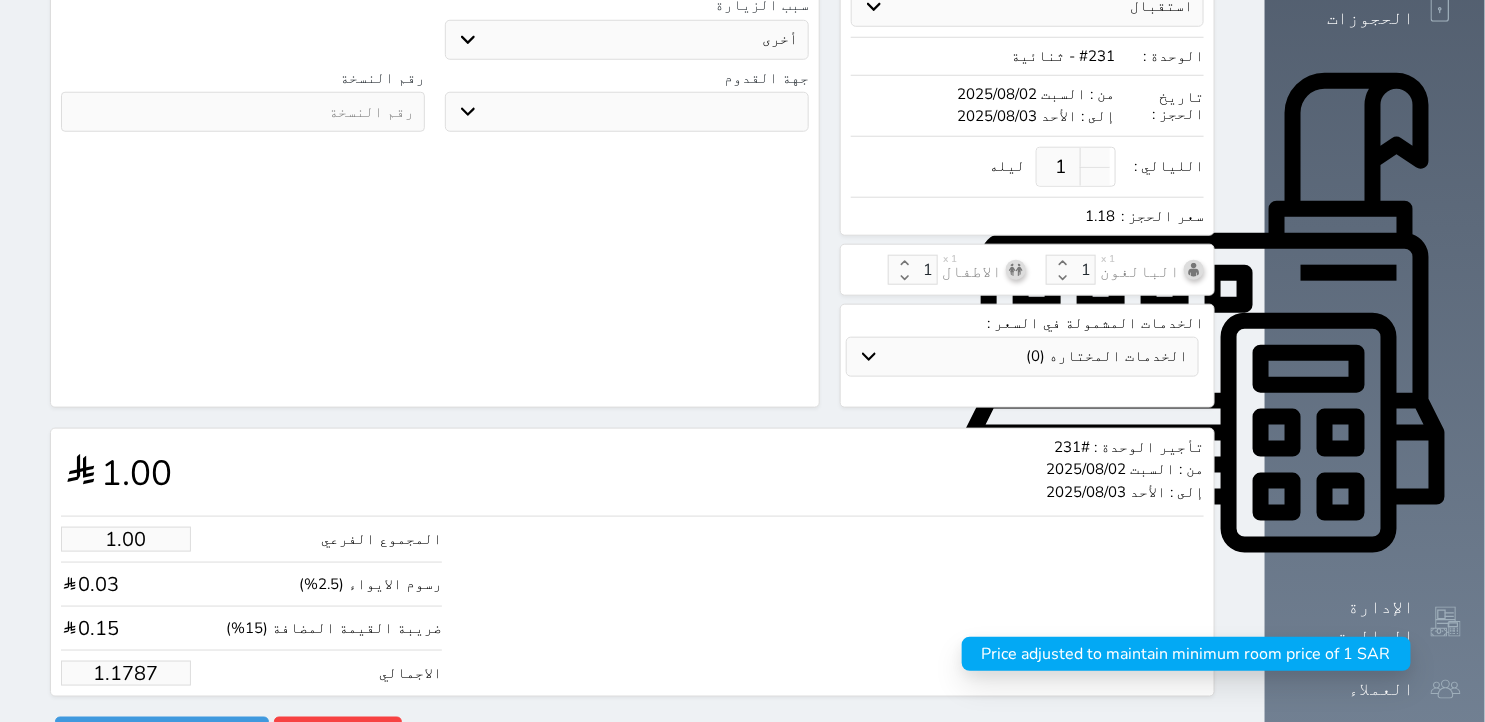 select 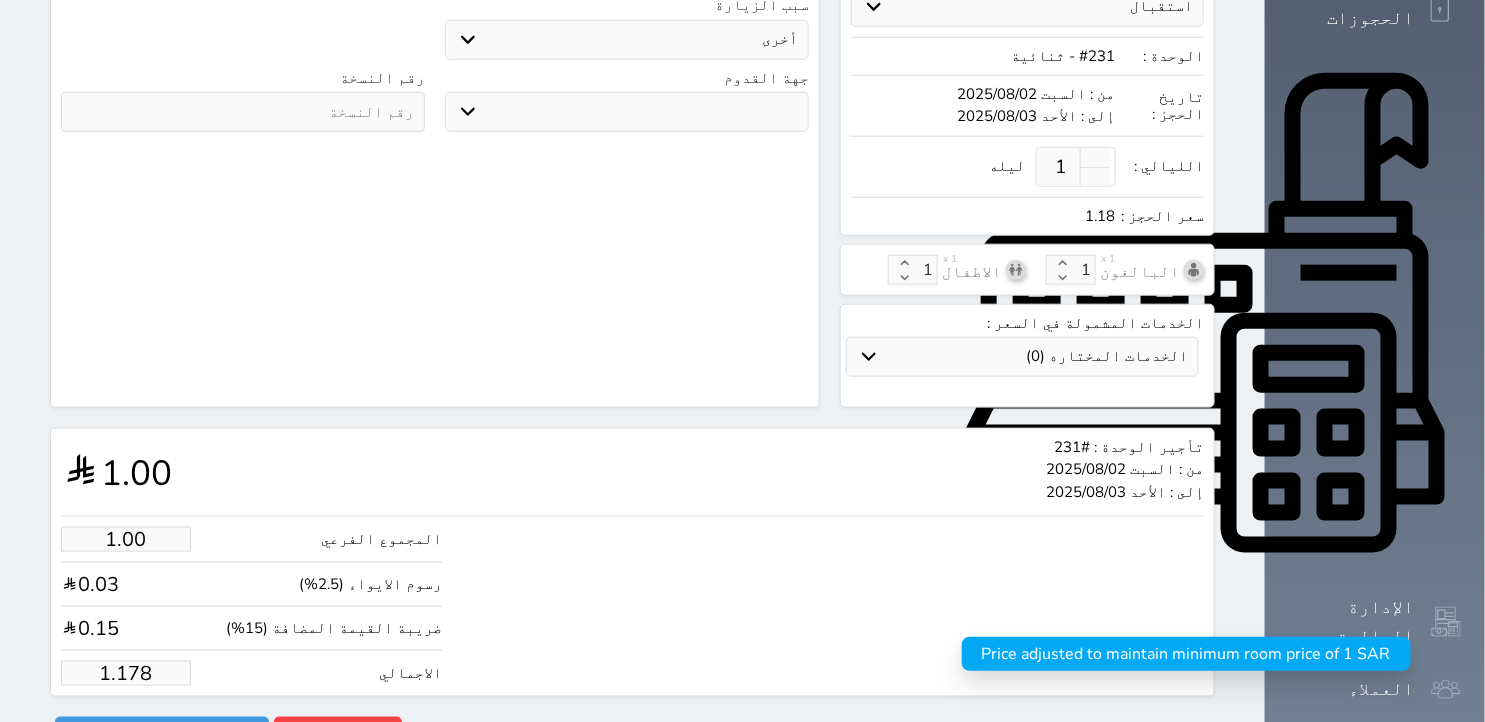type on "1.17" 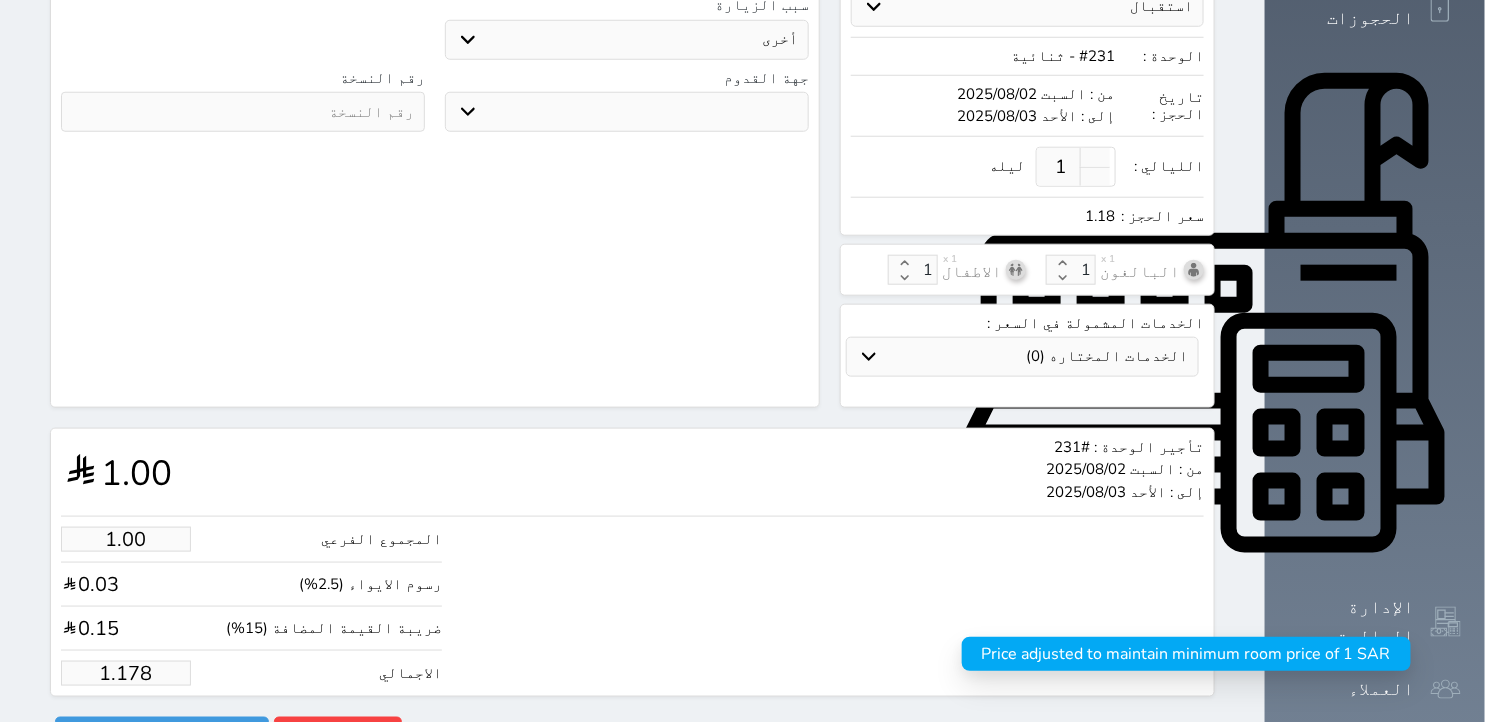 select 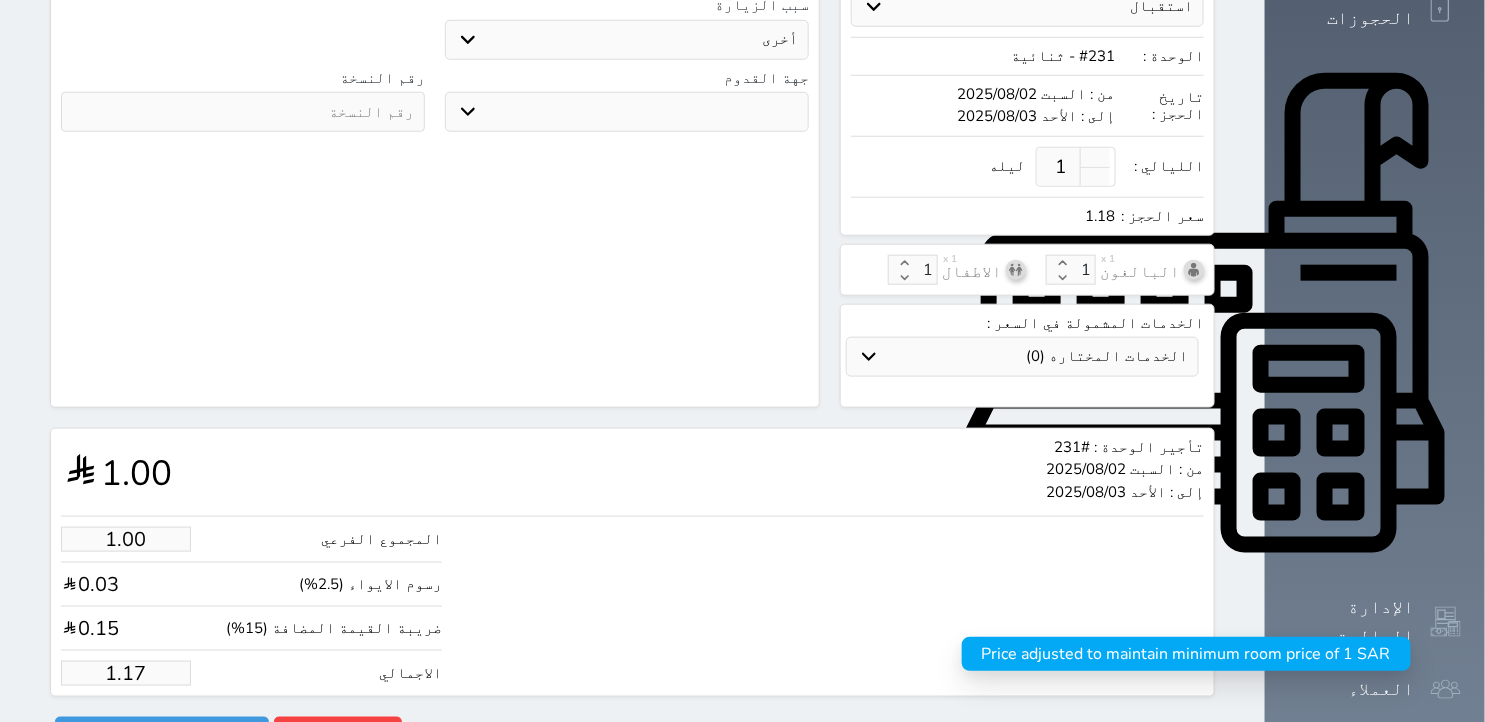 type on "1.1" 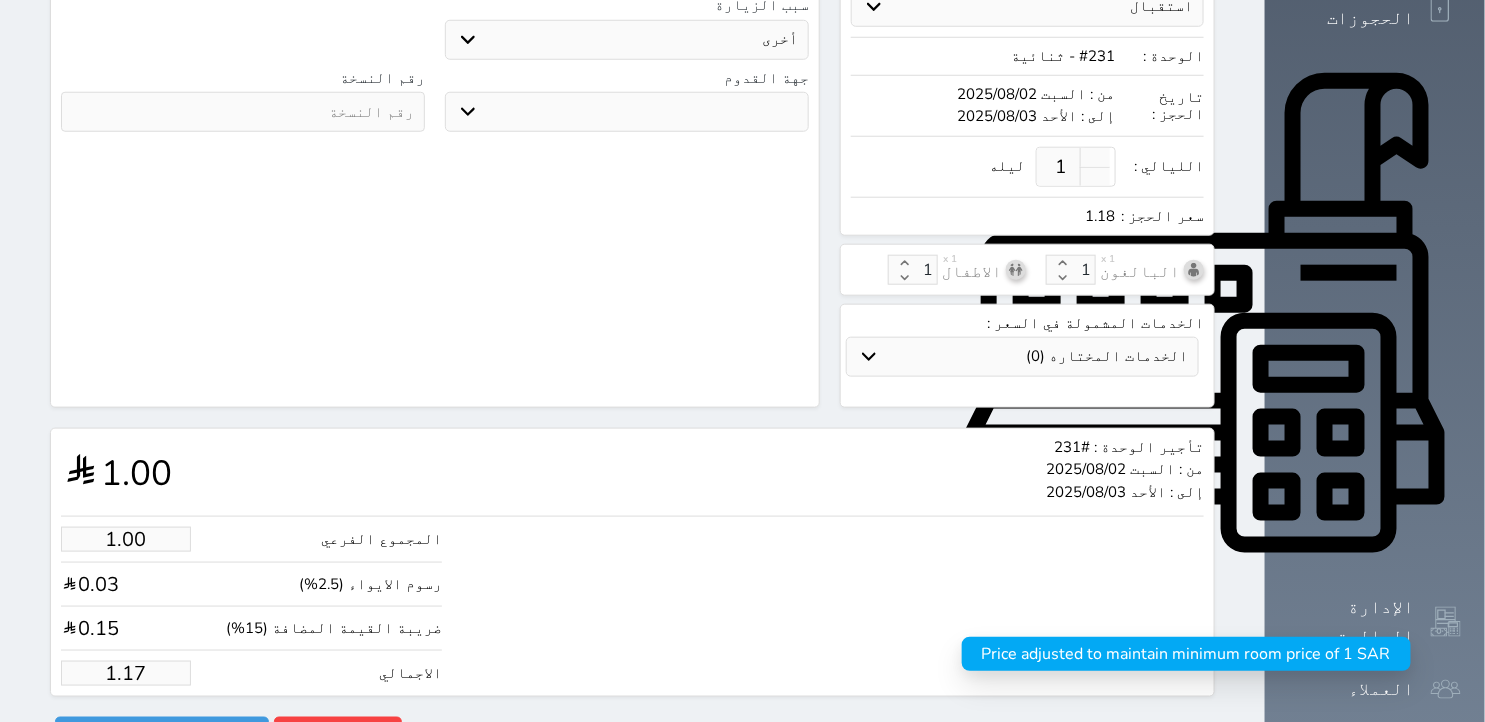 select 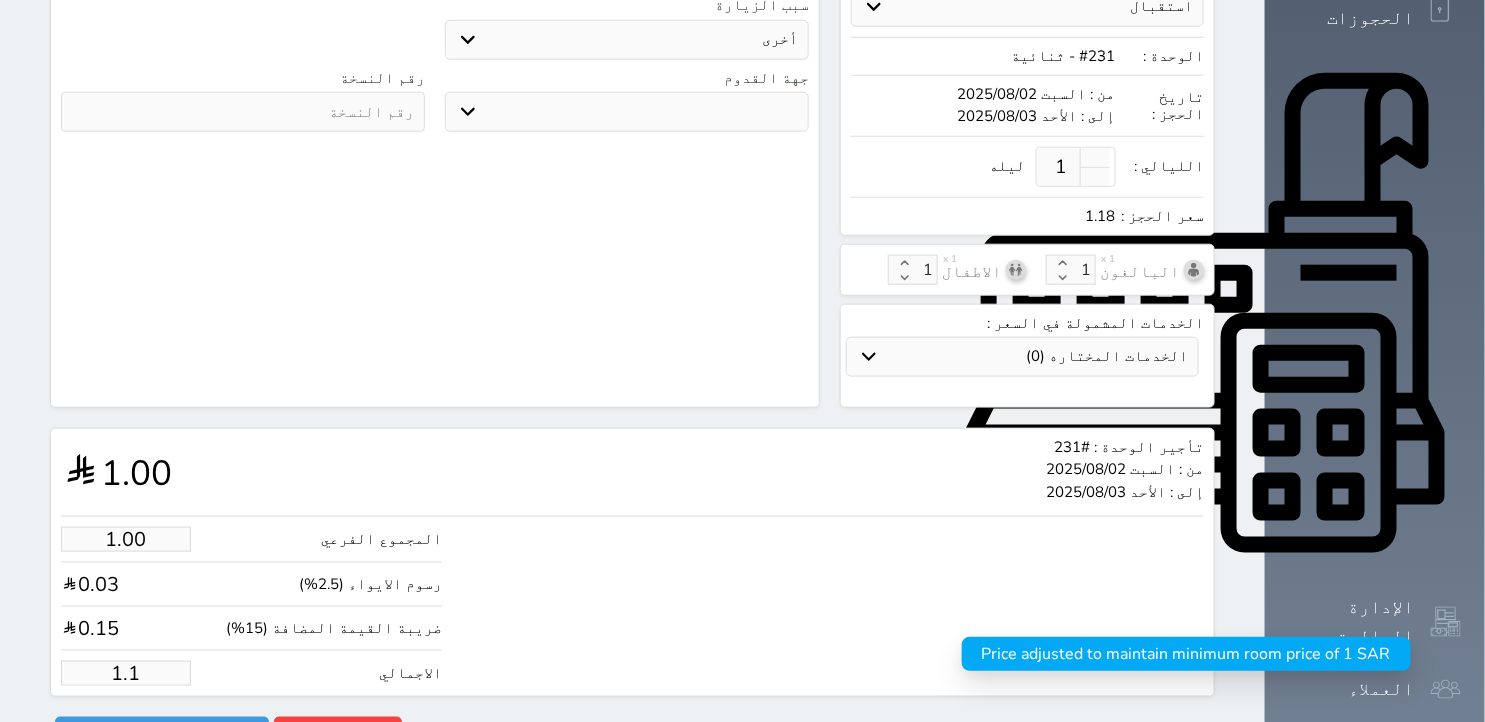 type on "1." 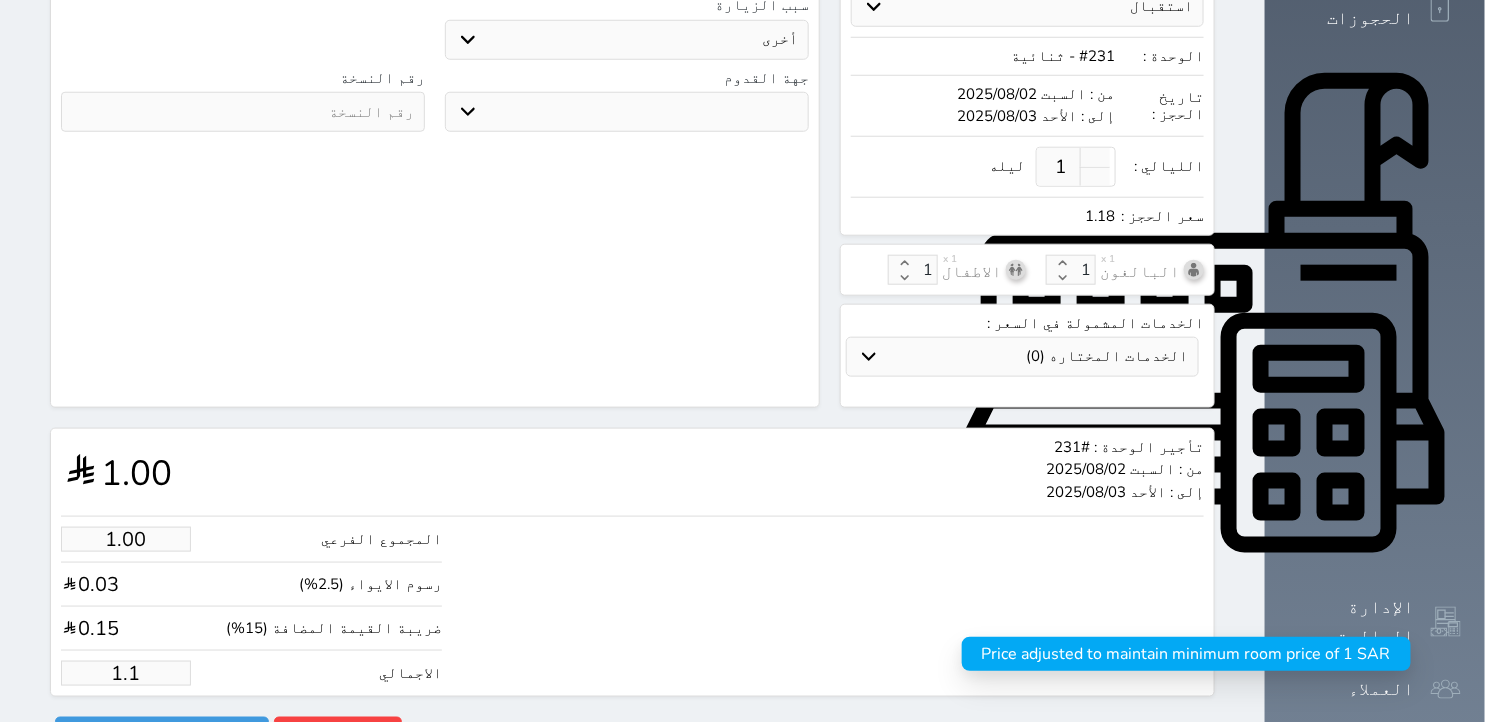 select 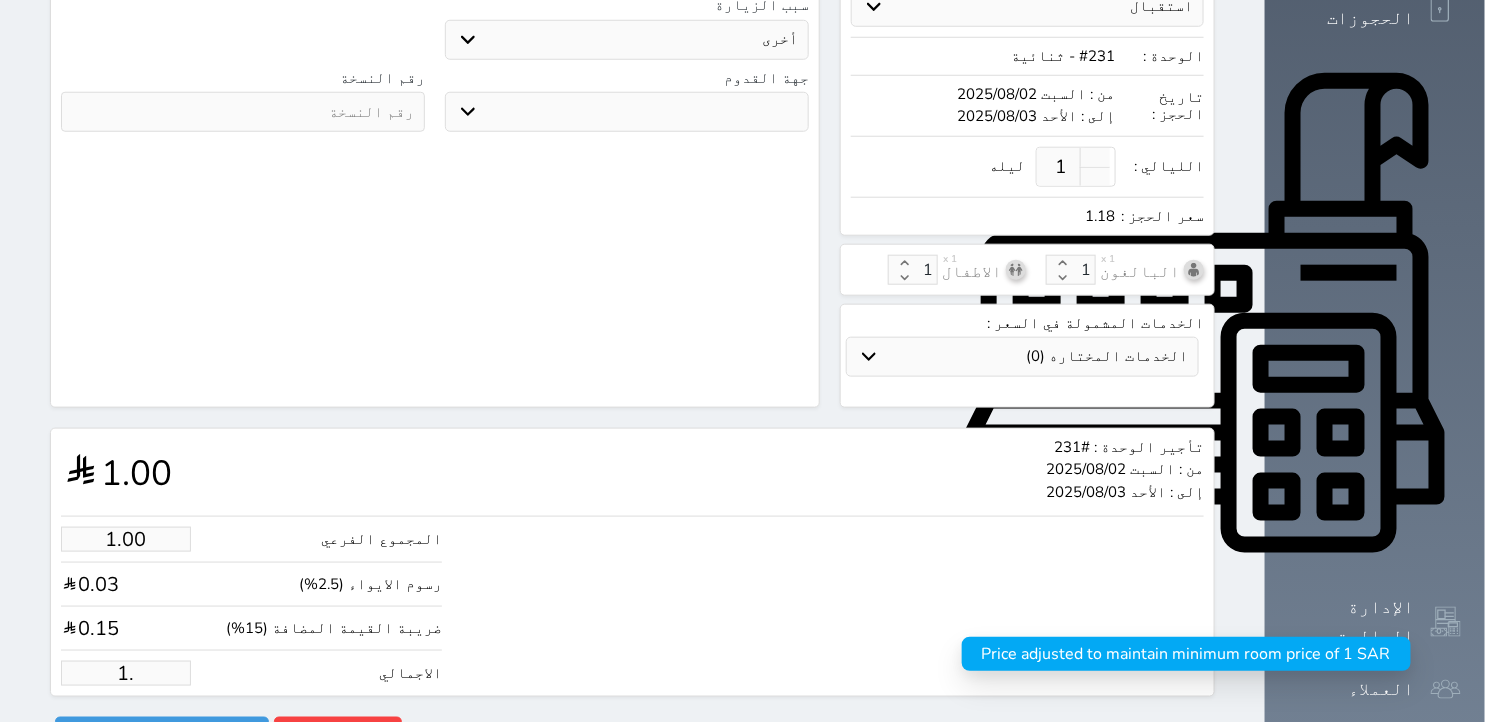 type on "1" 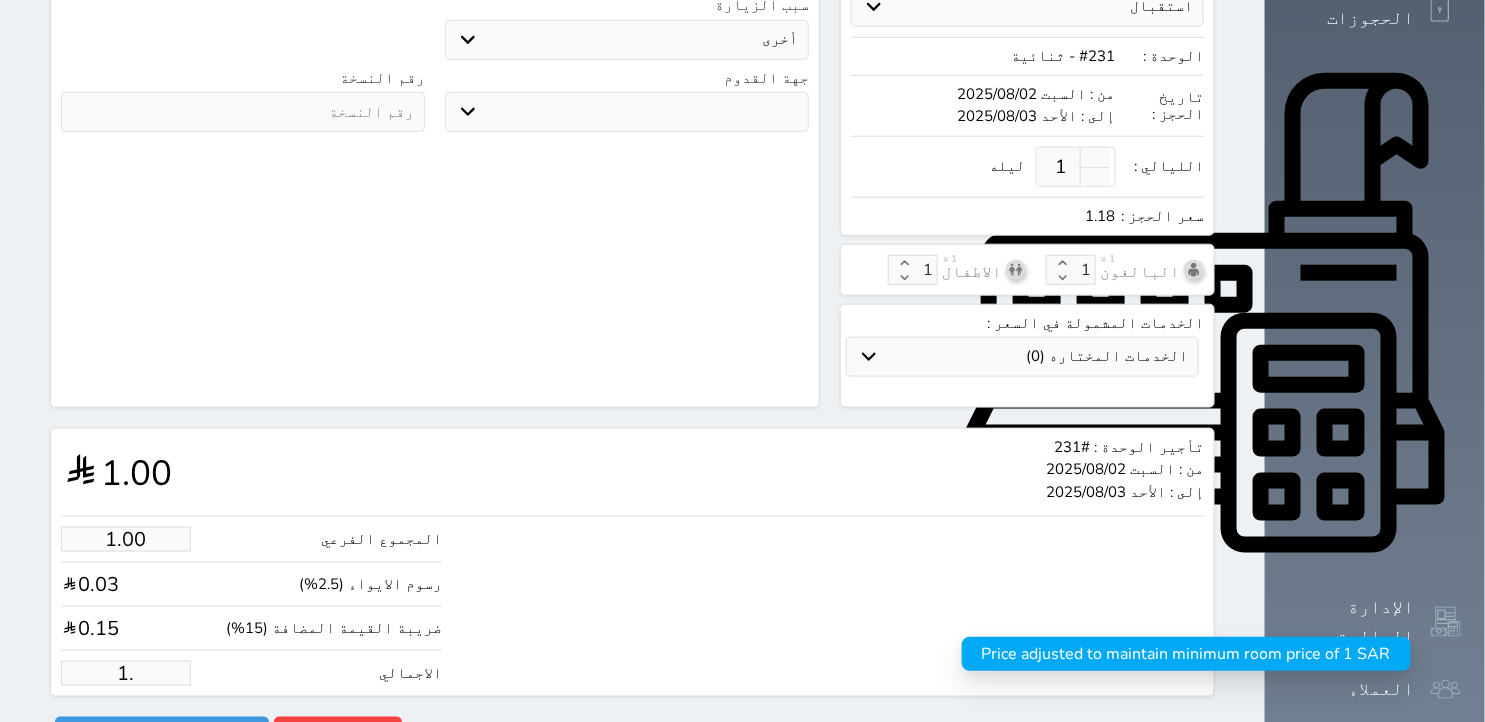 select 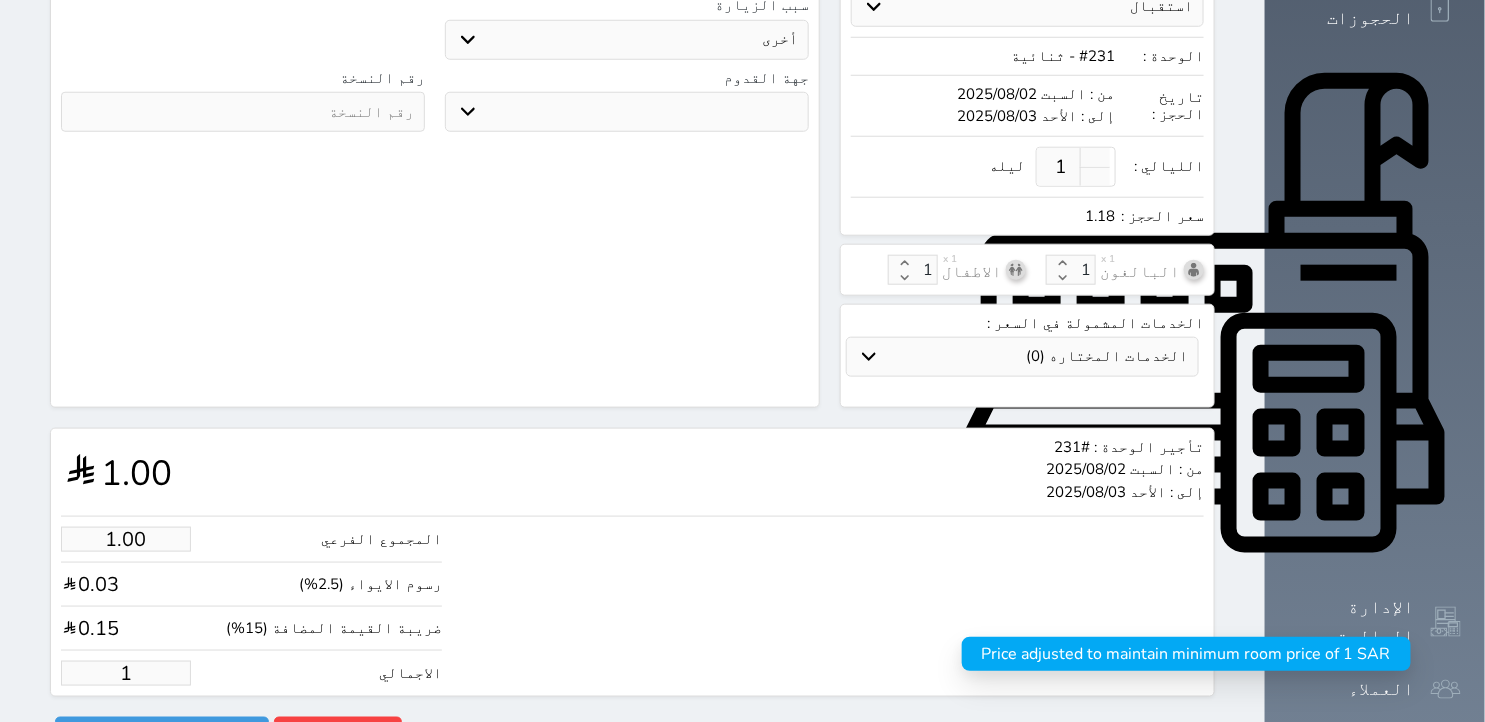 type 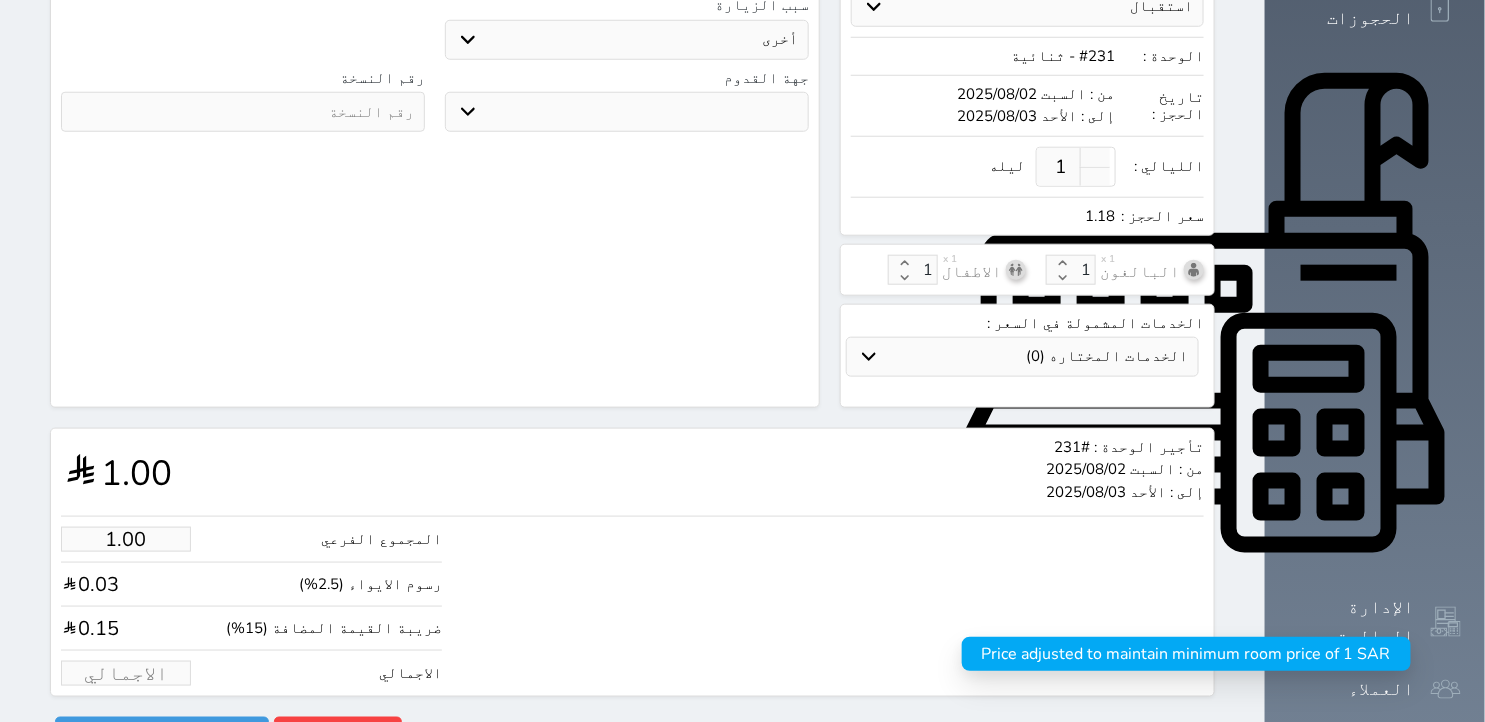 select 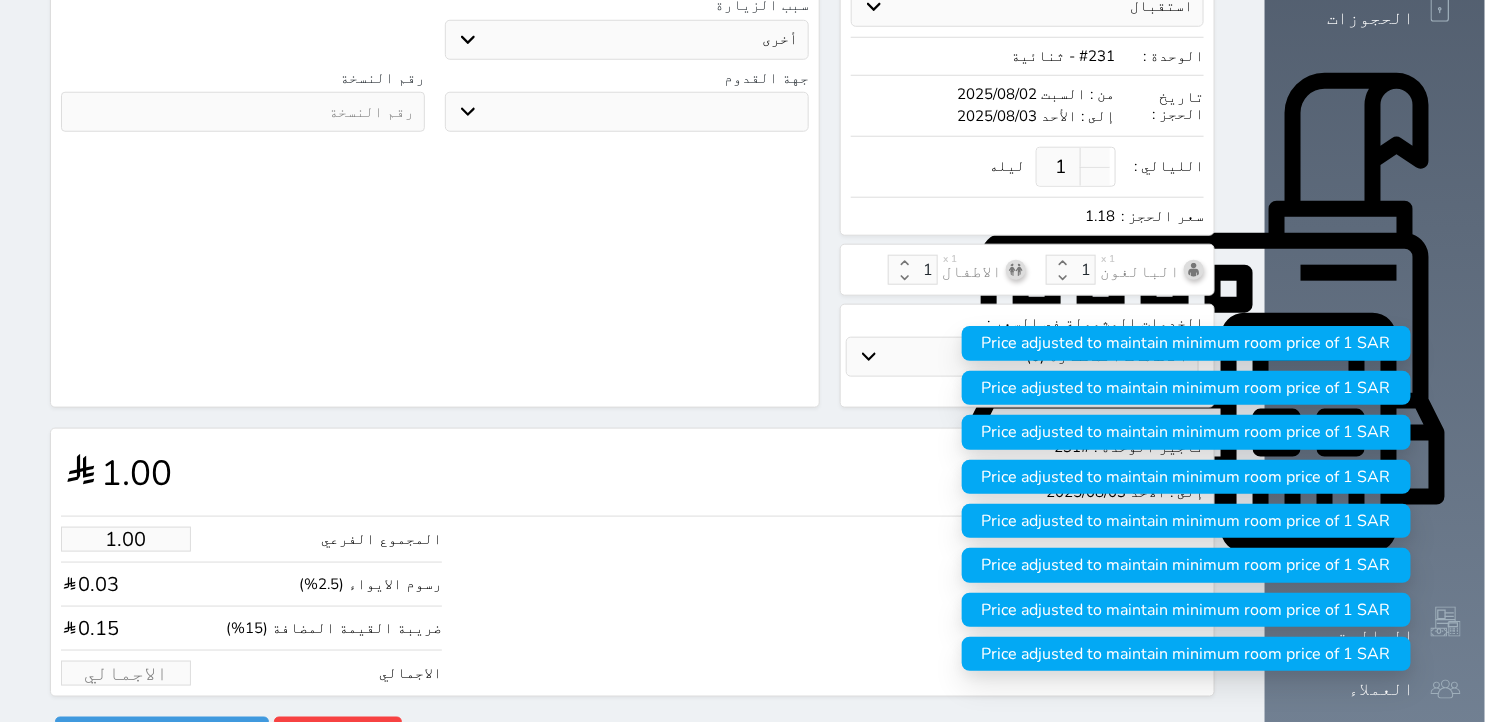 type on "5.09" 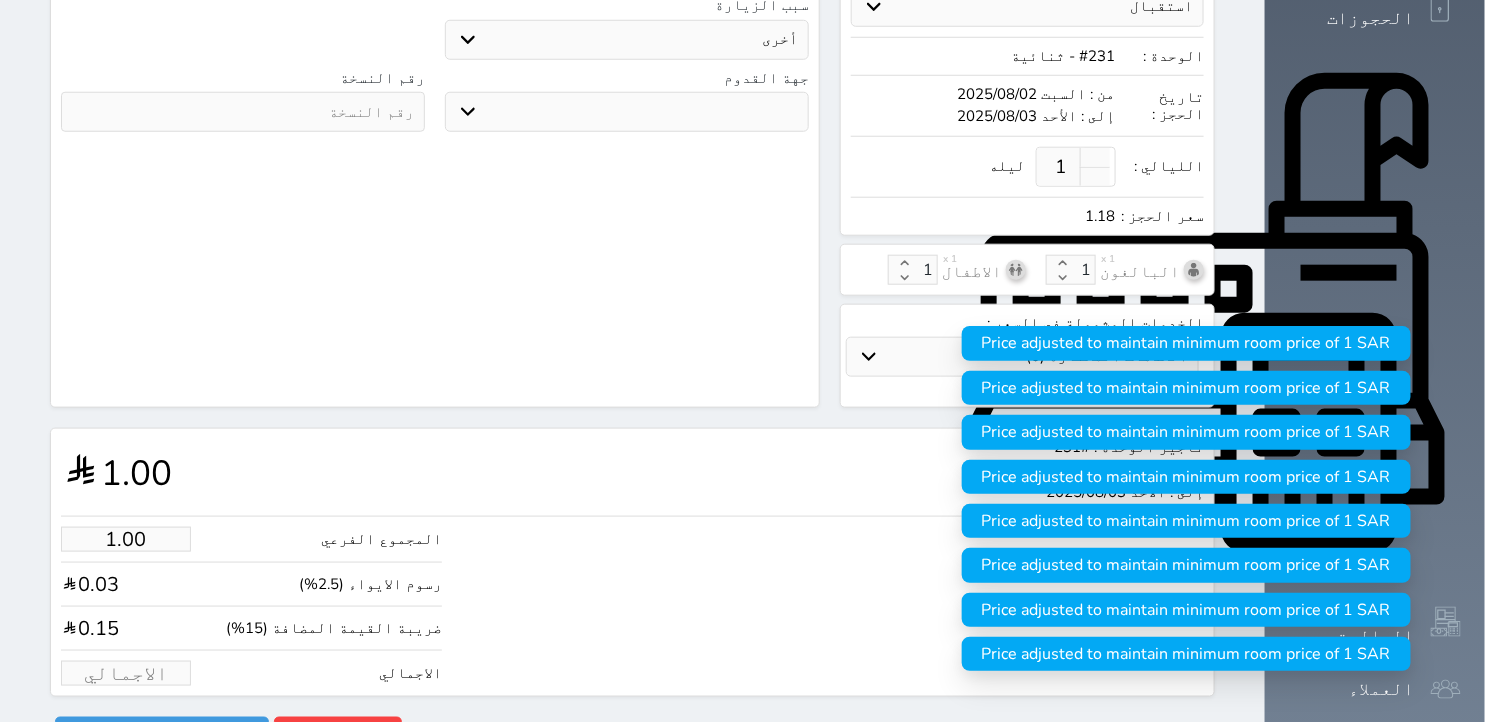 type on "6" 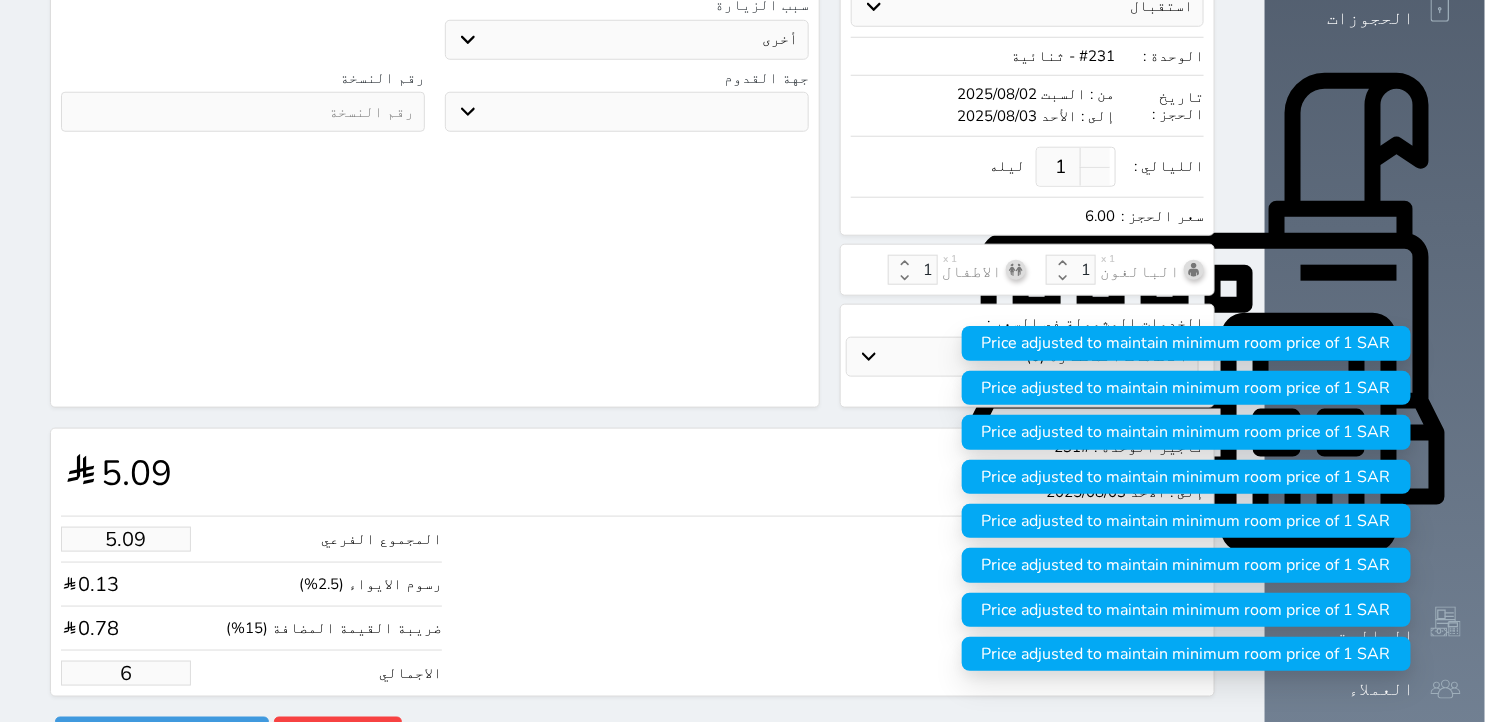 type on "50.90" 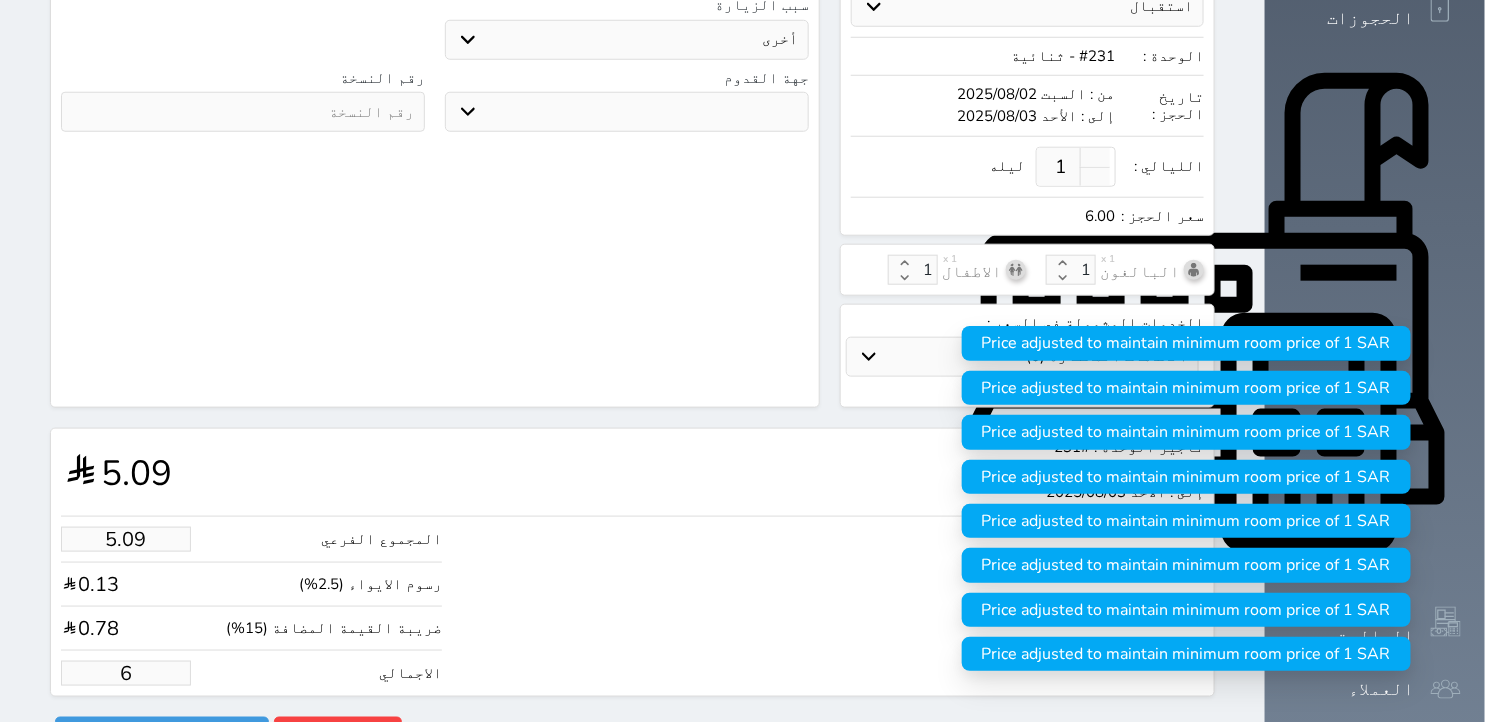 type on "60" 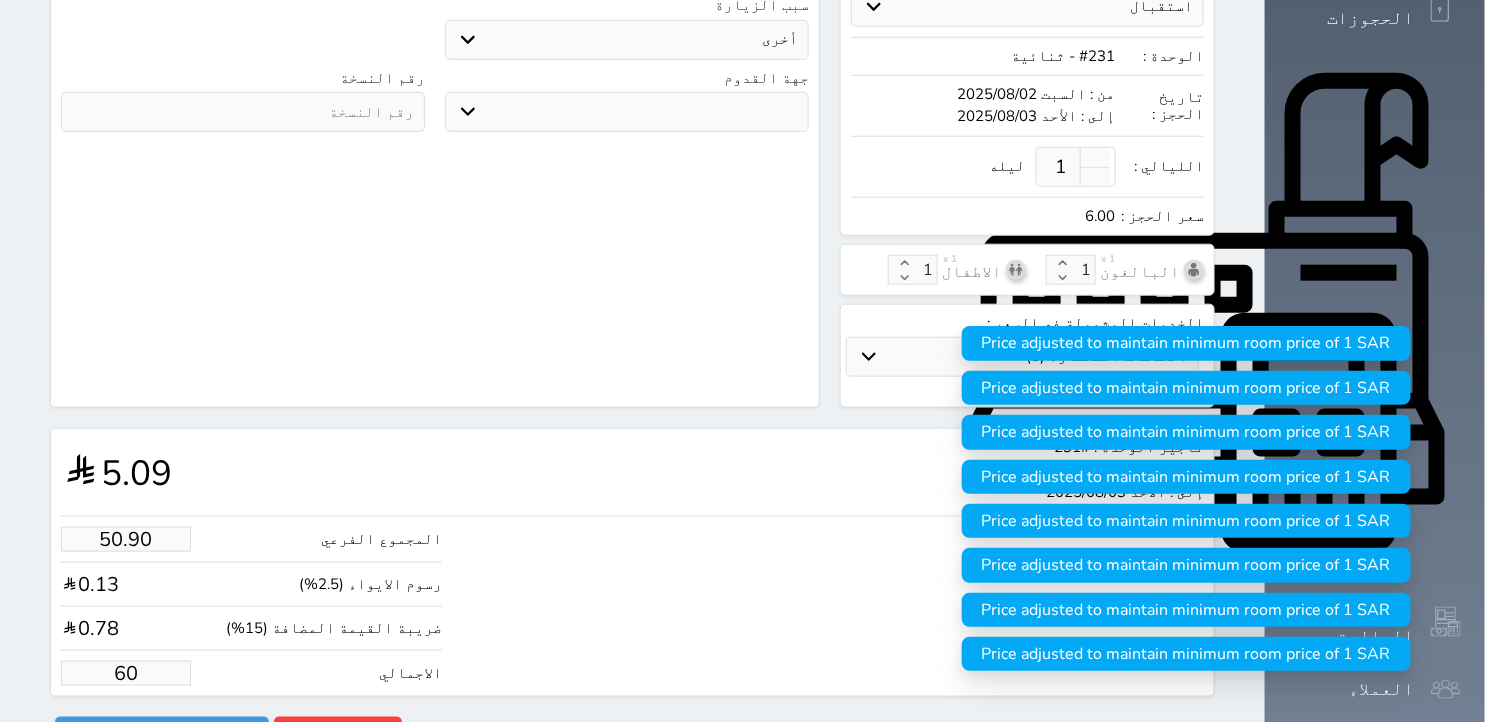 select 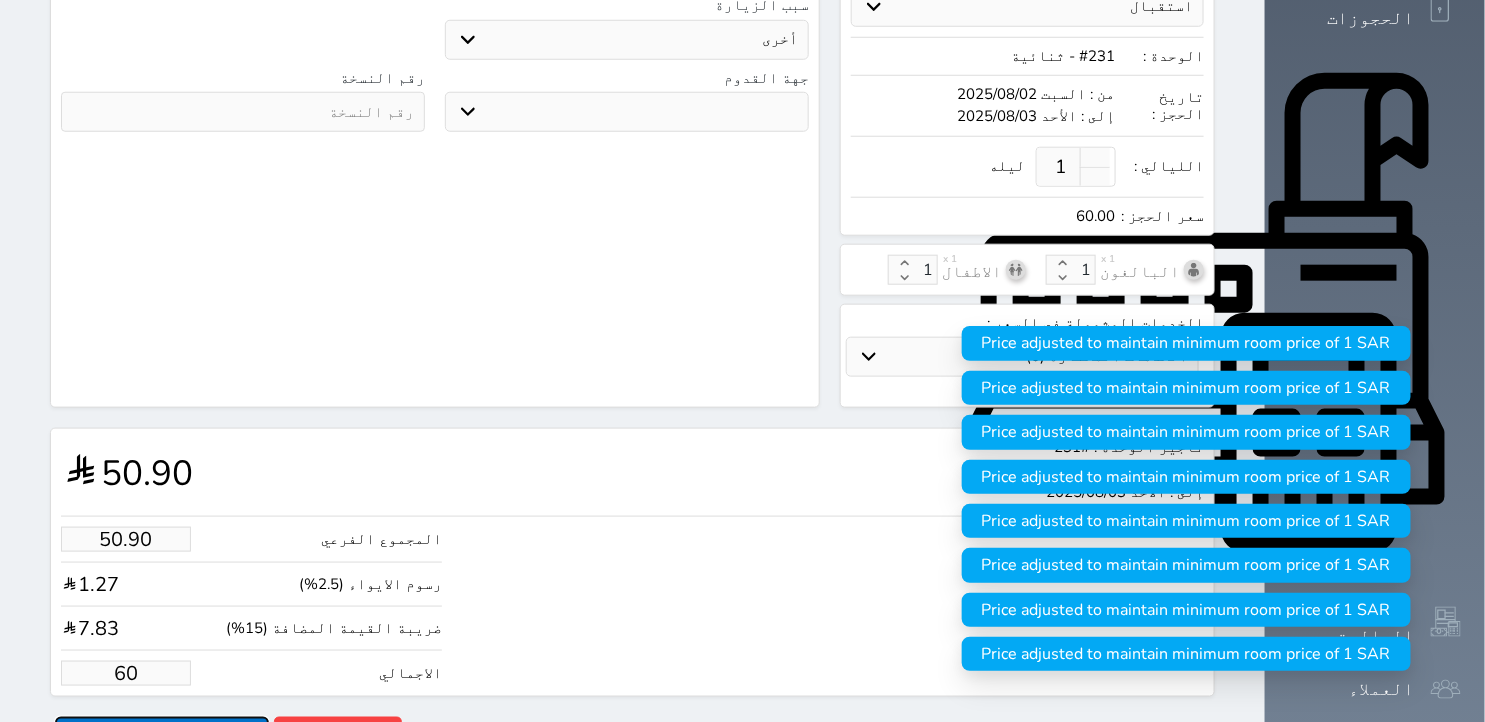 type on "60.00" 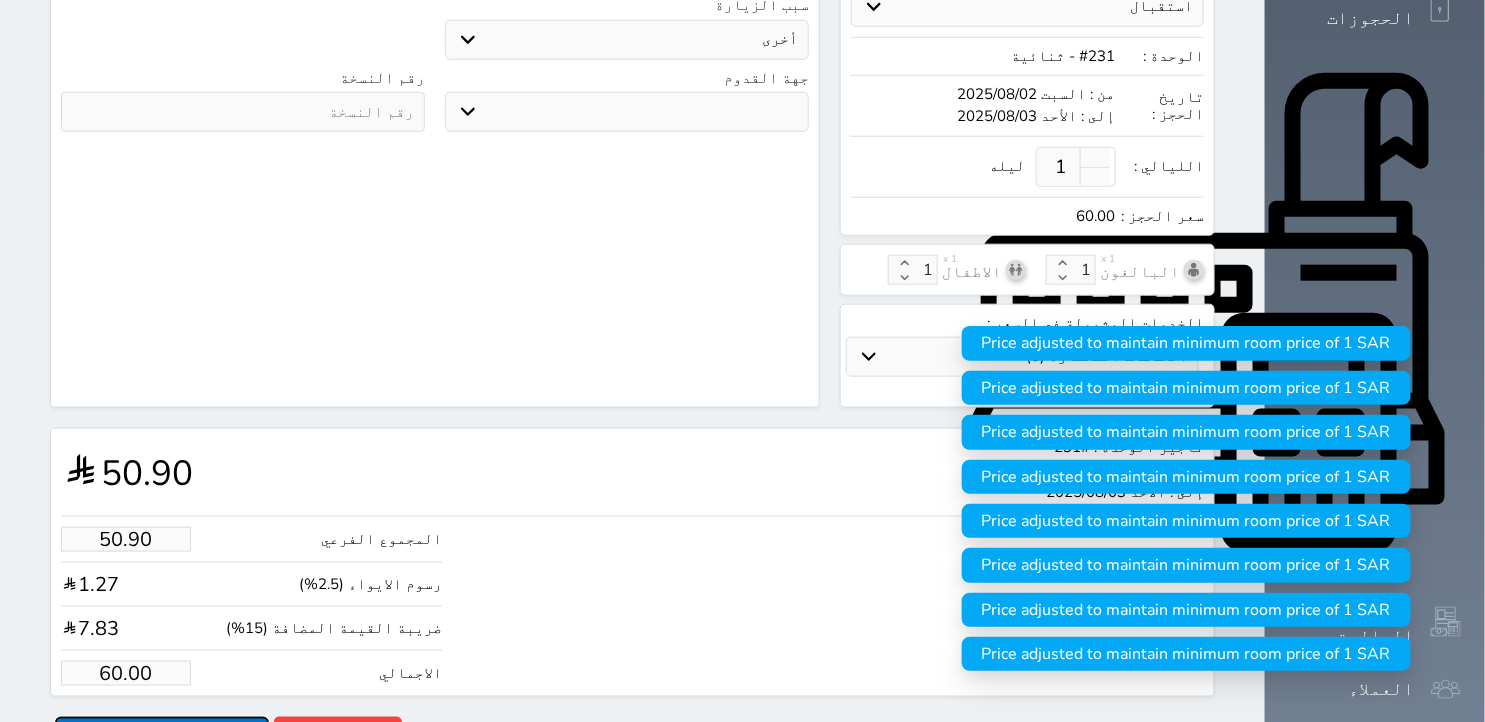 click on "حجز" at bounding box center [162, 734] 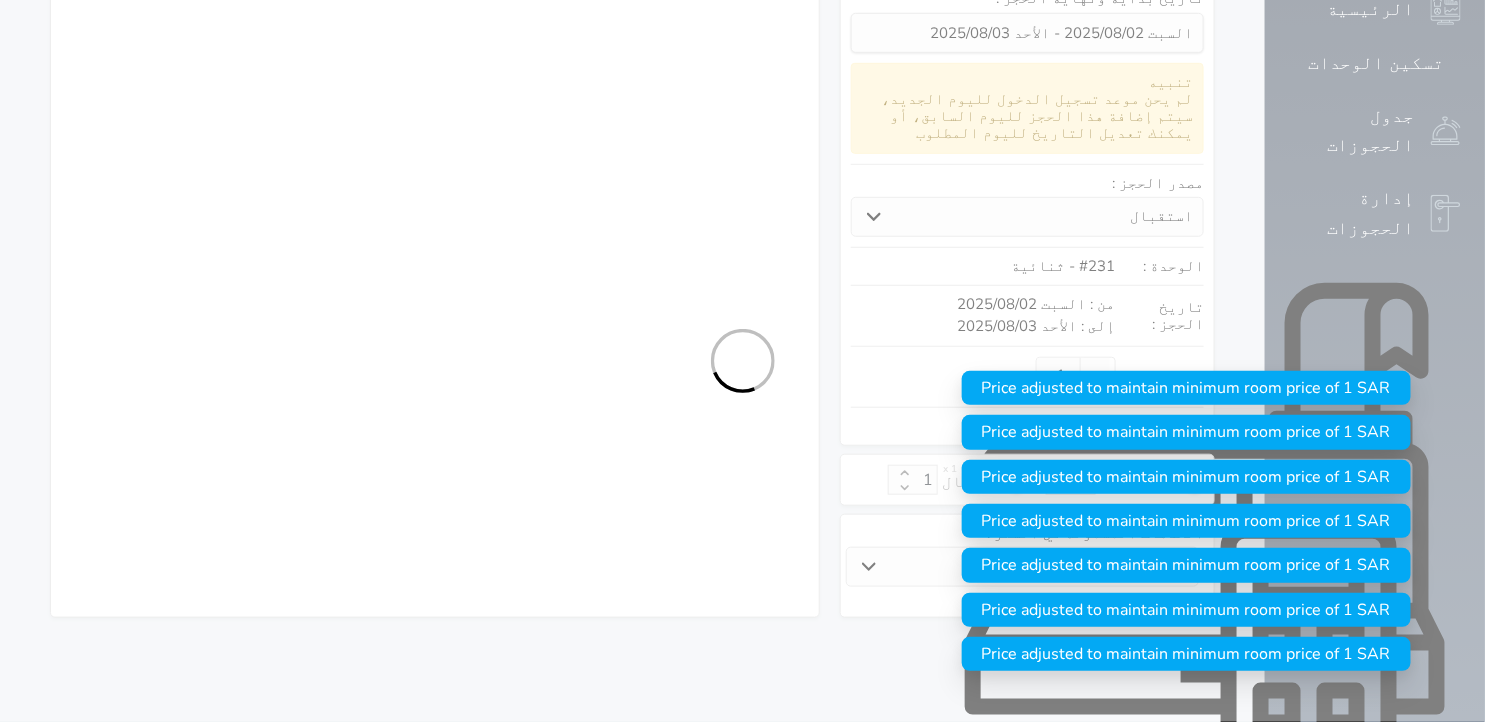 select on "1" 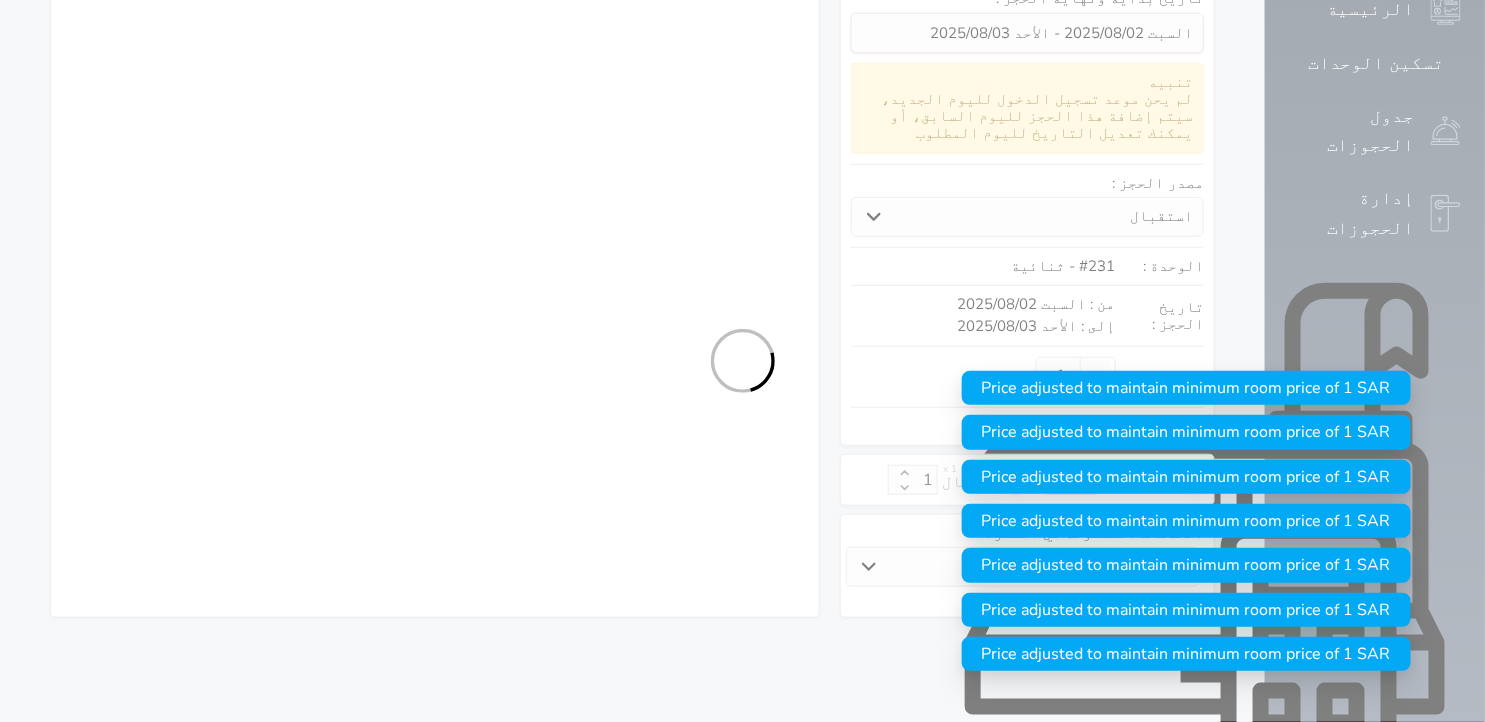 select on "113" 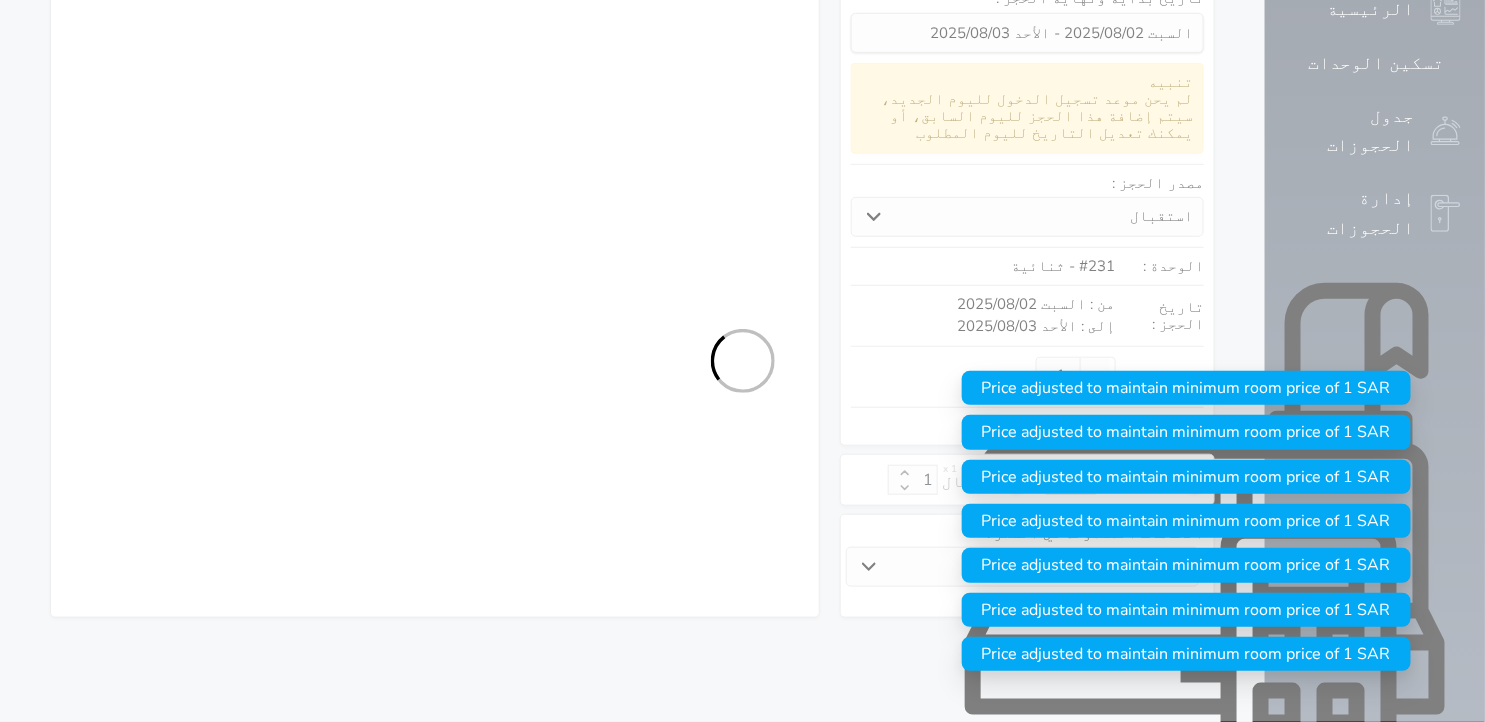 select on "1" 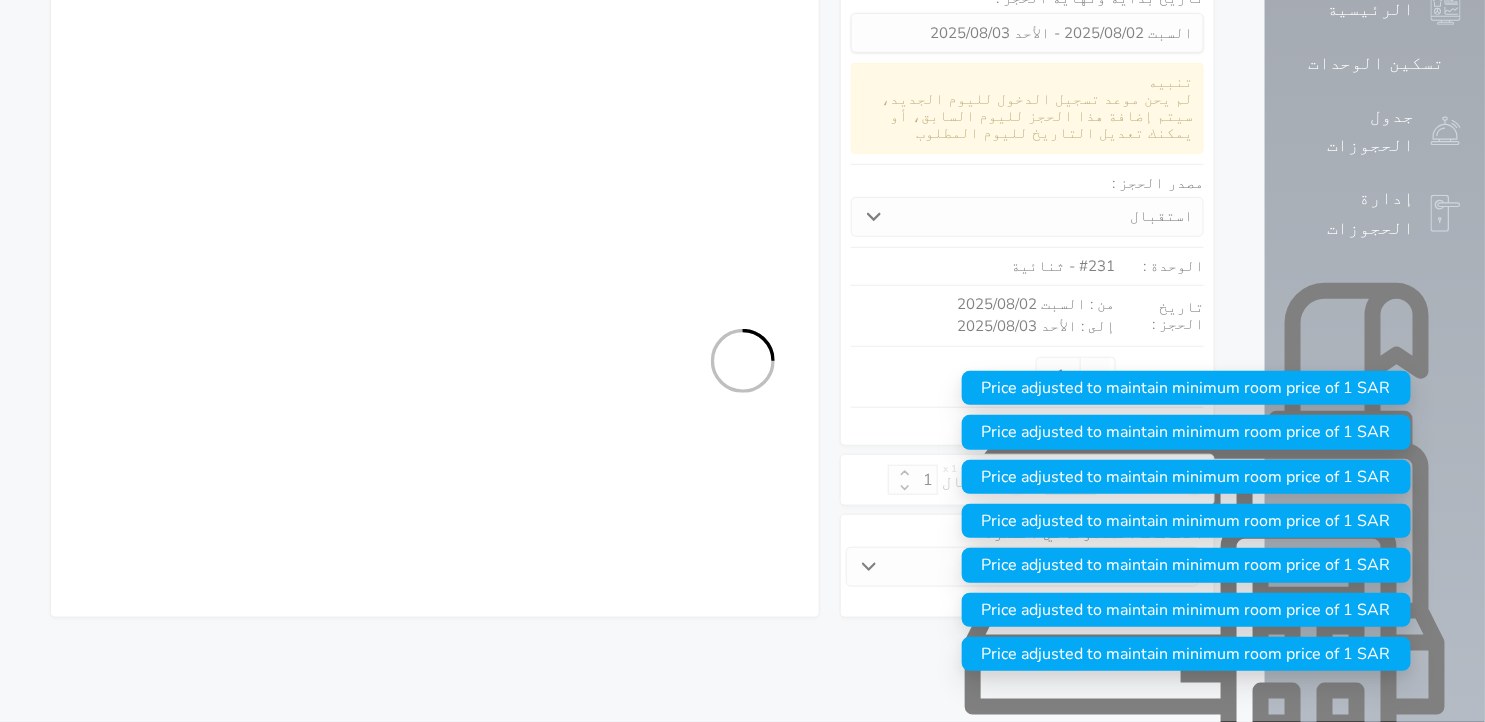 select 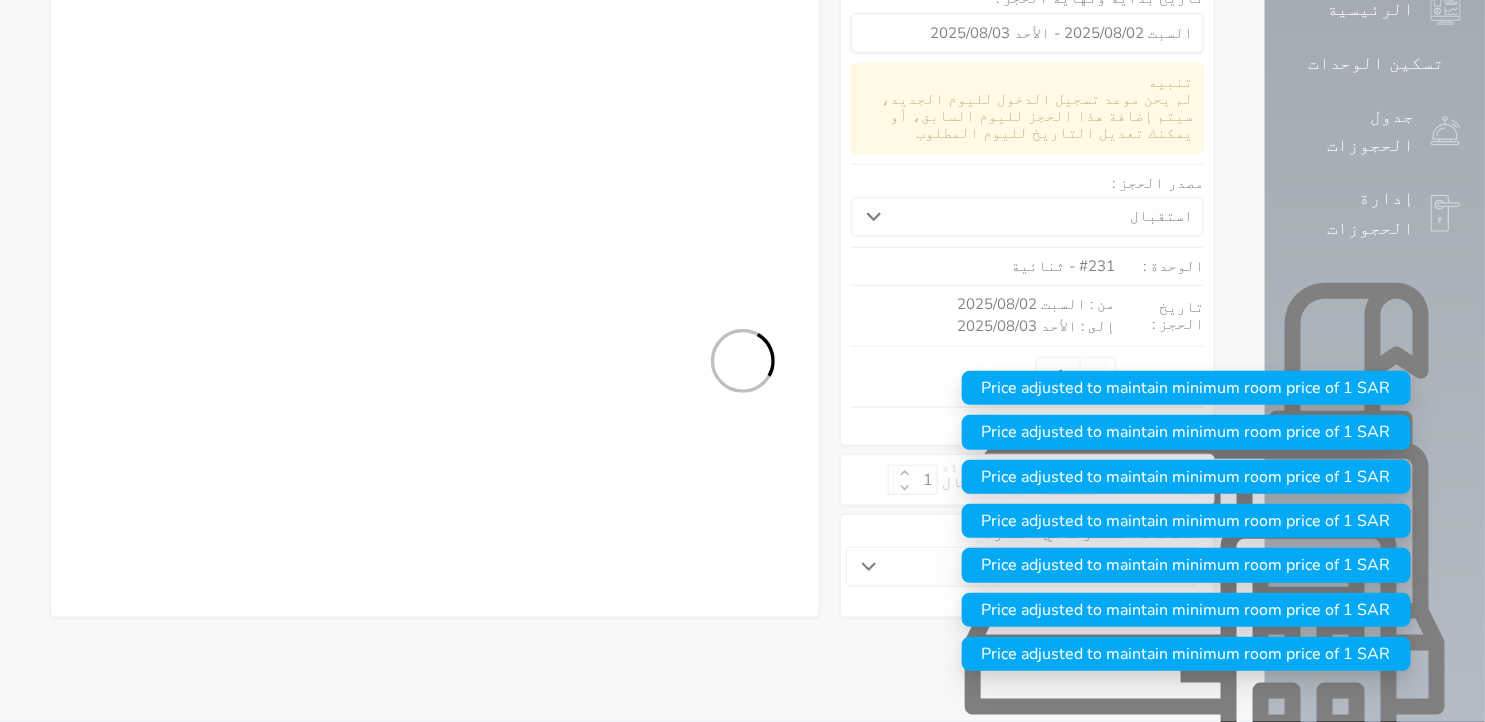 select on "7" 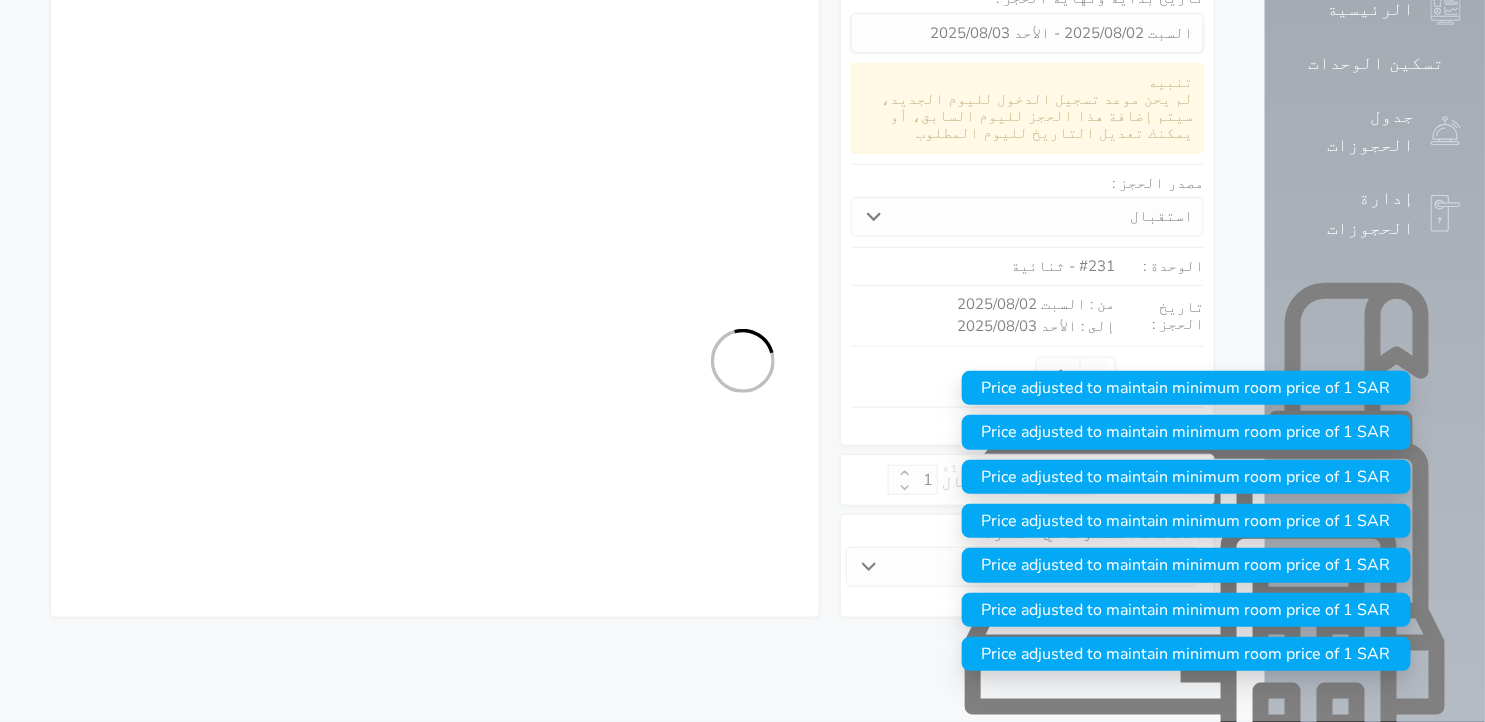 select 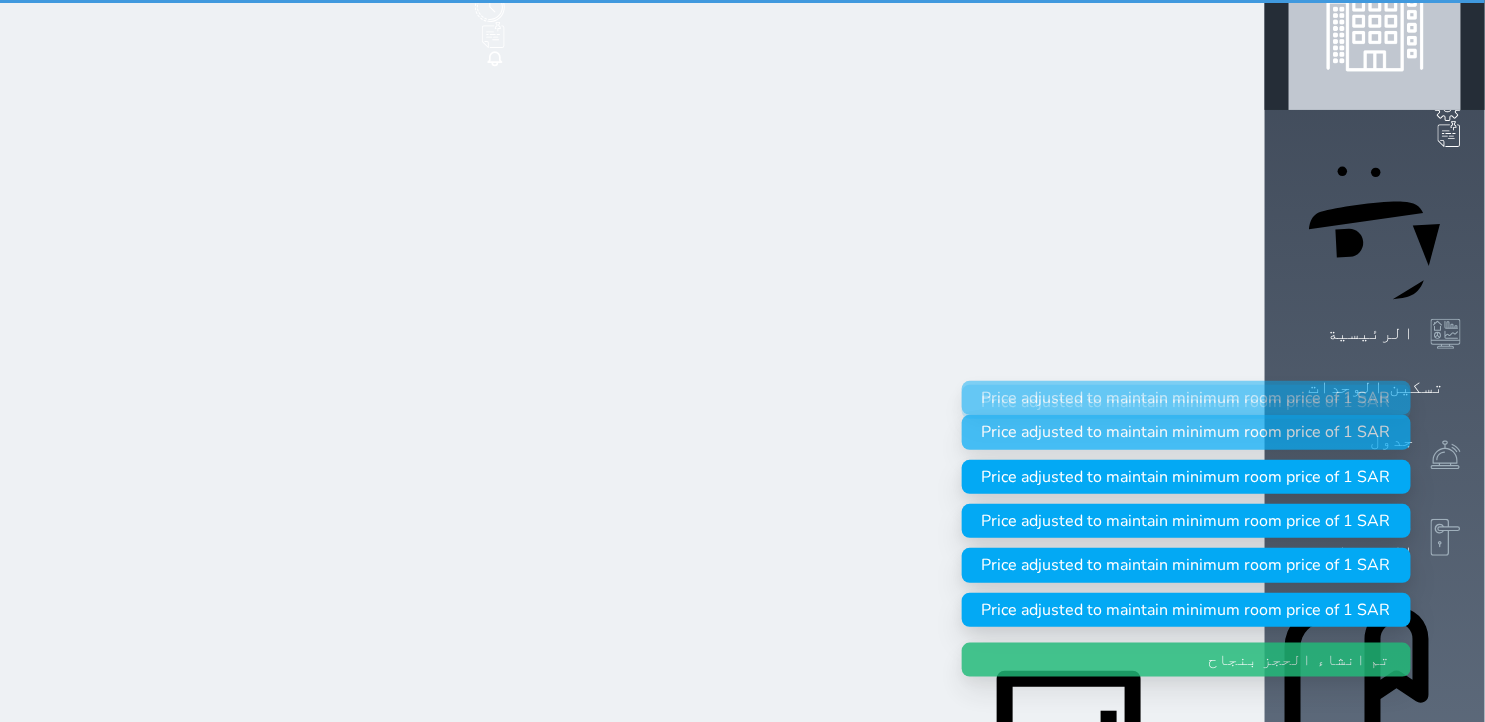 scroll, scrollTop: 0, scrollLeft: 0, axis: both 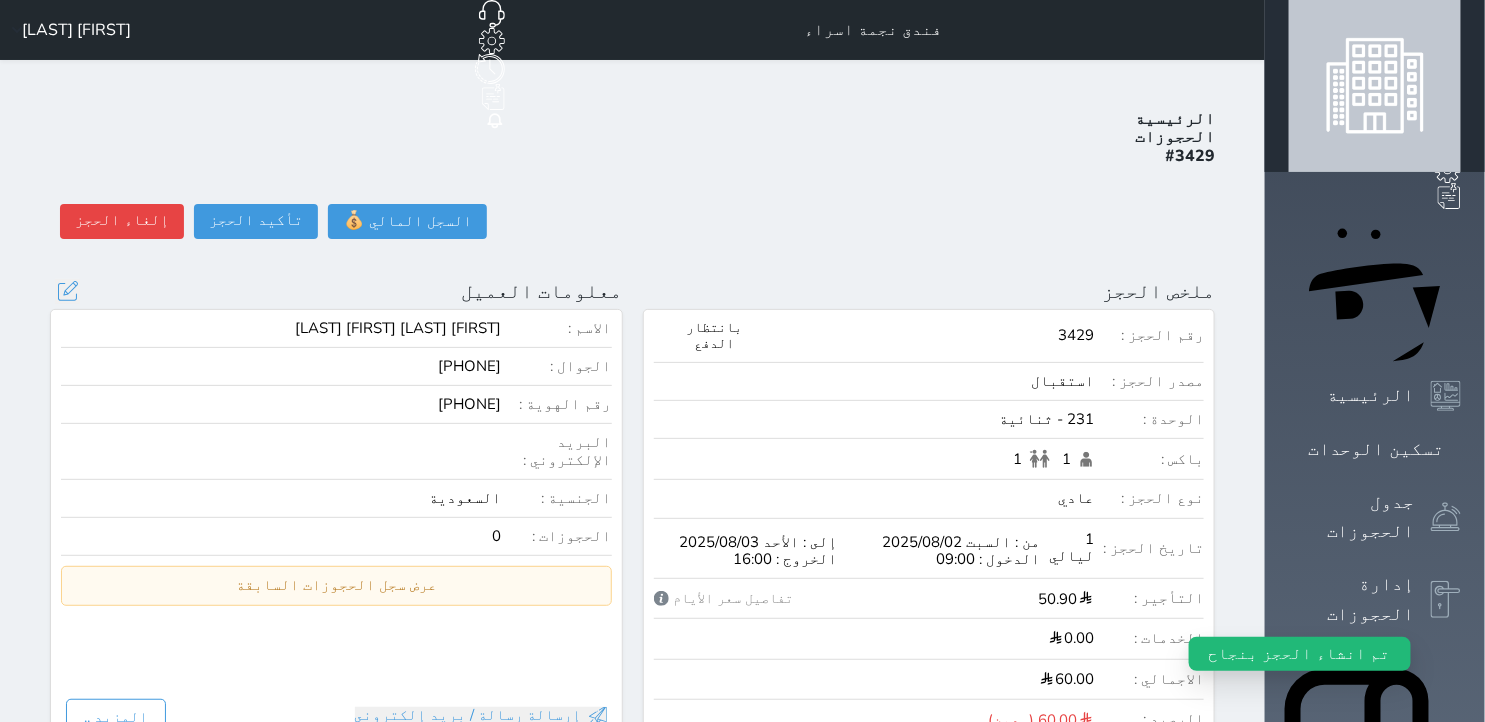 select 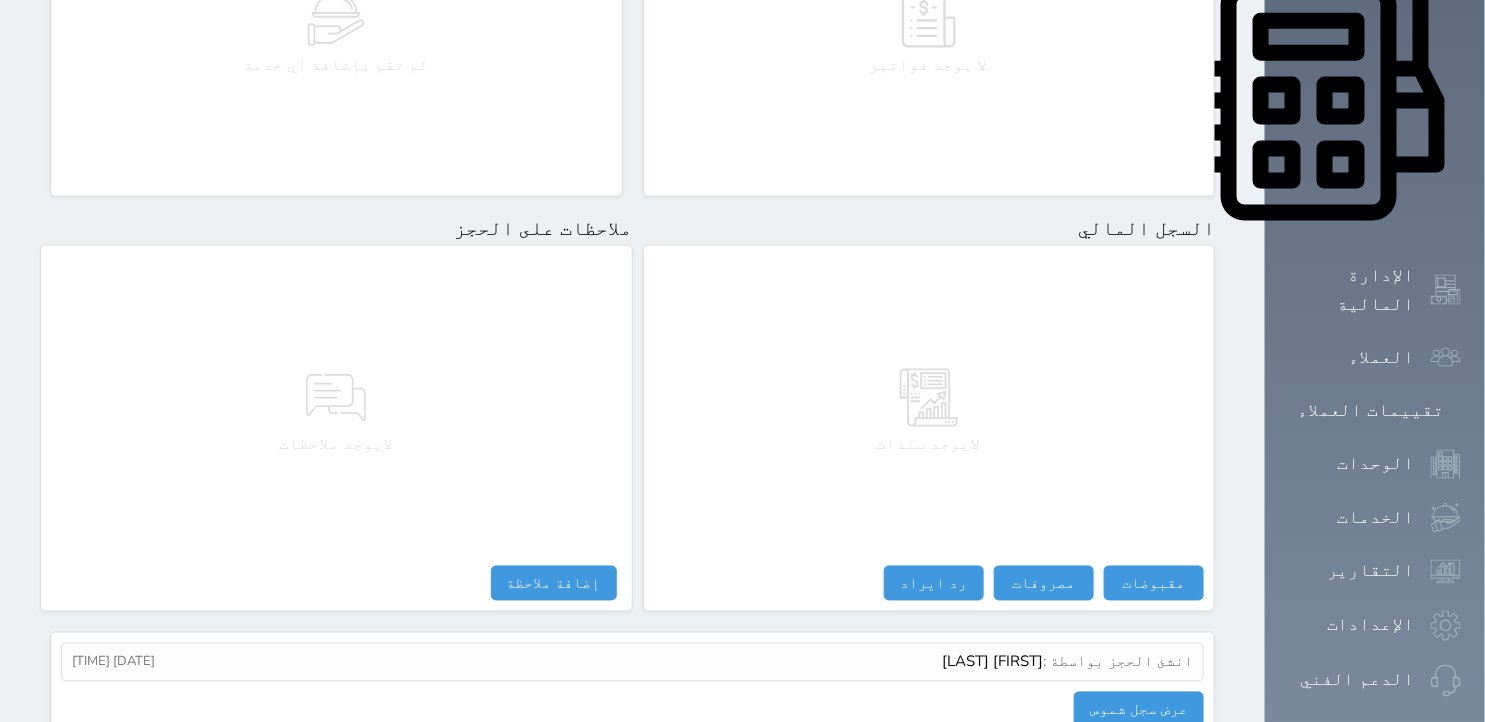 scroll, scrollTop: 945, scrollLeft: 0, axis: vertical 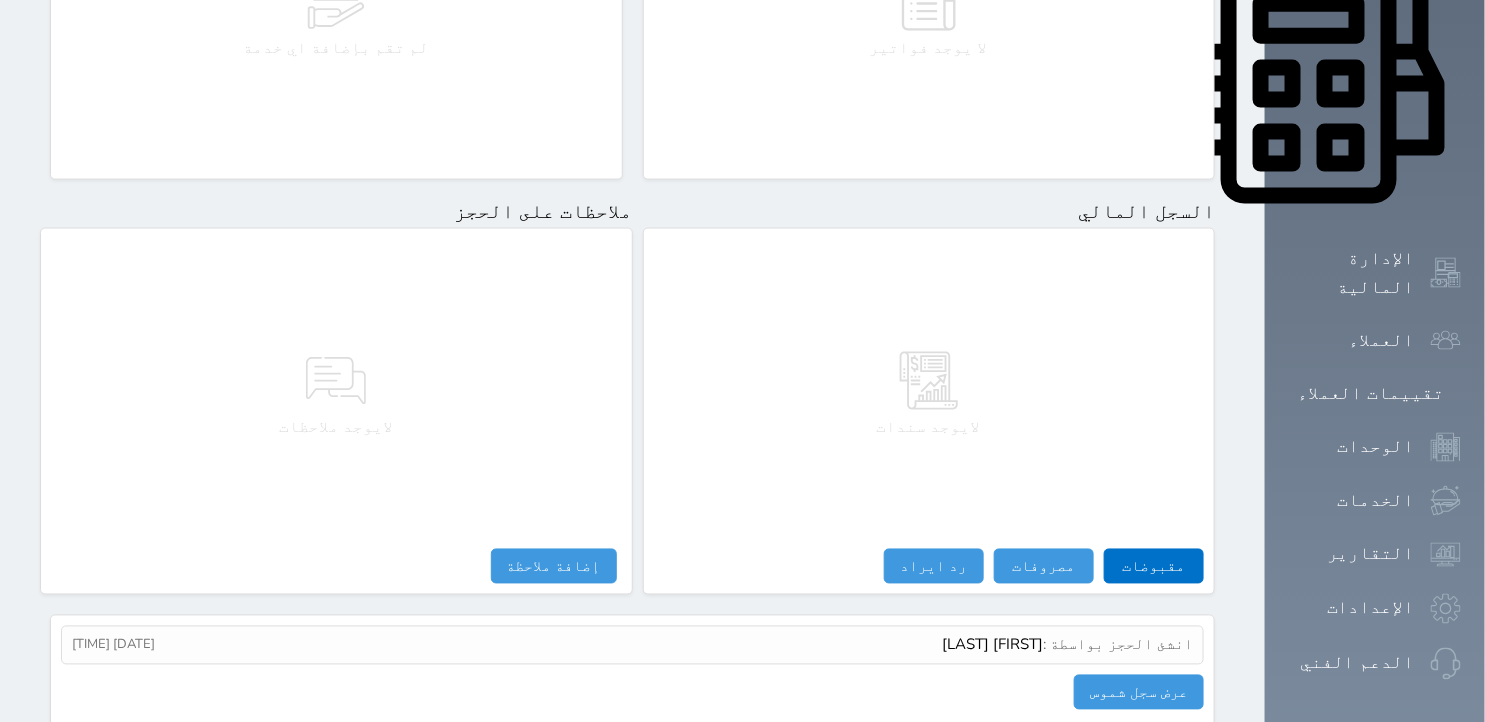 click on "لايوجد سندات" at bounding box center [929, 394] 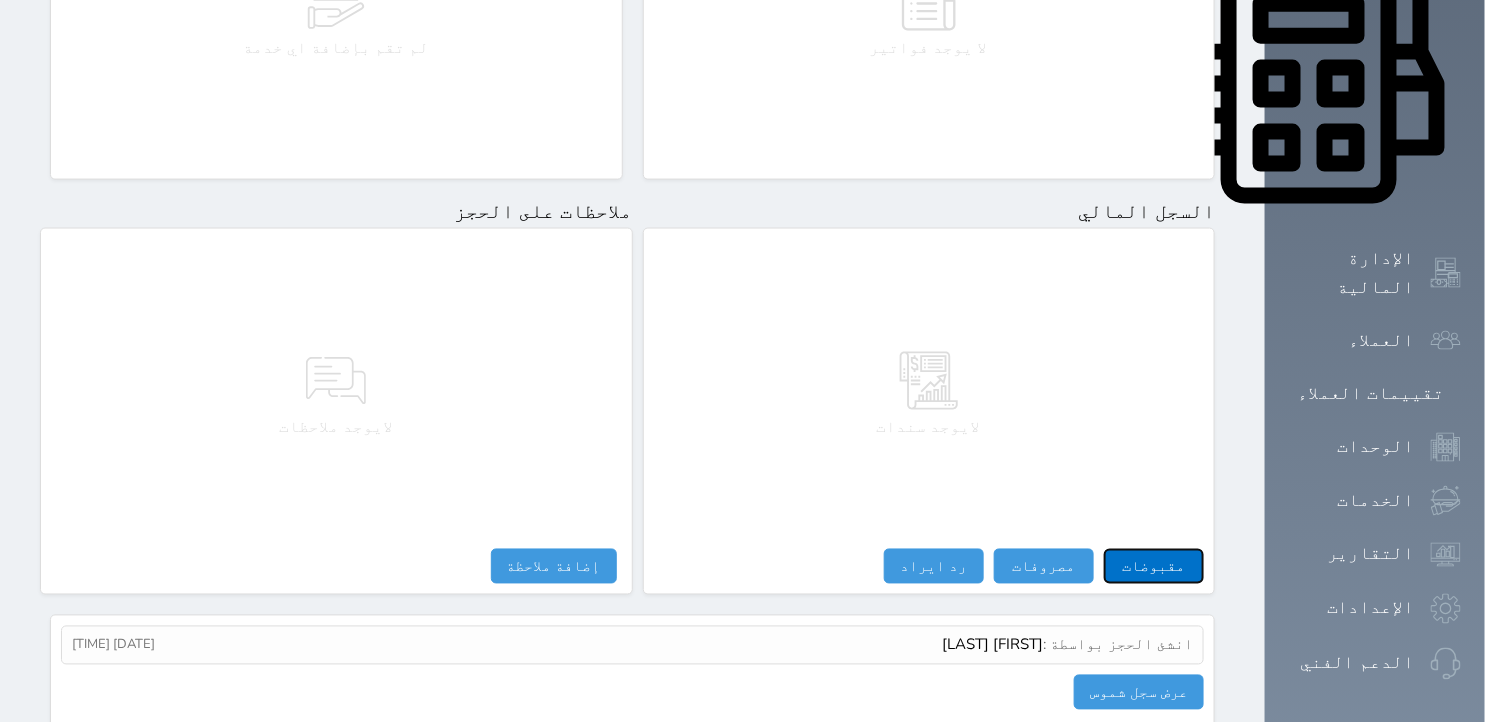 click on "مقبوضات" at bounding box center (1154, 566) 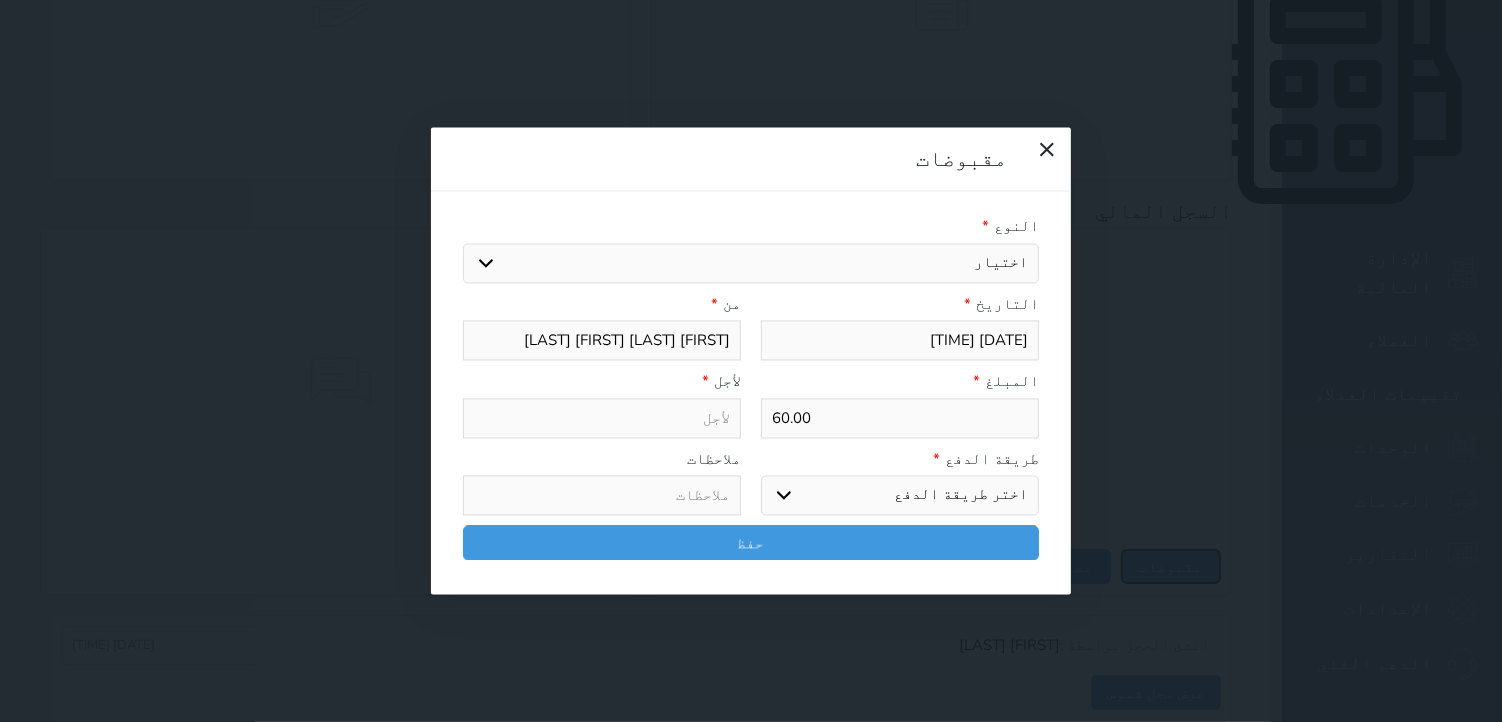 select 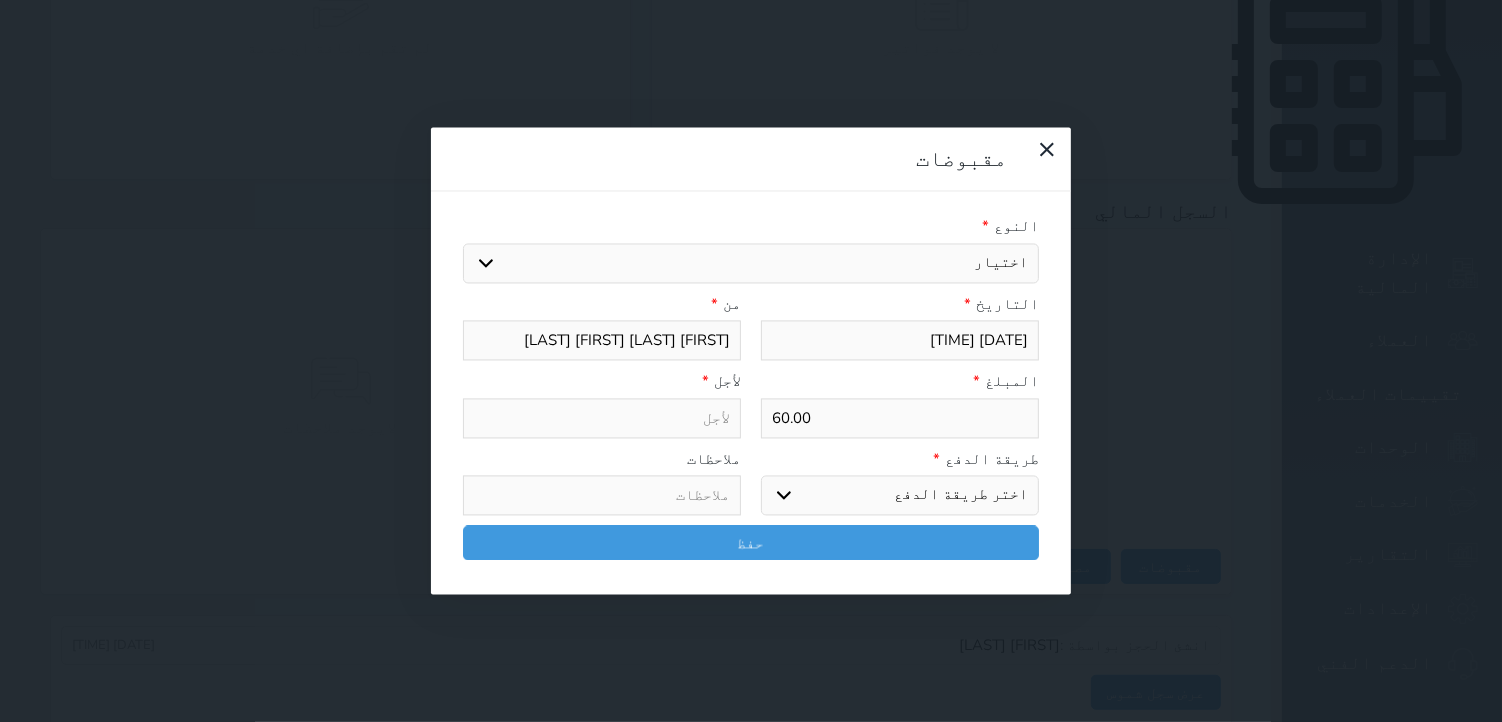click on "اختيار   مقبوضات عامة قيمة إيجار فواتير تامين عربون لا ينطبق آخر مغسلة واي فاي - الإنترنت مواقف السيارات طعام الأغذية والمشروبات مشروبات المشروبات الباردة المشروبات الساخنة الإفطار غداء عشاء مخبز و كعك حمام سباحة الصالة الرياضية سبا و خدمات الجمال اختيار وإسقاط (خدمات النقل) ميني بار كابل - تلفزيون سرير إضافي تصفيف الشعر دخول مبكر خدمات الجولات السياحية المنظمة خدمات الدليل السياحي" at bounding box center [751, 263] 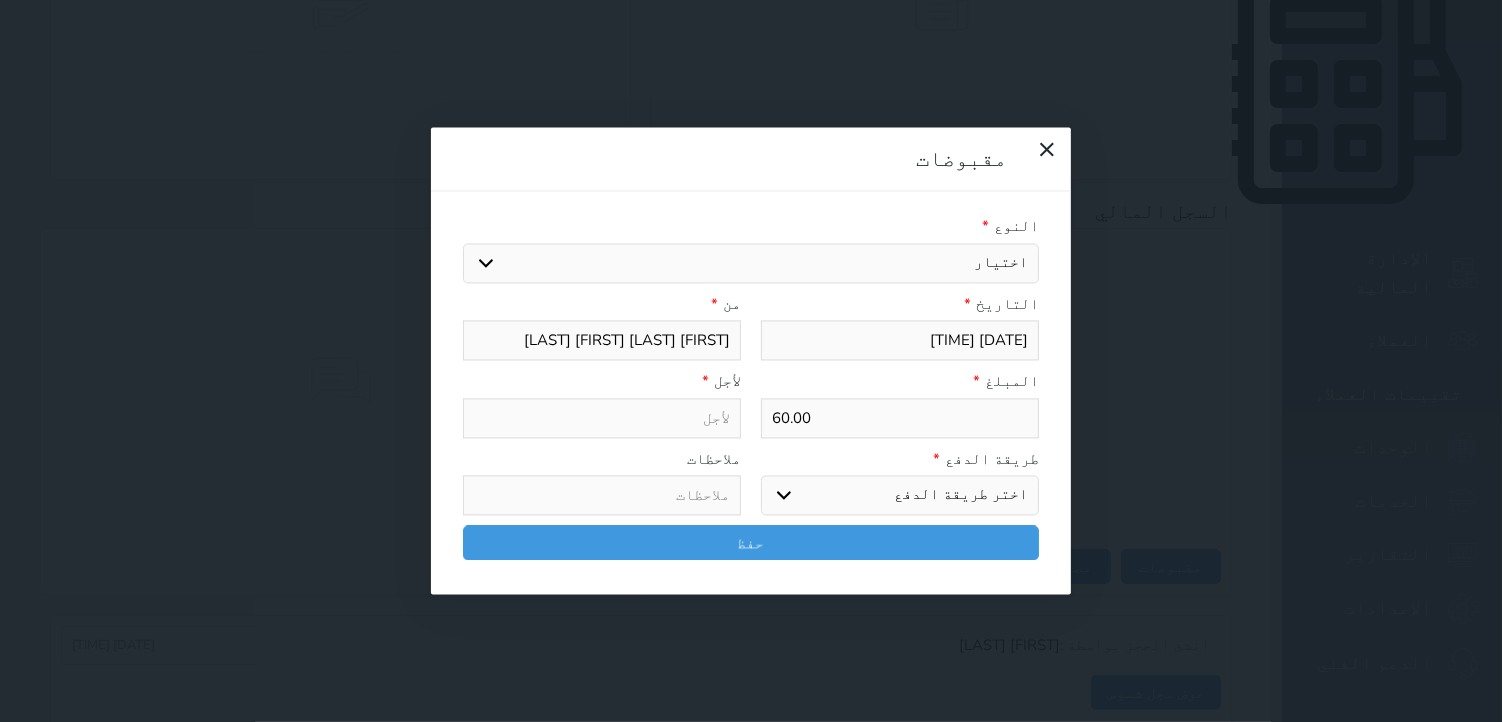 select on "158895" 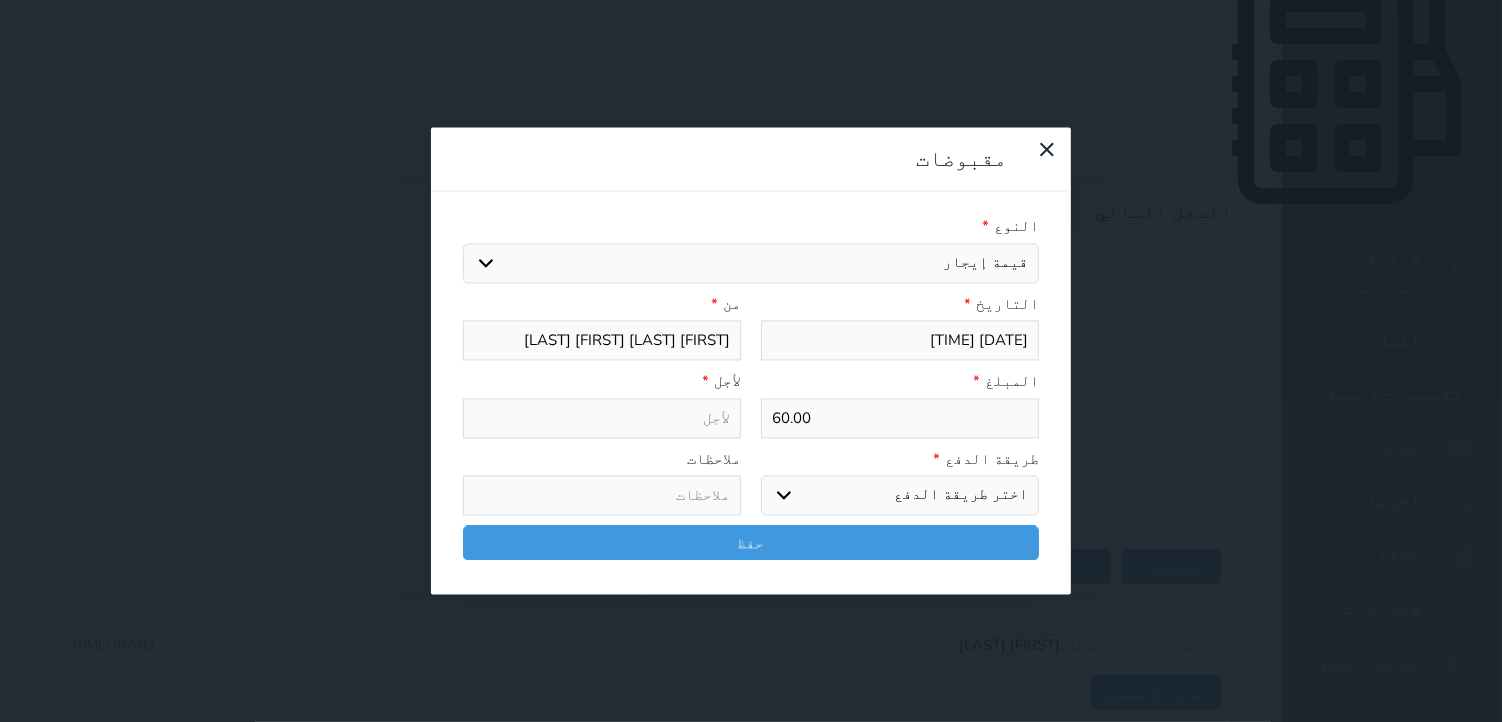click on "اختيار   مقبوضات عامة قيمة إيجار فواتير تامين عربون لا ينطبق آخر مغسلة واي فاي - الإنترنت مواقف السيارات طعام الأغذية والمشروبات مشروبات المشروبات الباردة المشروبات الساخنة الإفطار غداء عشاء مخبز و كعك حمام سباحة الصالة الرياضية سبا و خدمات الجمال اختيار وإسقاط (خدمات النقل) ميني بار كابل - تلفزيون سرير إضافي تصفيف الشعر دخول مبكر خدمات الجولات السياحية المنظمة خدمات الدليل السياحي" at bounding box center [751, 263] 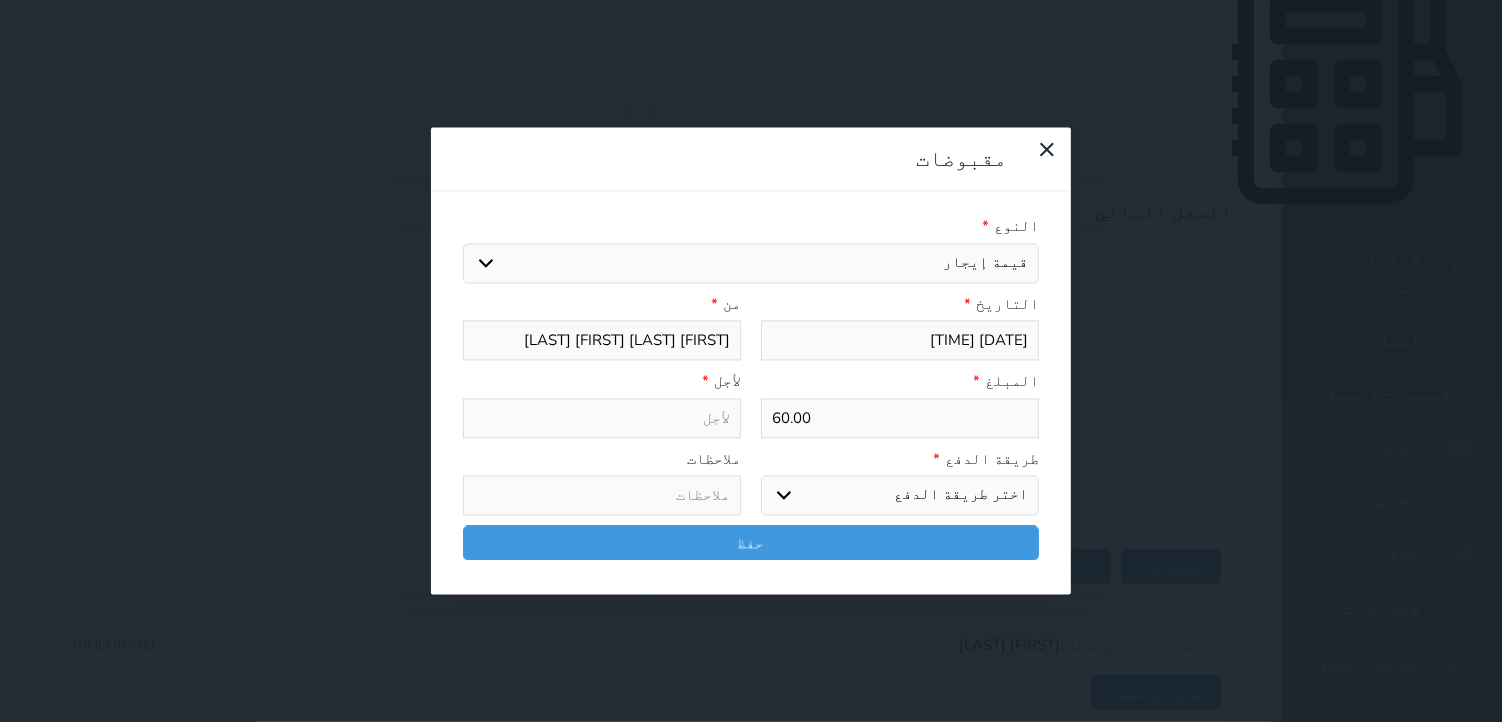 select 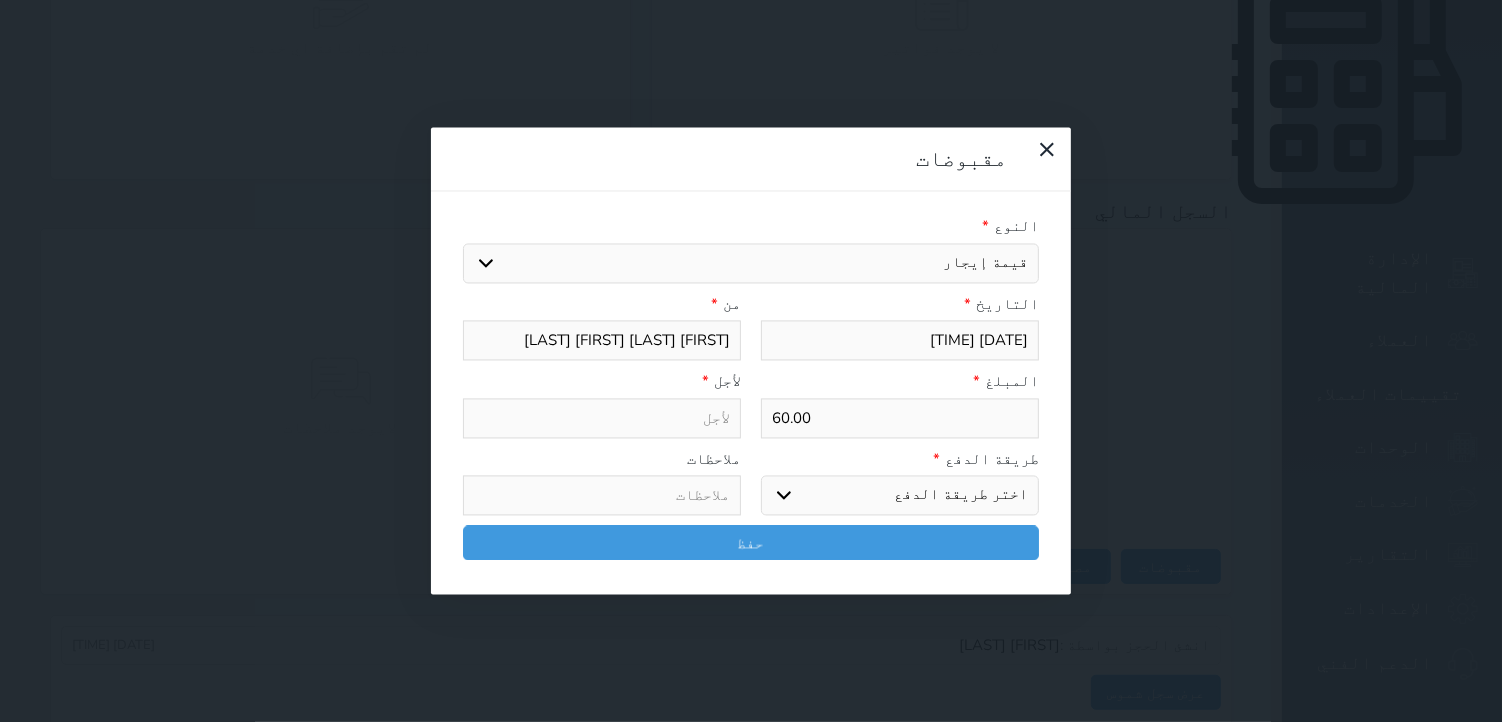 type on "قيمة إيجار - الوحدة - 231" 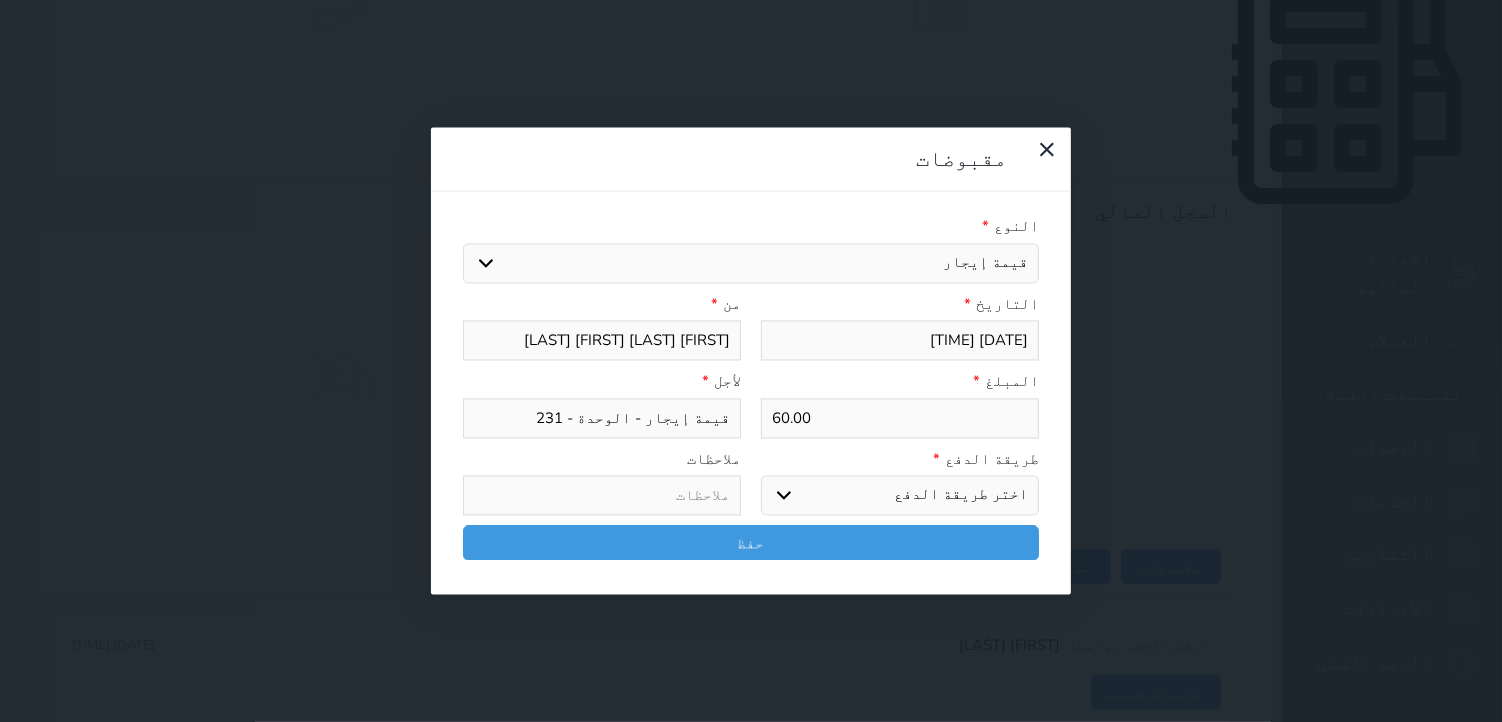 click on "اختر طريقة الدفع   دفع نقدى   تحويل بنكى   مدى   بطاقة ائتمان   آجل" at bounding box center (900, 496) 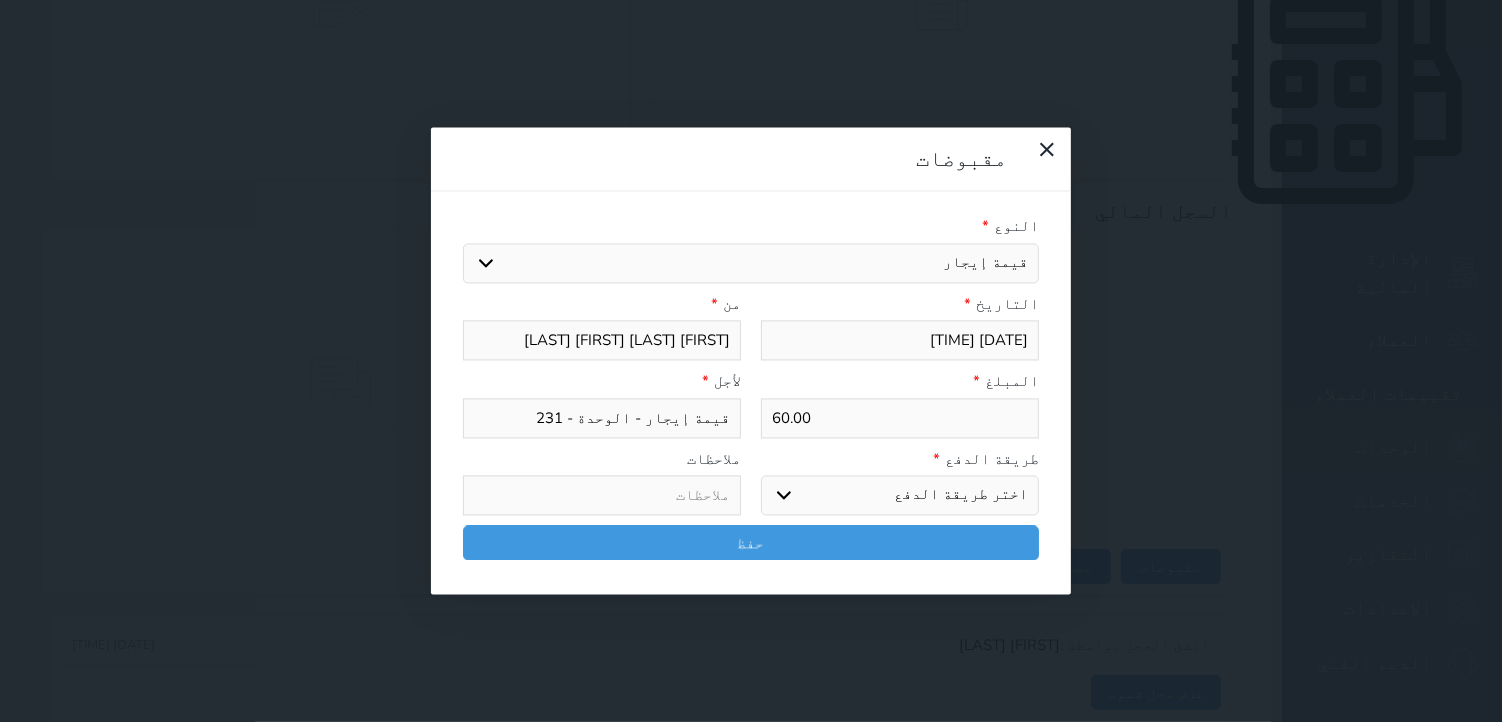 select on "mada" 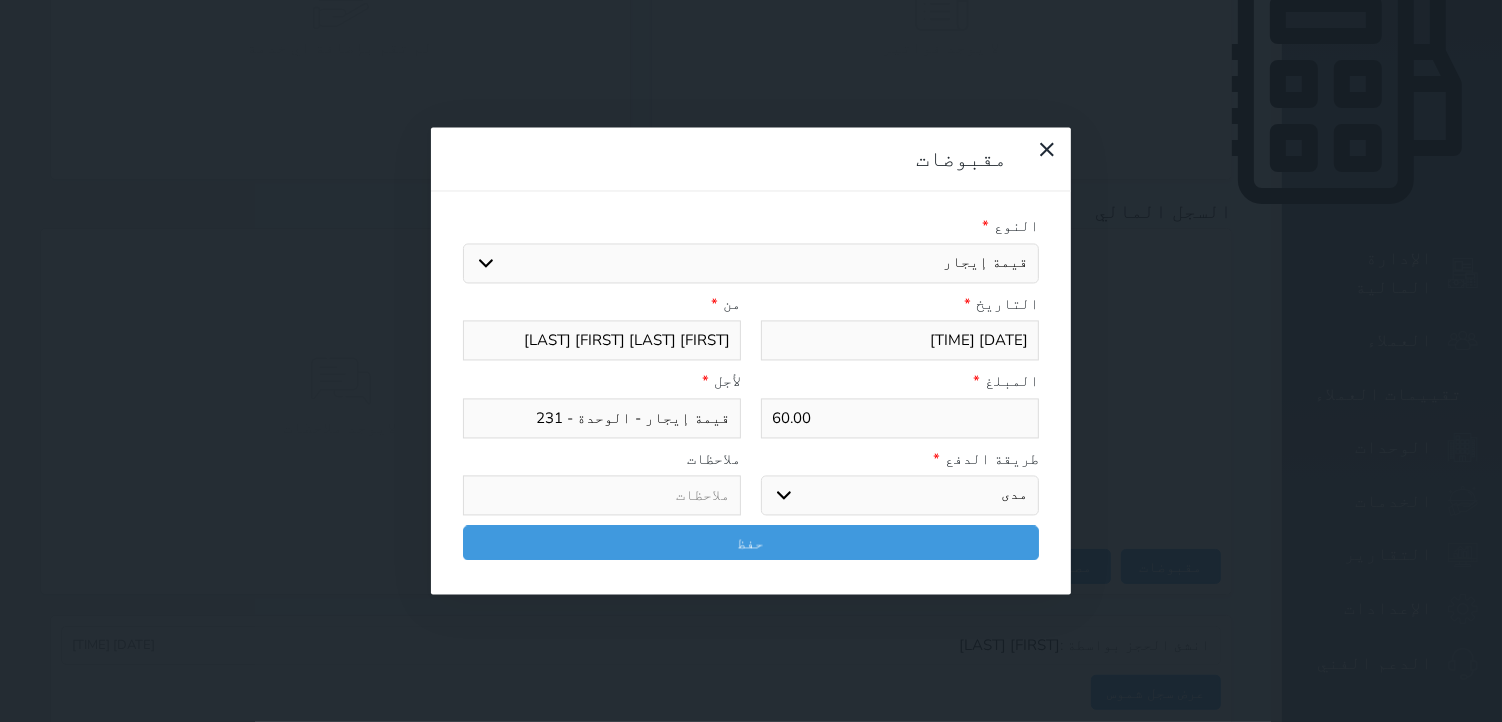 click on "اختر طريقة الدفع   دفع نقدى   تحويل بنكى   مدى   بطاقة ائتمان   آجل" at bounding box center [900, 496] 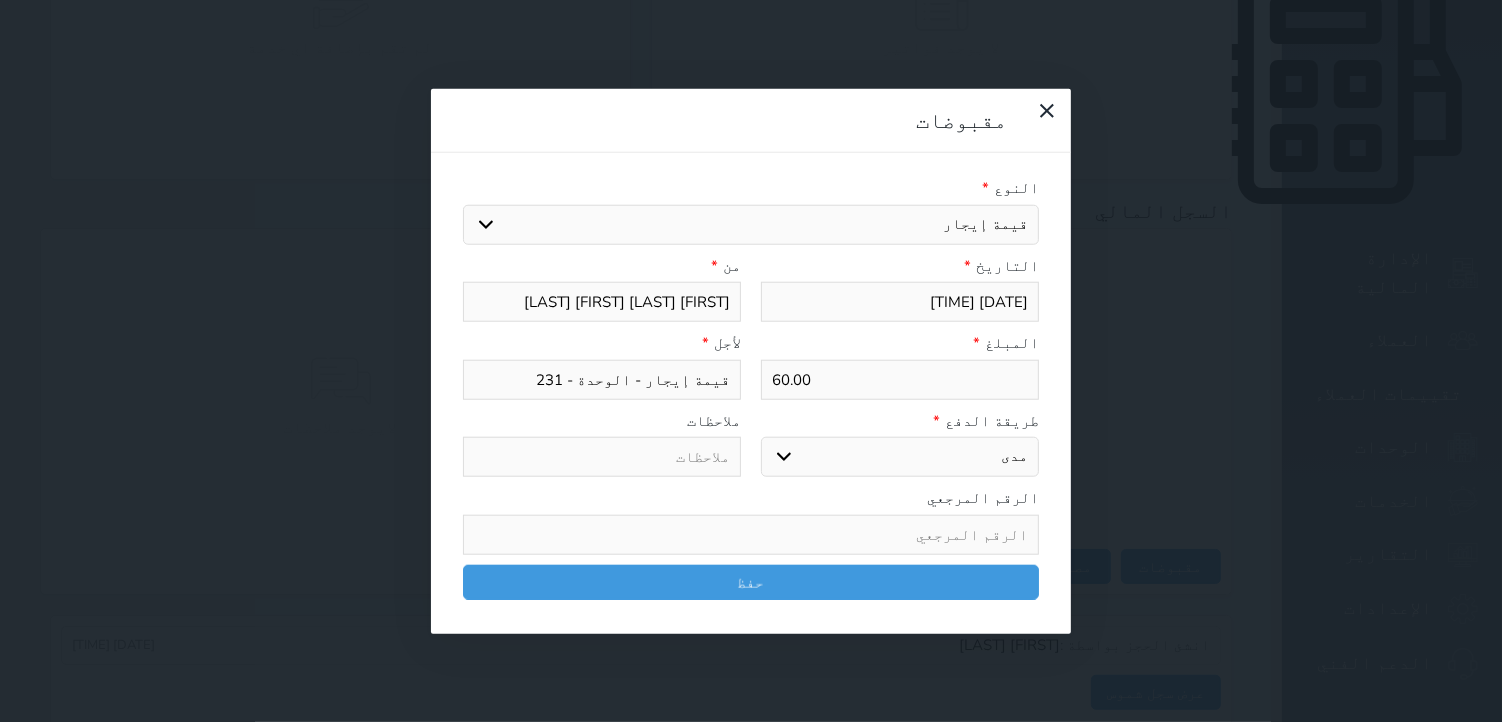 click at bounding box center [751, 534] 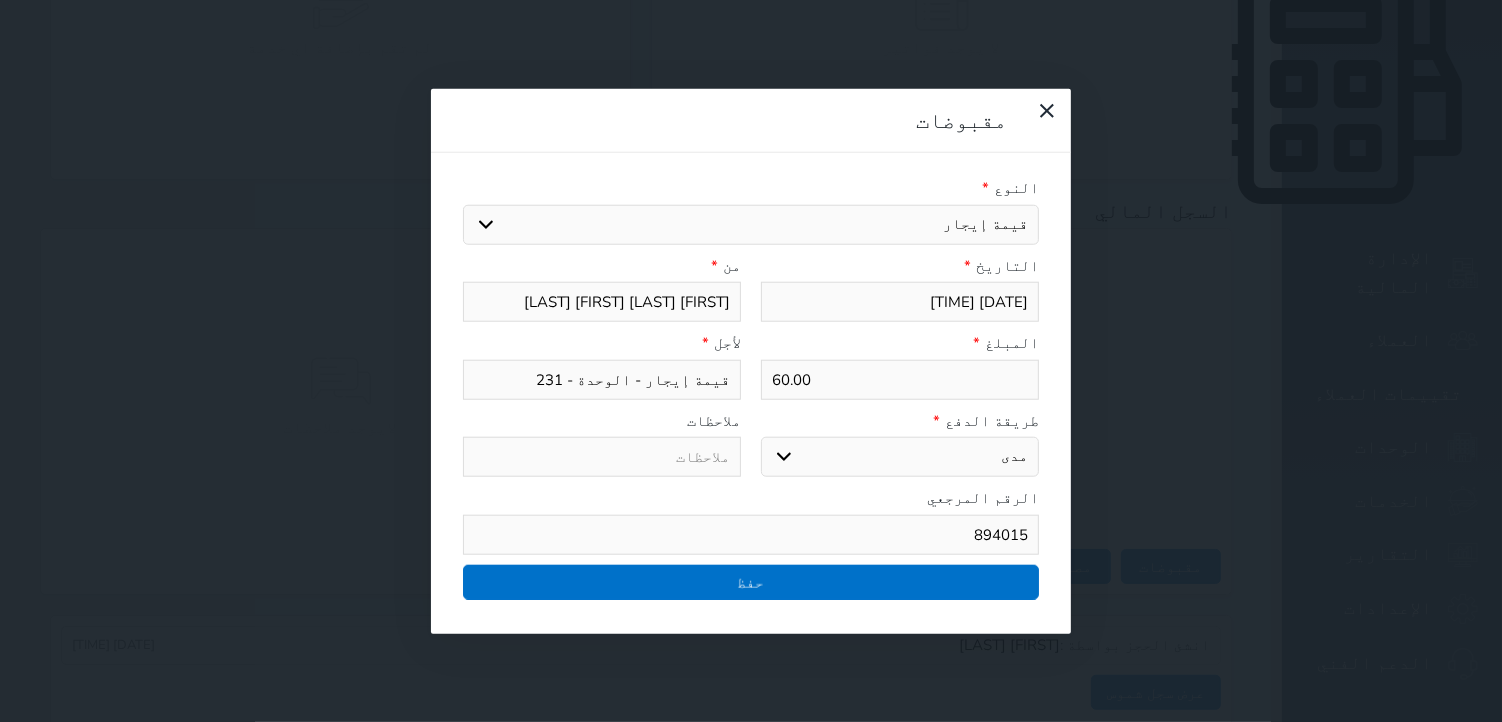 type on "894015" 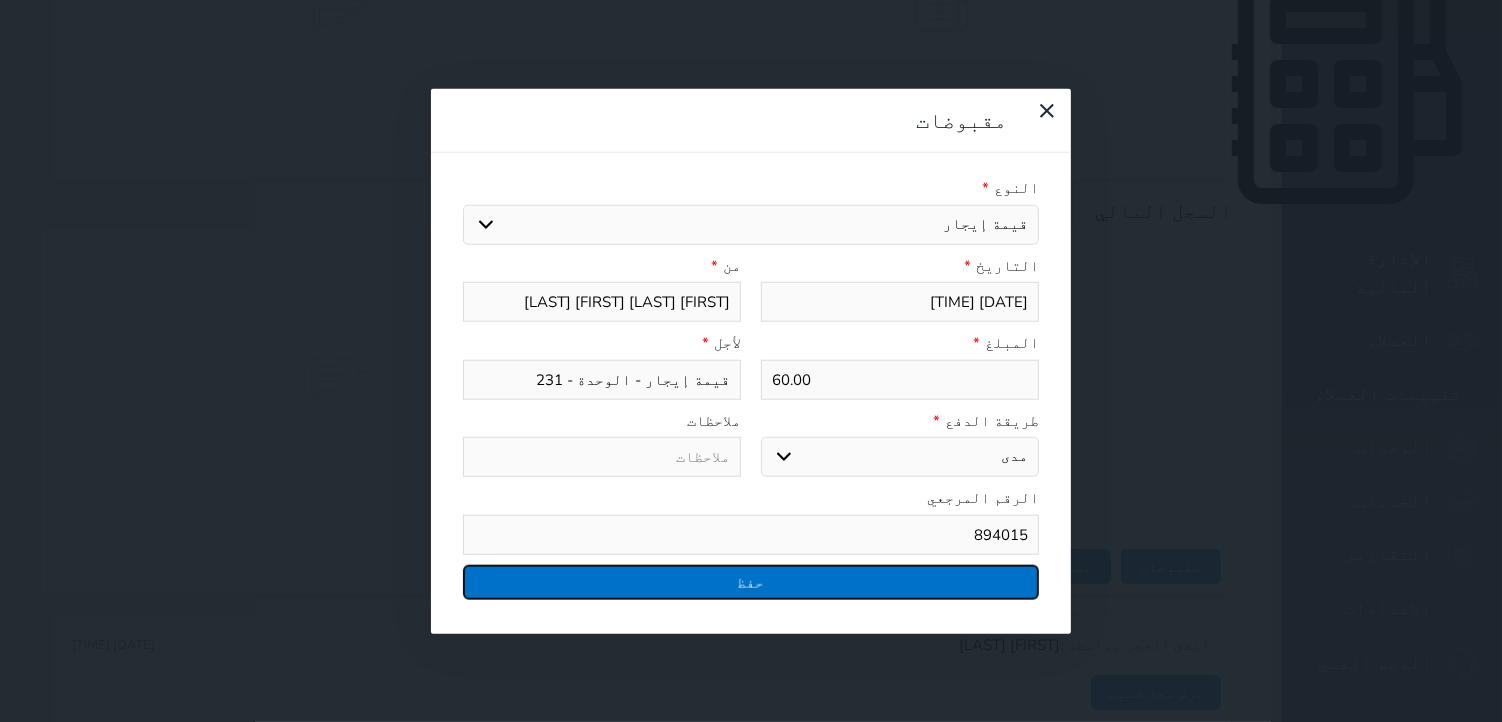 click on "حفظ" at bounding box center [751, 581] 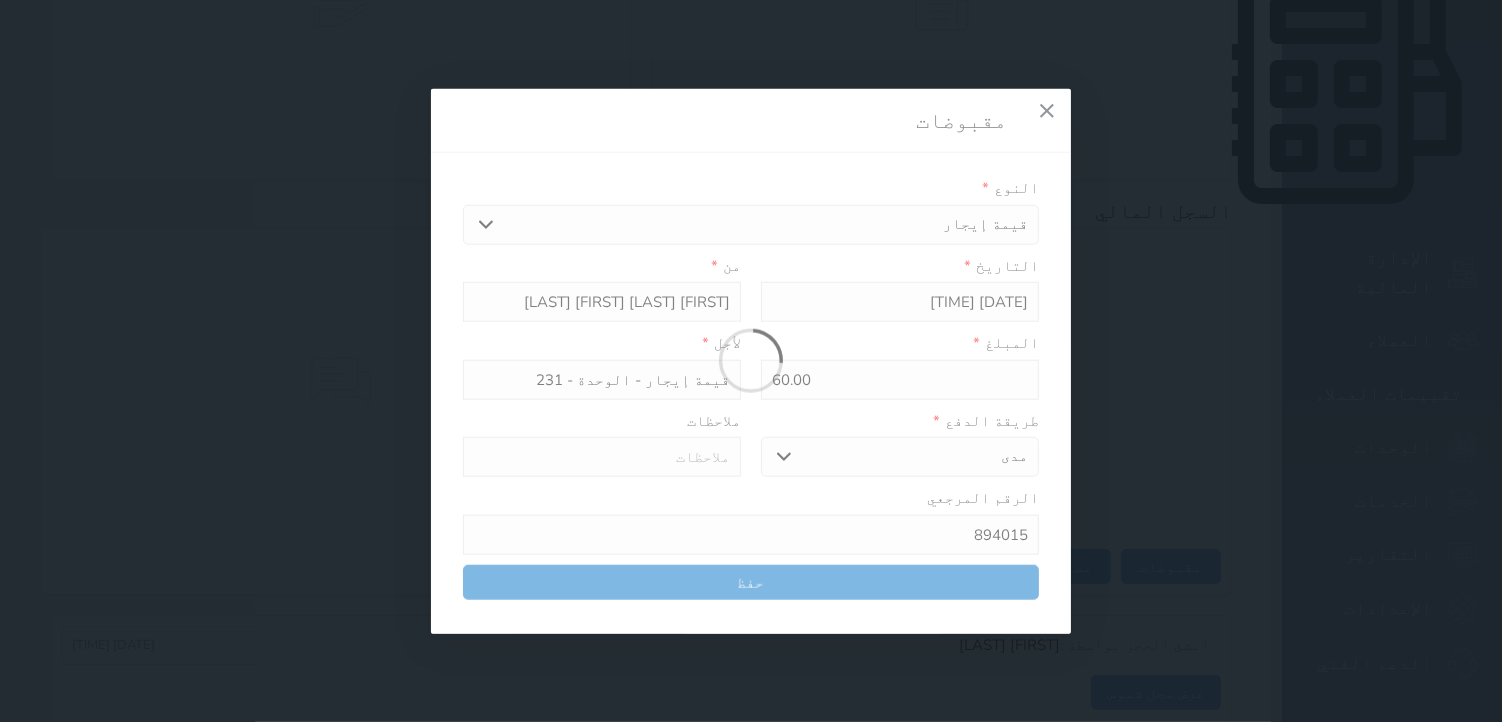 select 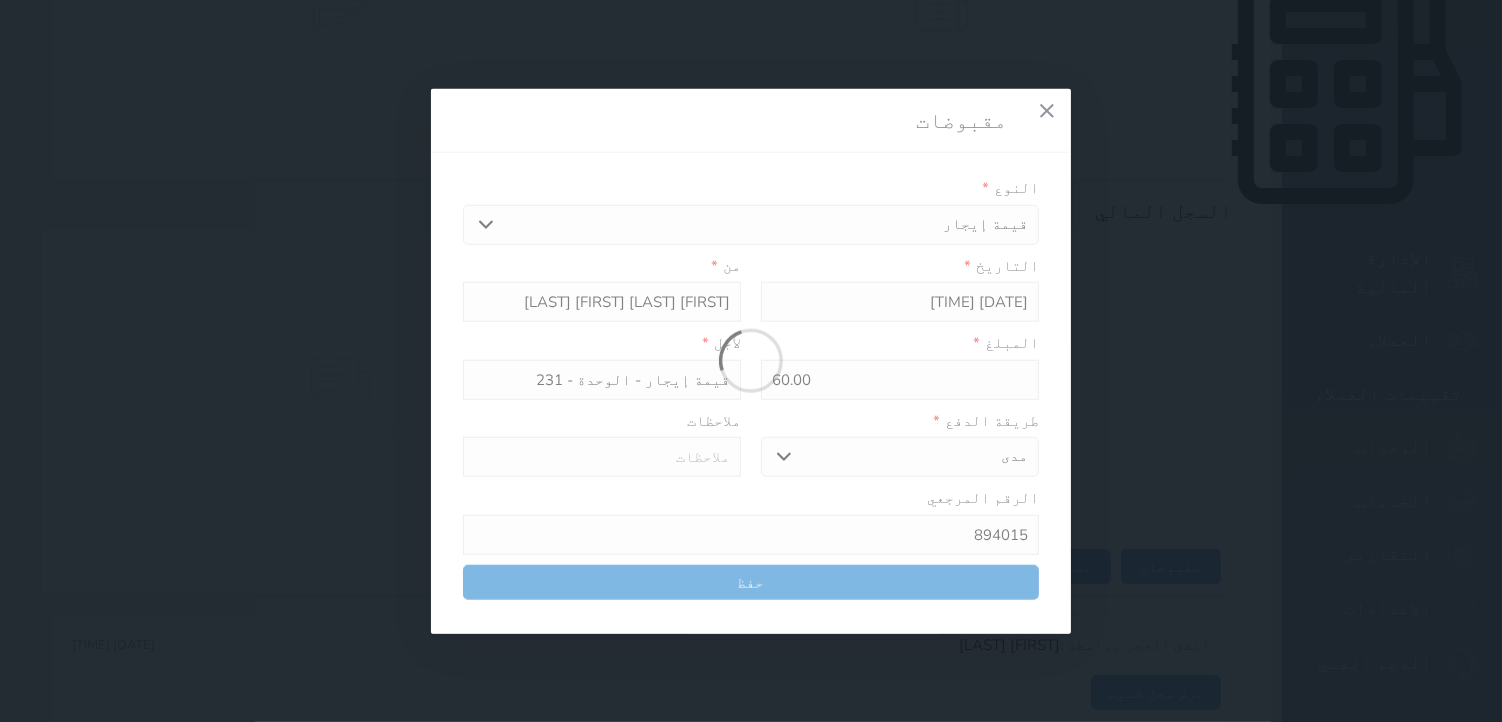 type 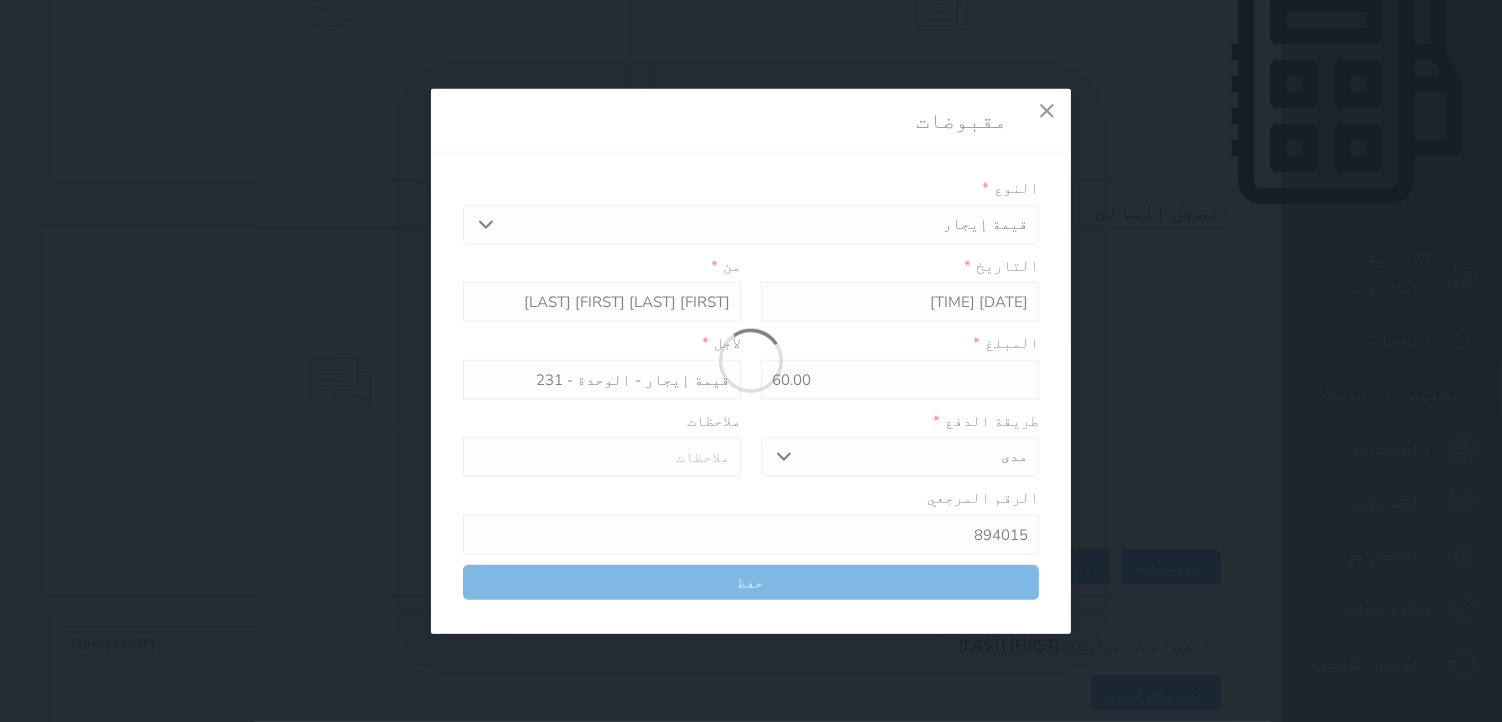 type on "0" 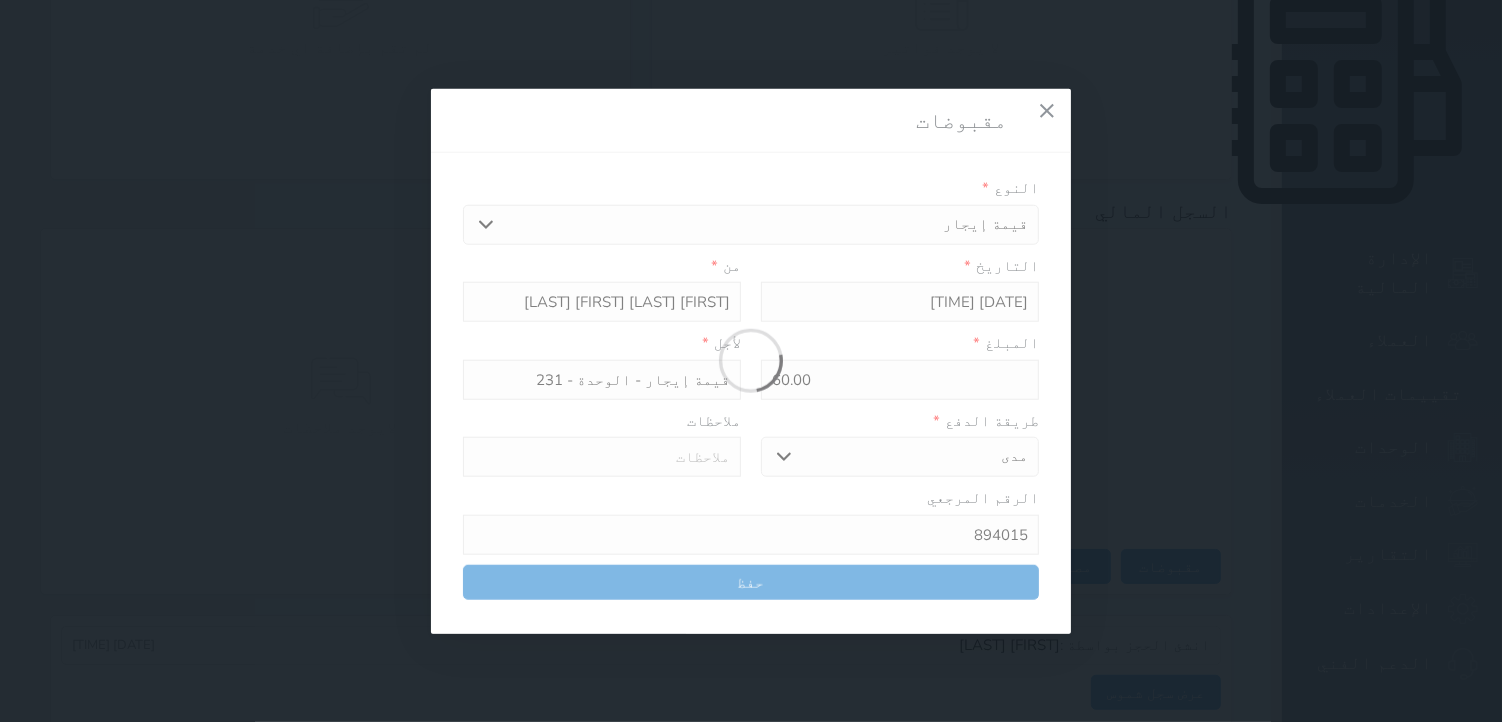select 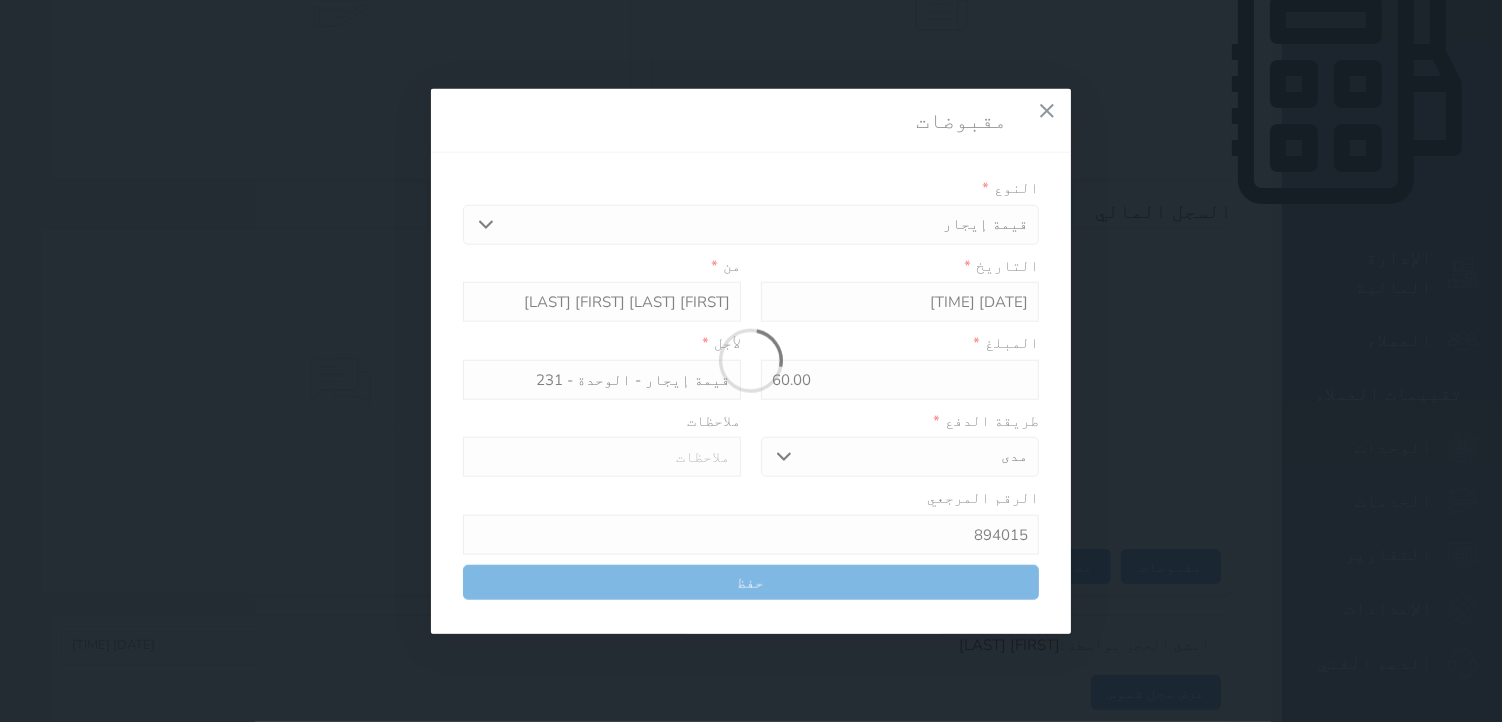 type on "0" 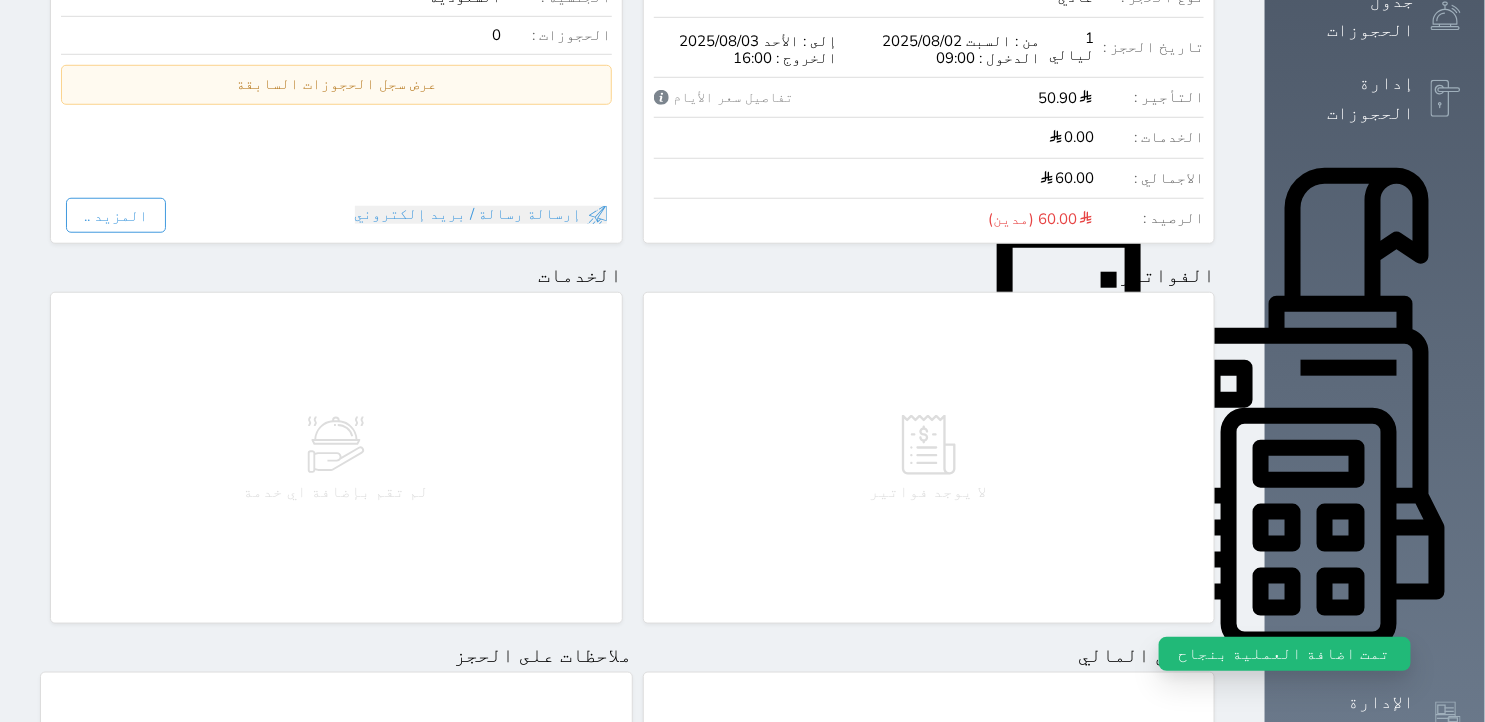 scroll, scrollTop: 167, scrollLeft: 0, axis: vertical 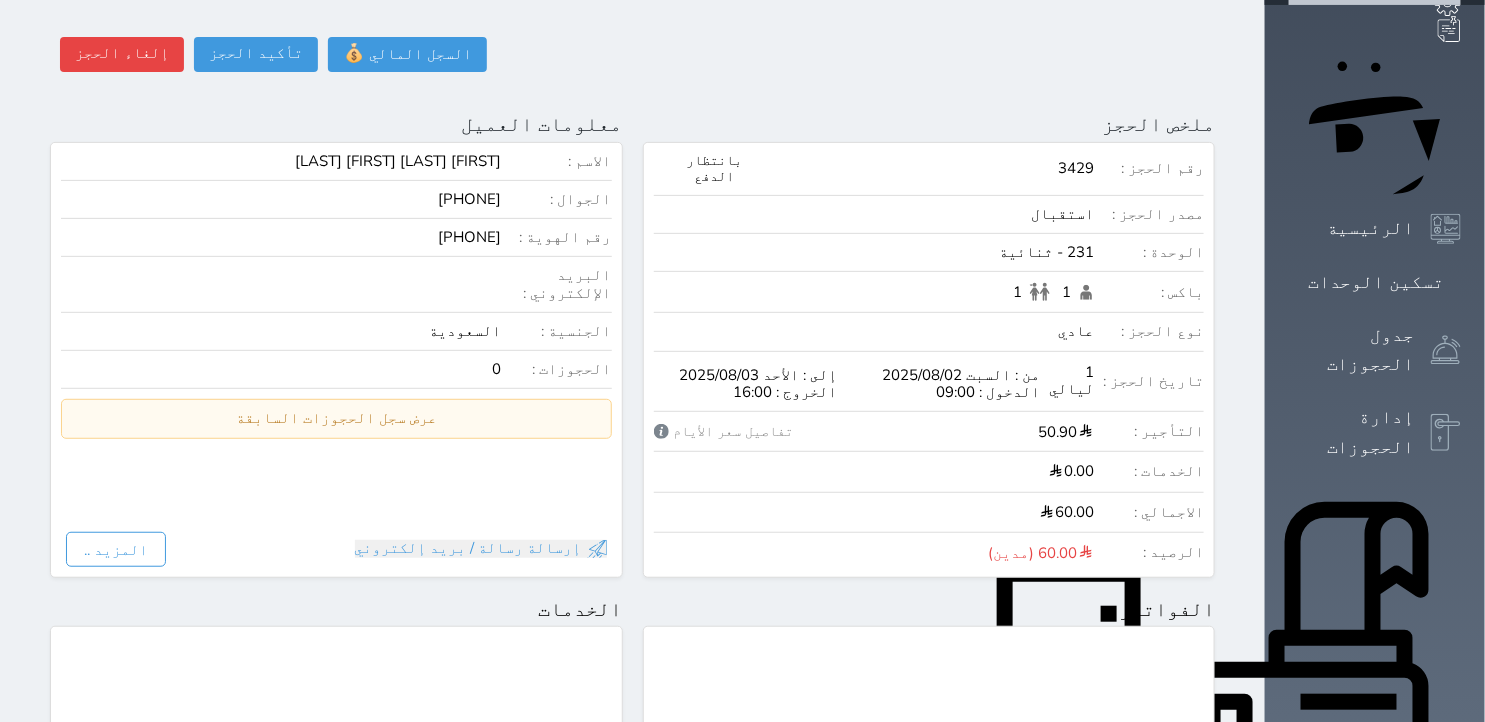 select 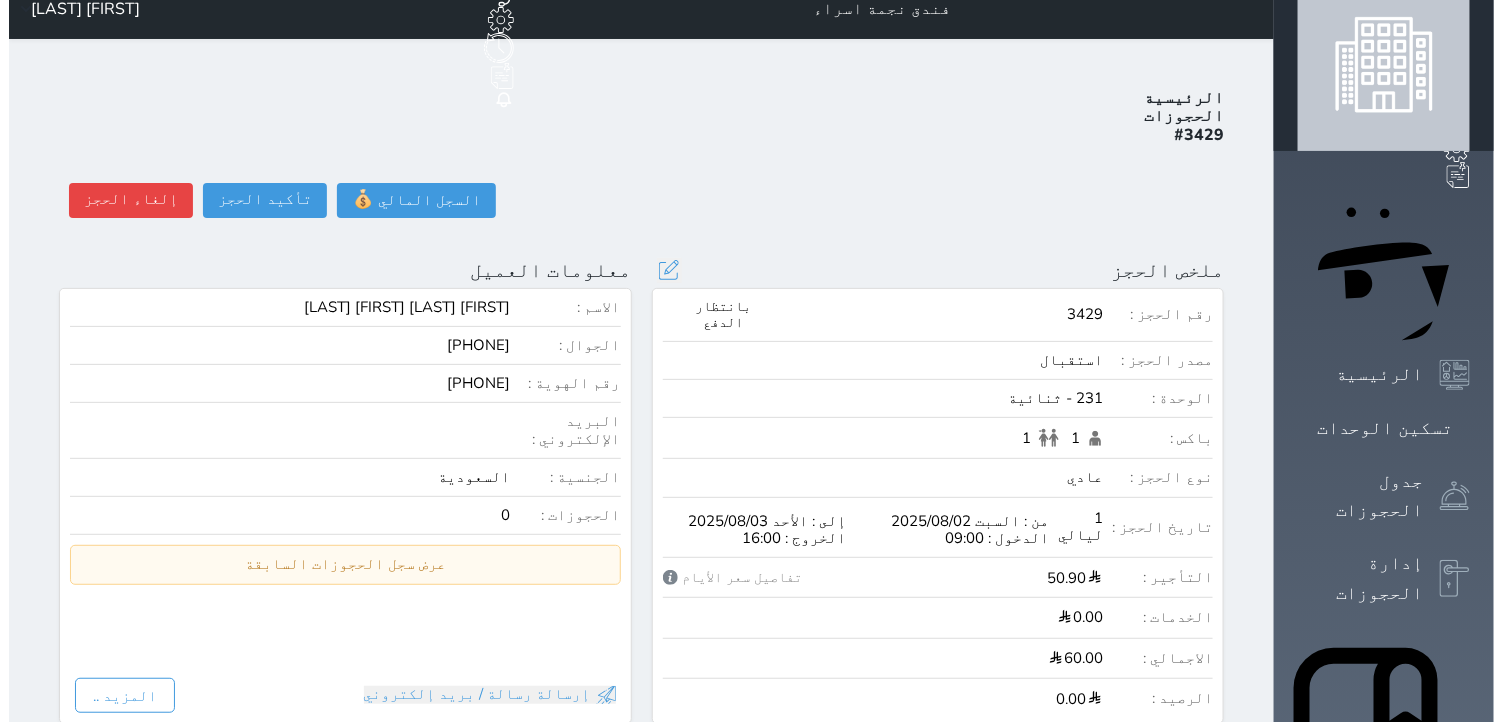 scroll, scrollTop: 0, scrollLeft: 0, axis: both 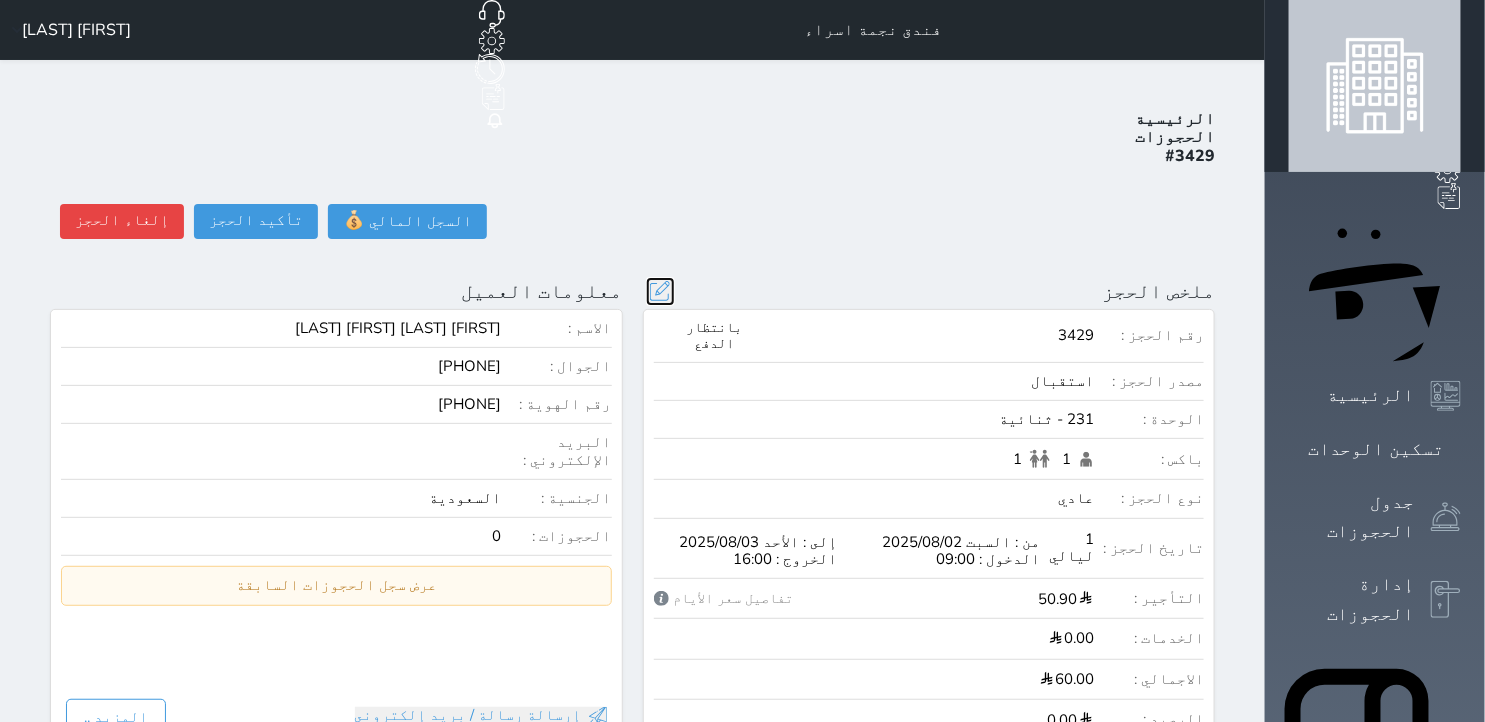 click at bounding box center [660, 291] 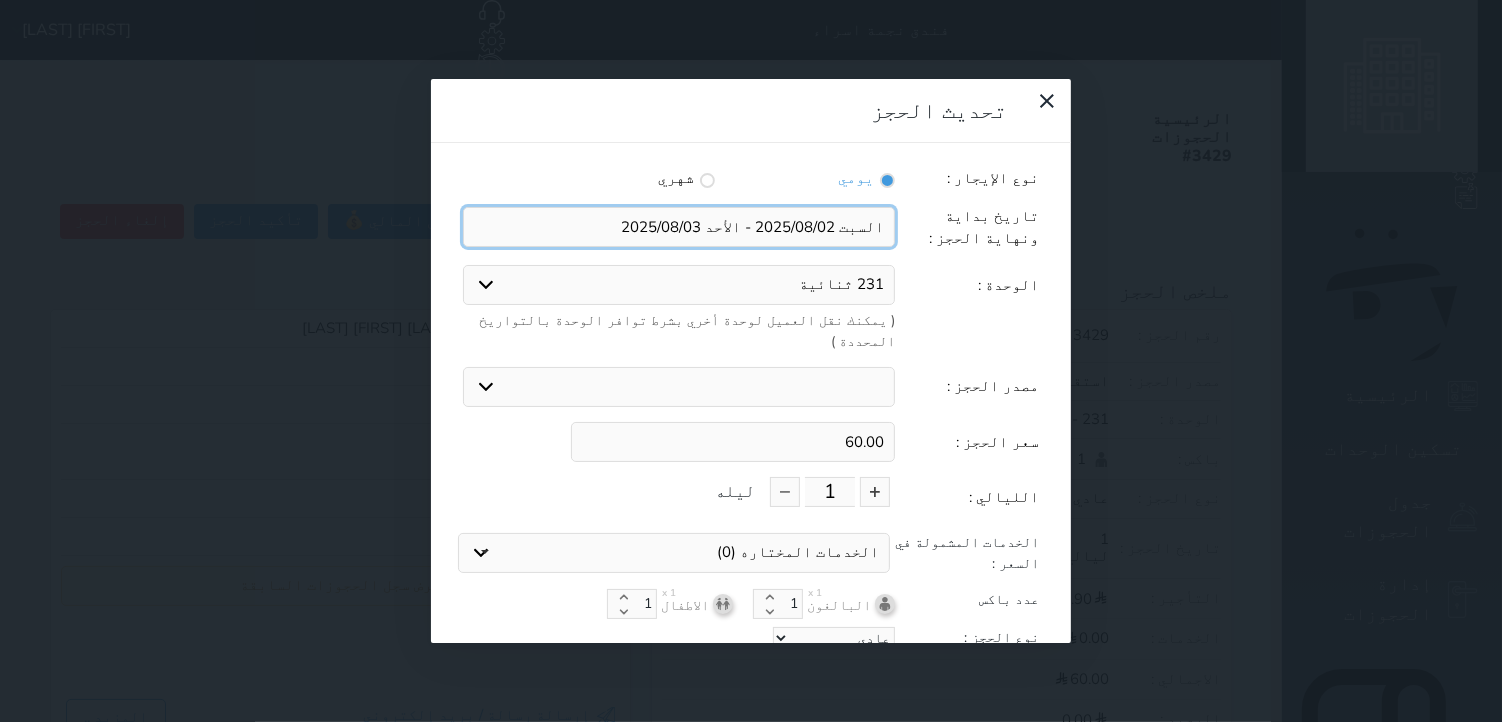 click at bounding box center [679, 227] 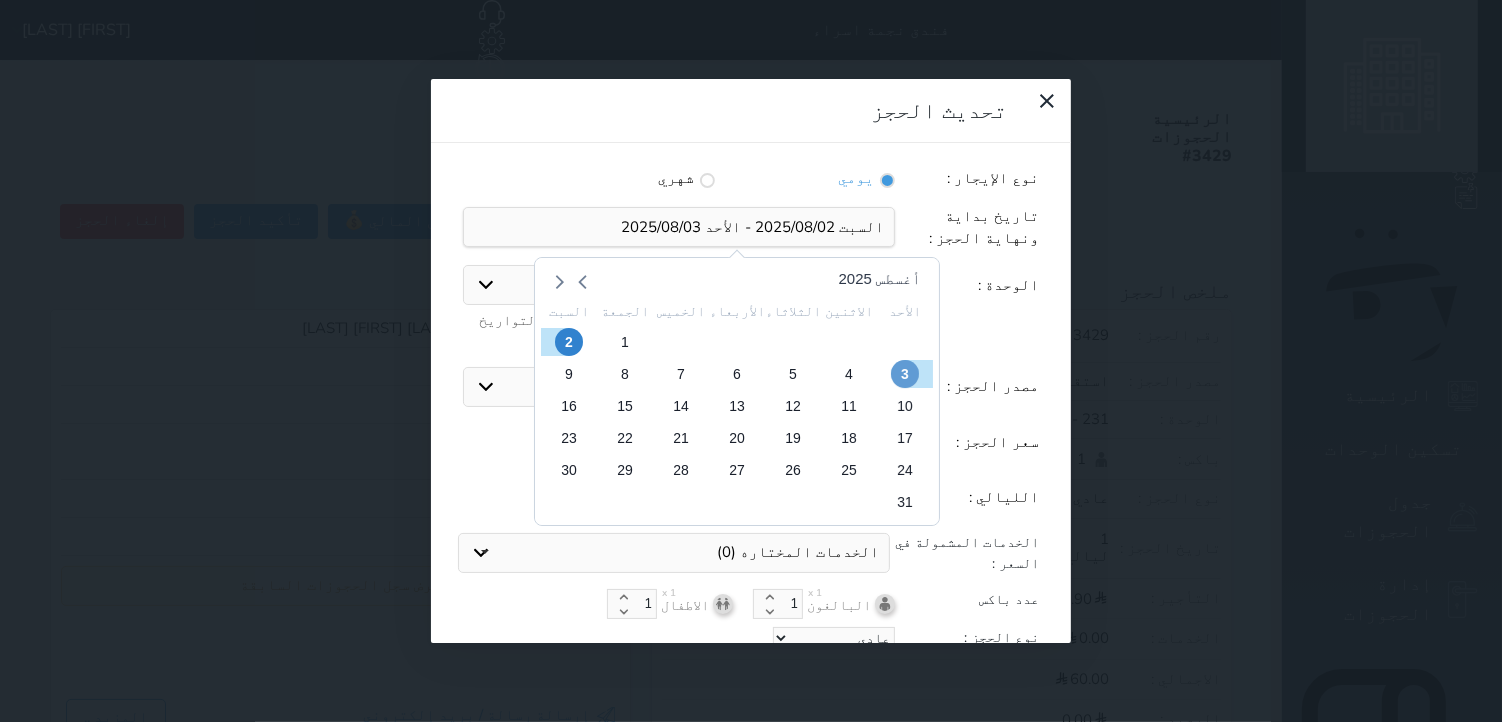 click on "3" at bounding box center [905, 374] 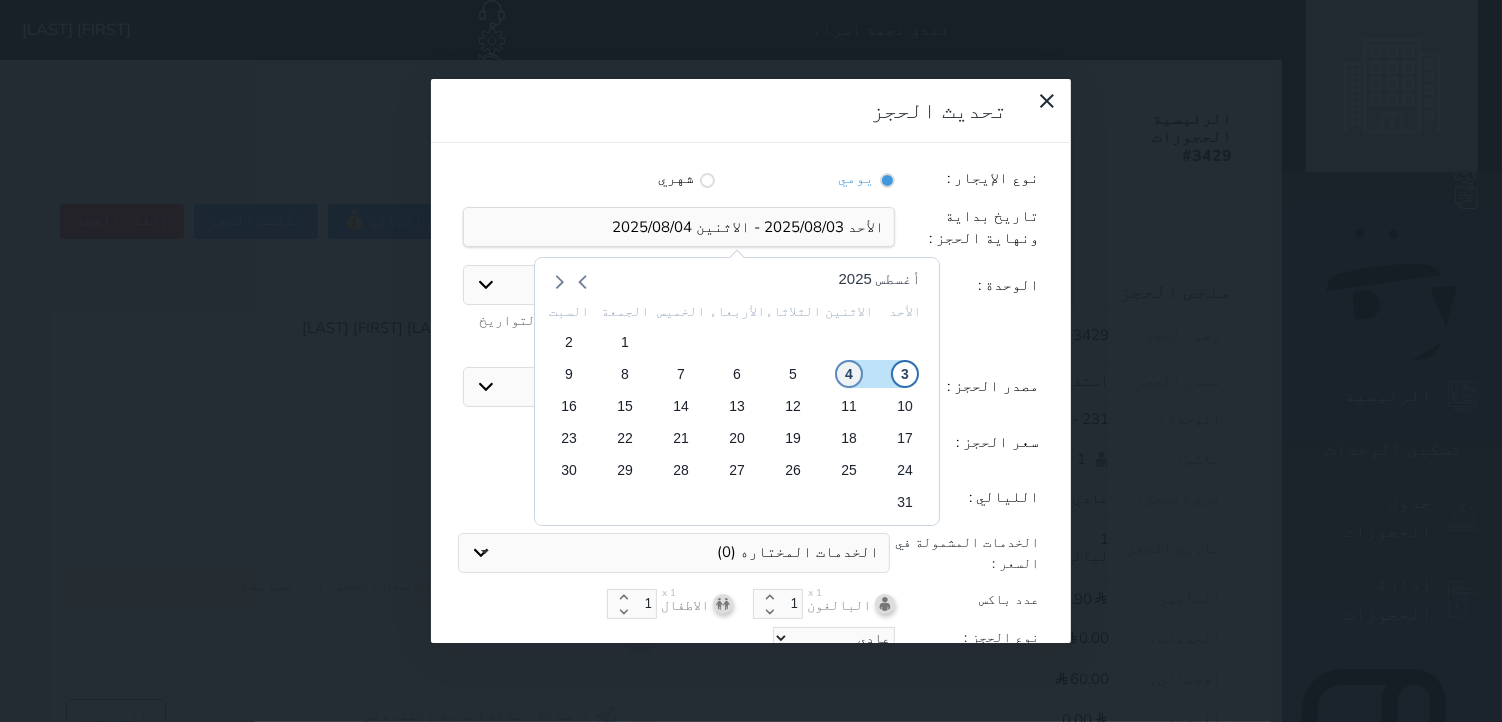 click on "4" at bounding box center (849, 374) 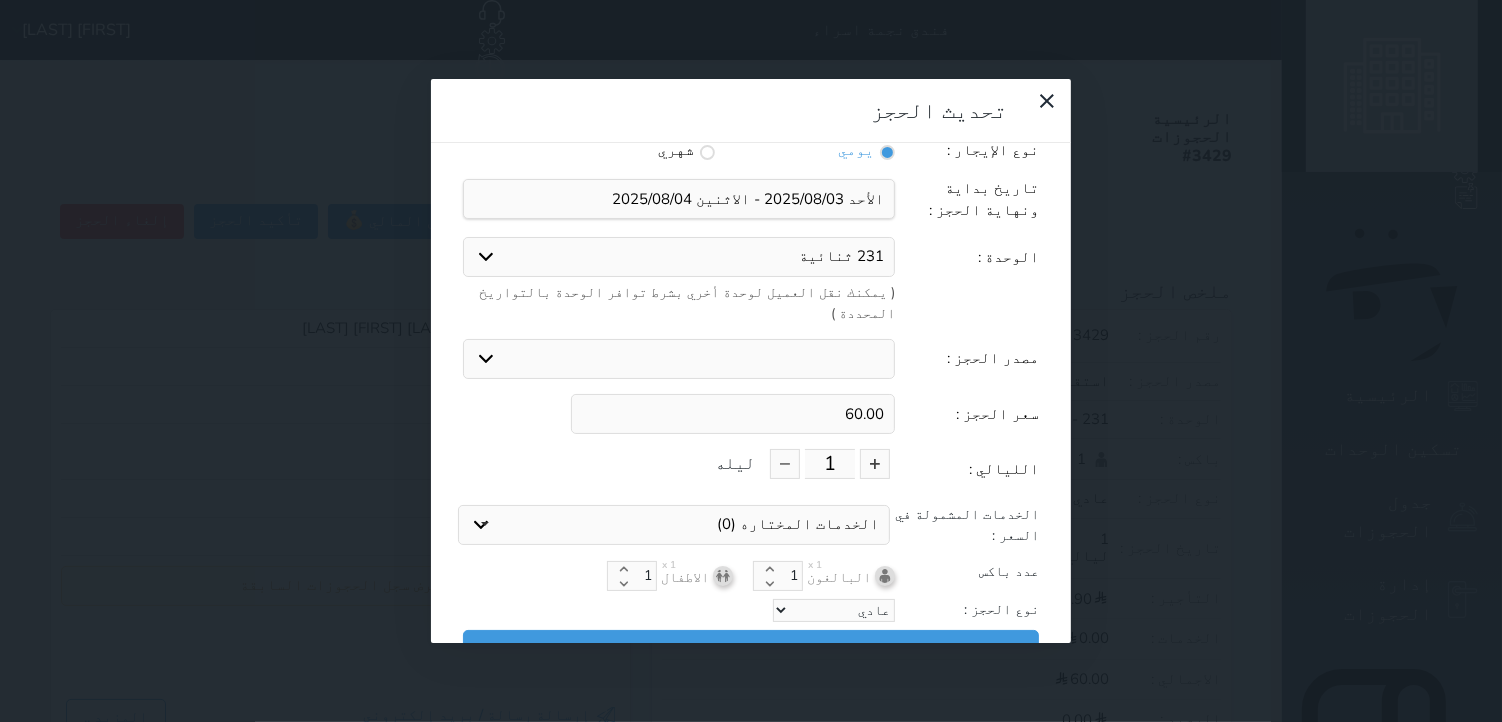 scroll, scrollTop: 44, scrollLeft: 0, axis: vertical 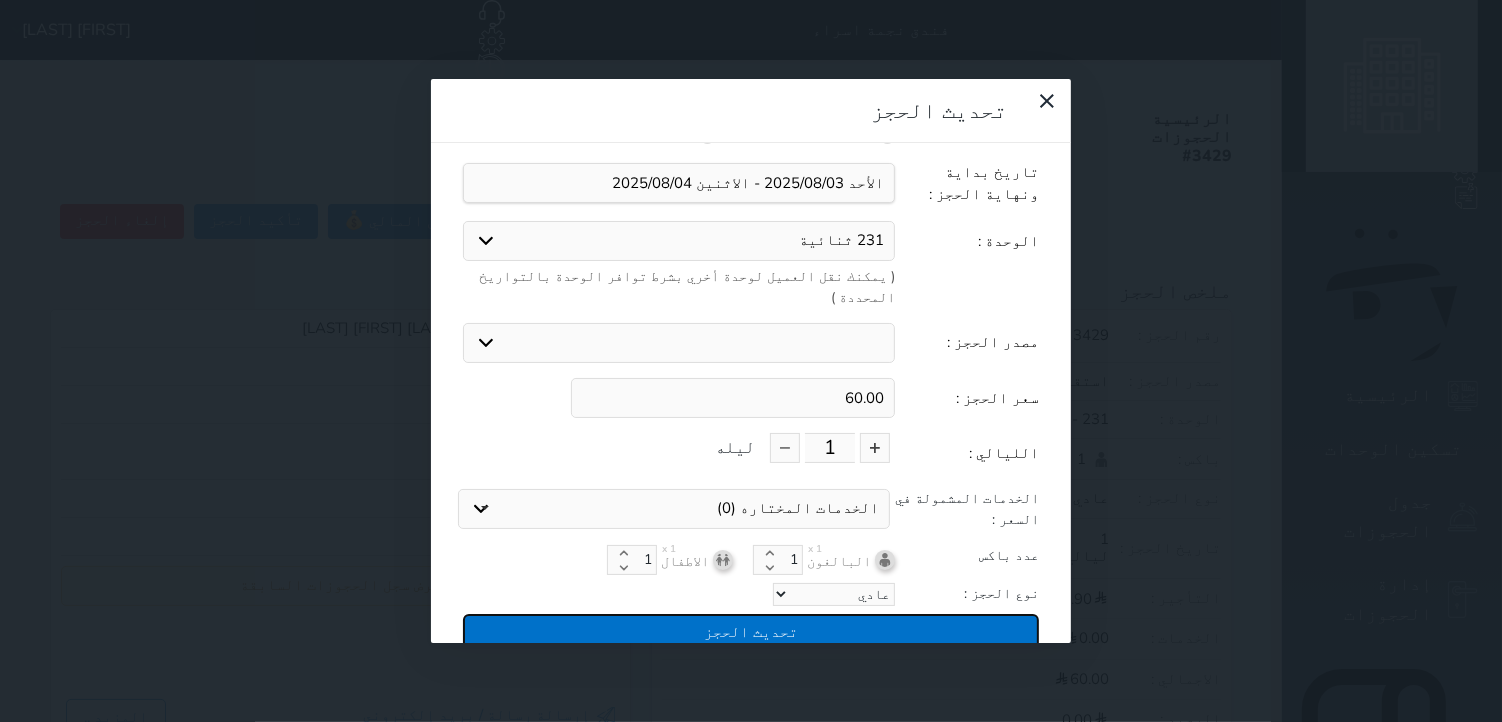 click on "تحديث الحجز" at bounding box center [751, 631] 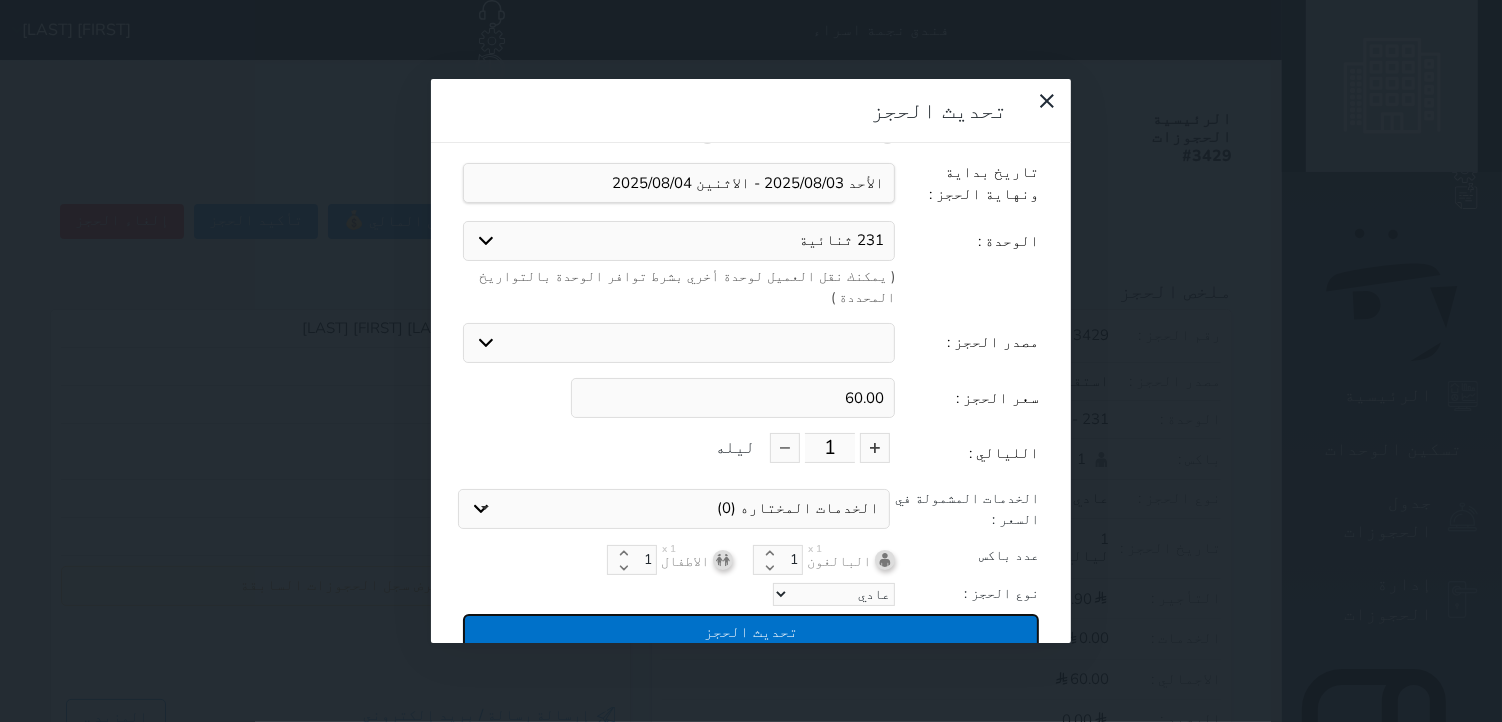 type on "60" 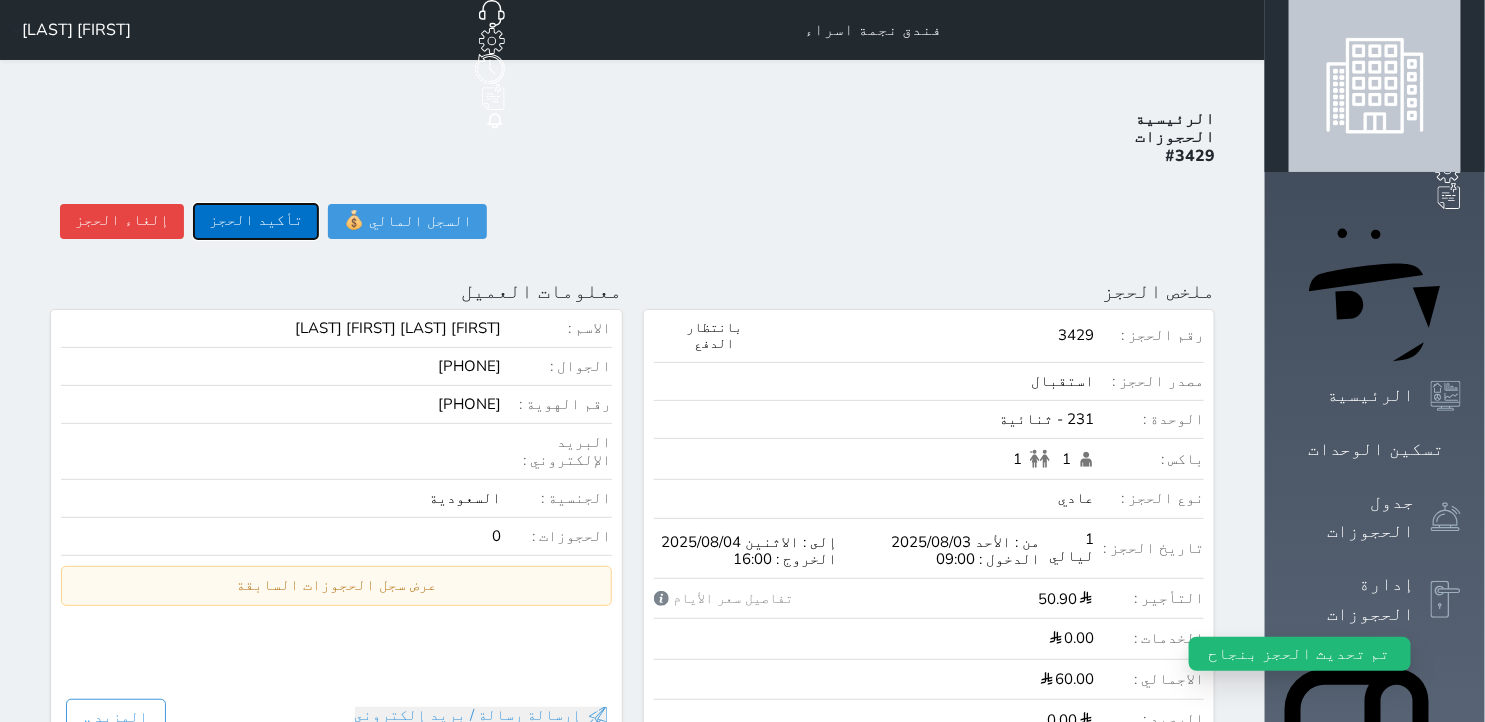 click on "تأكيد الحجز" at bounding box center [256, 221] 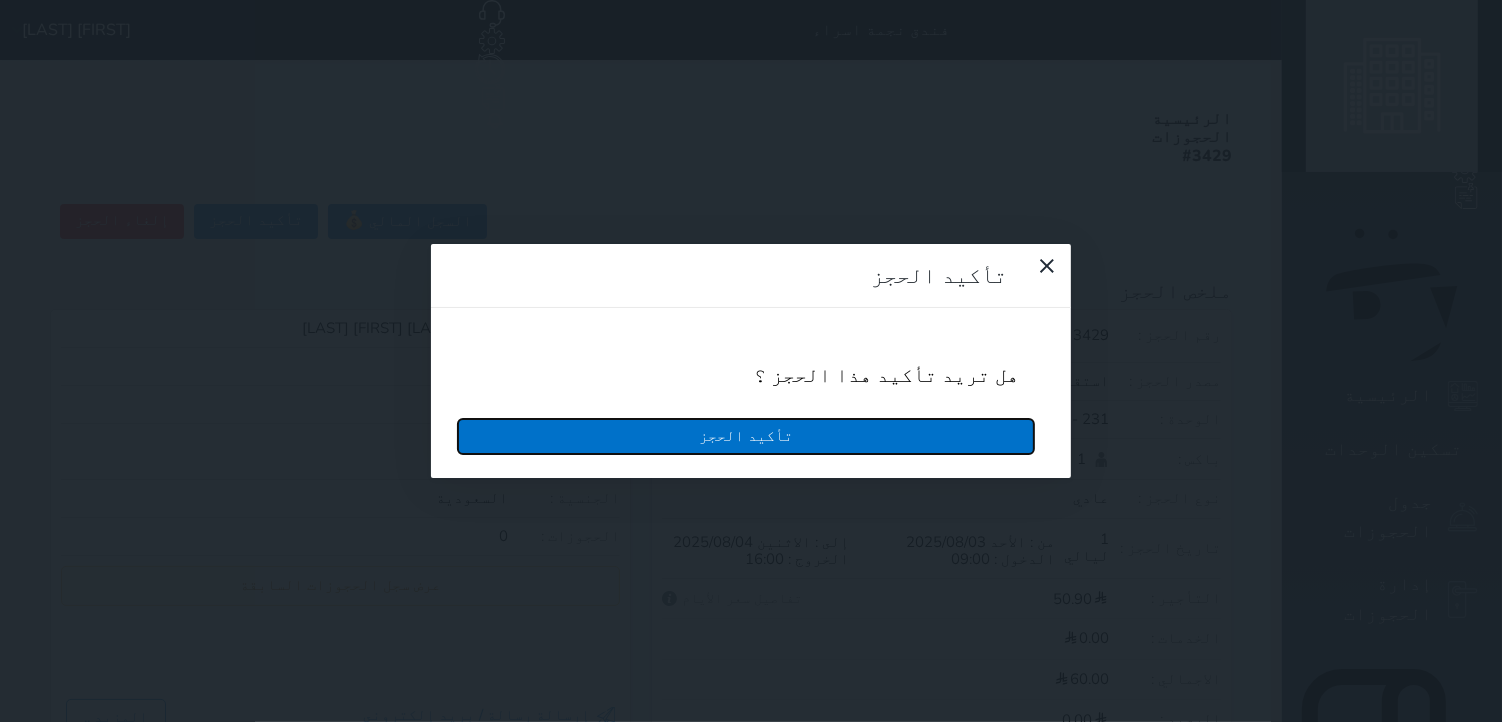 click on "تأكيد الحجز" at bounding box center [746, 436] 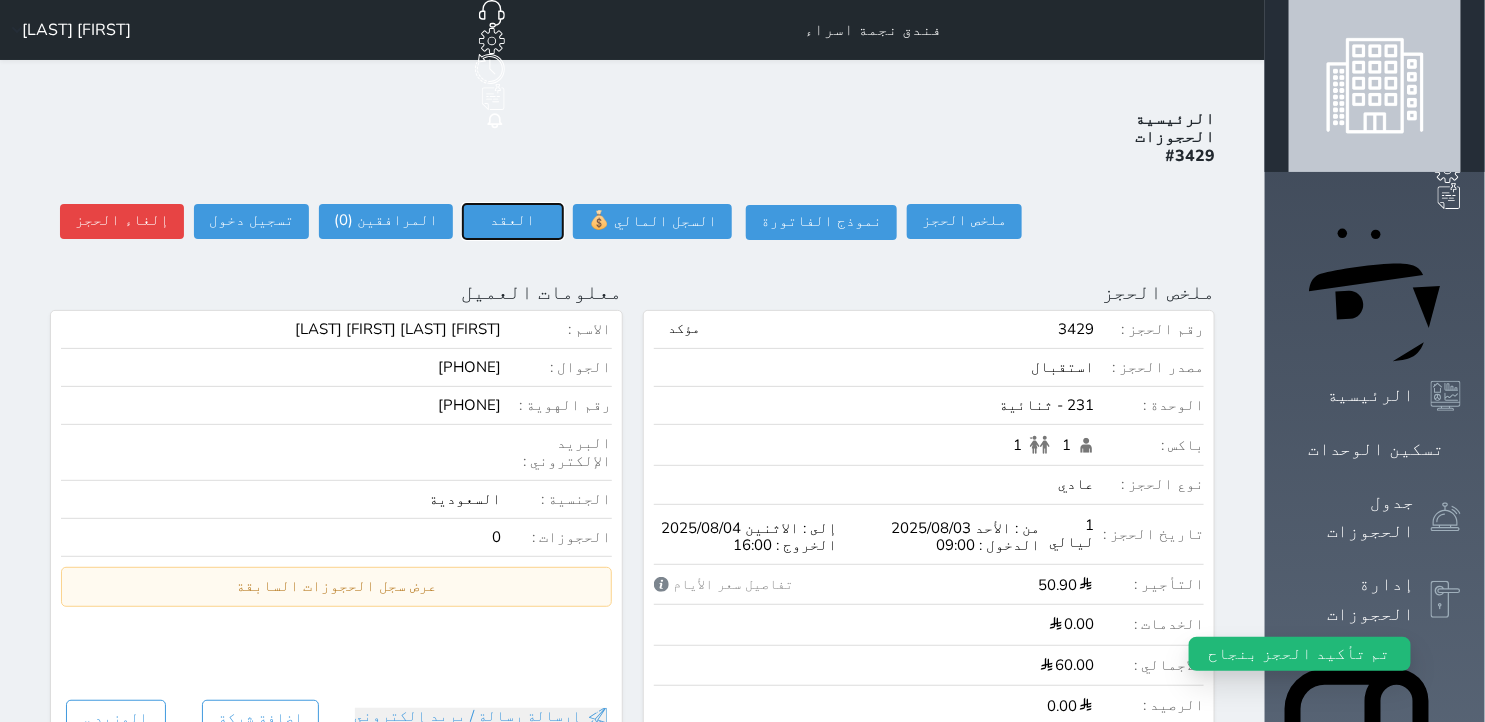 click on "العقد" at bounding box center (513, 221) 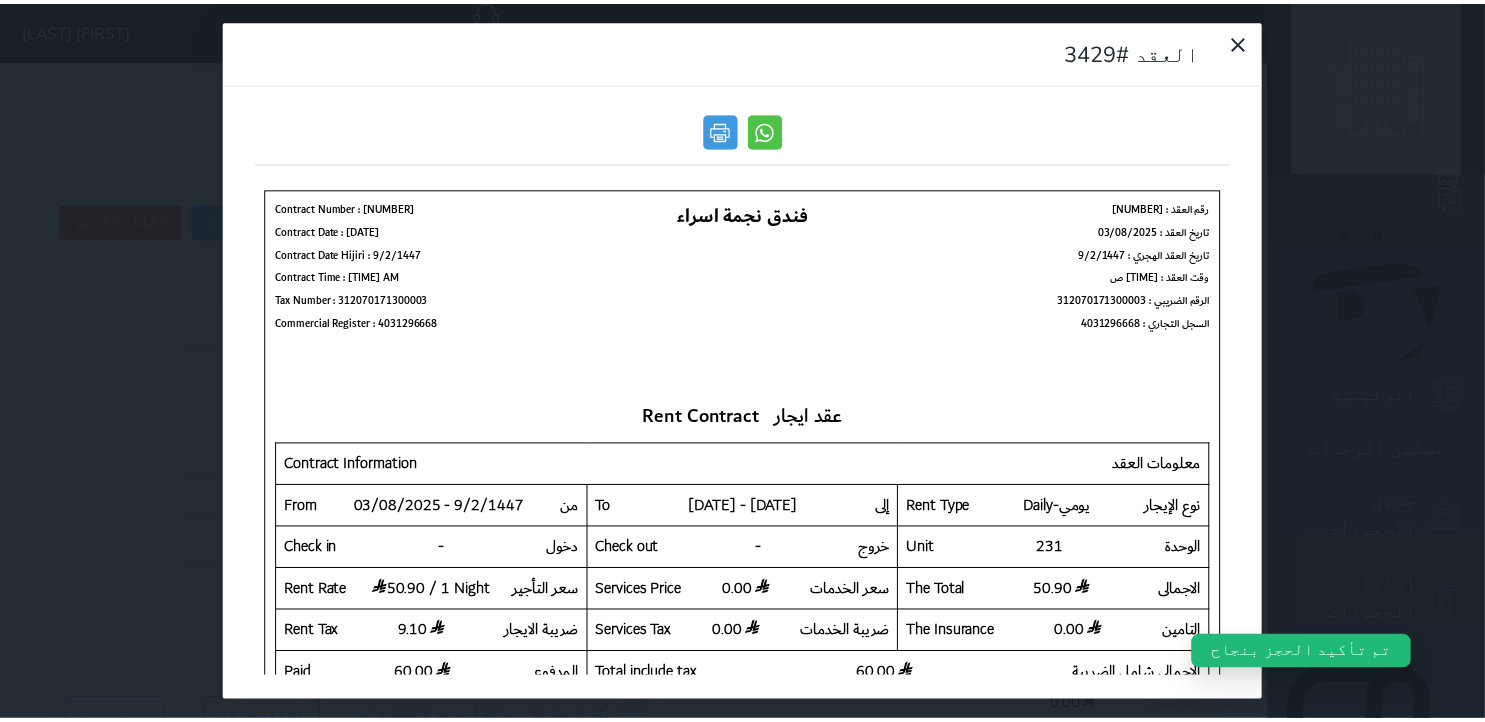 scroll, scrollTop: 0, scrollLeft: 0, axis: both 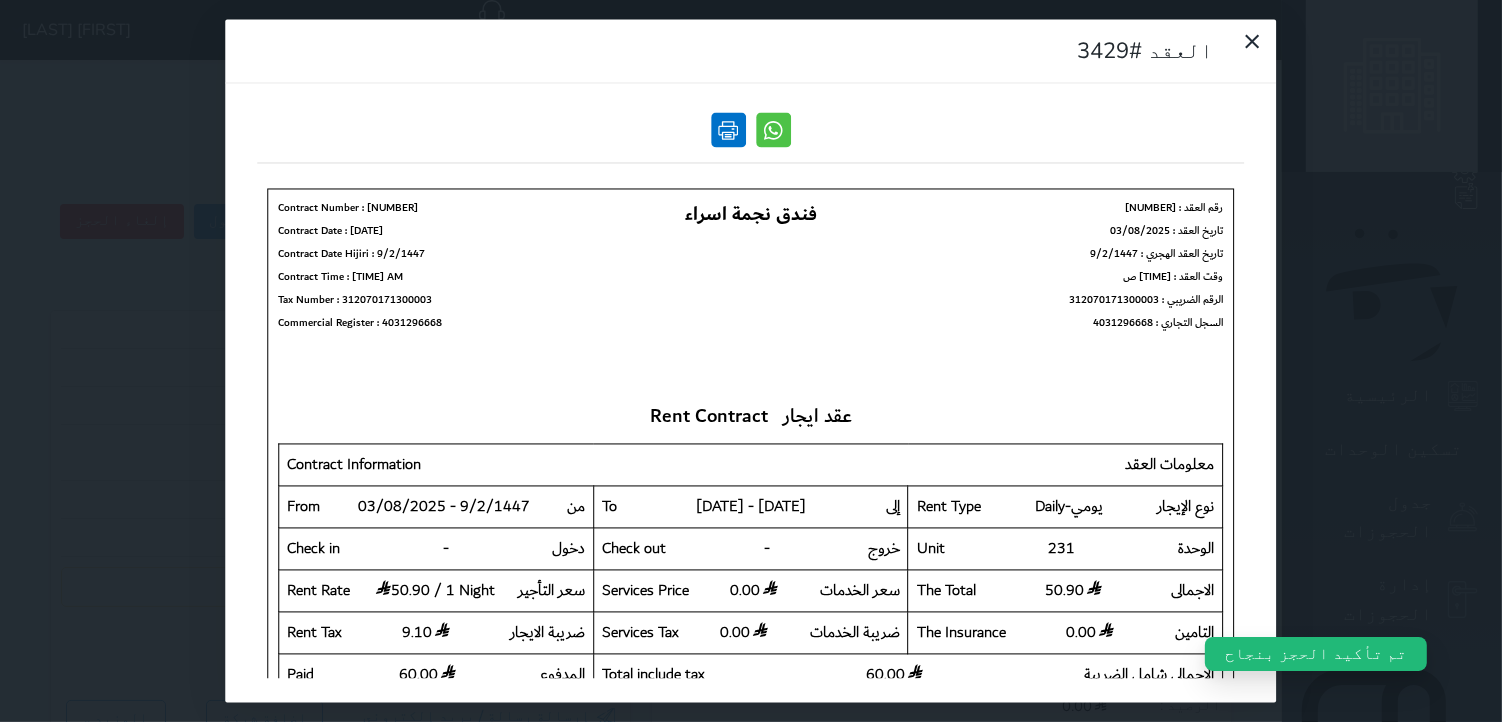 click at bounding box center (728, 130) 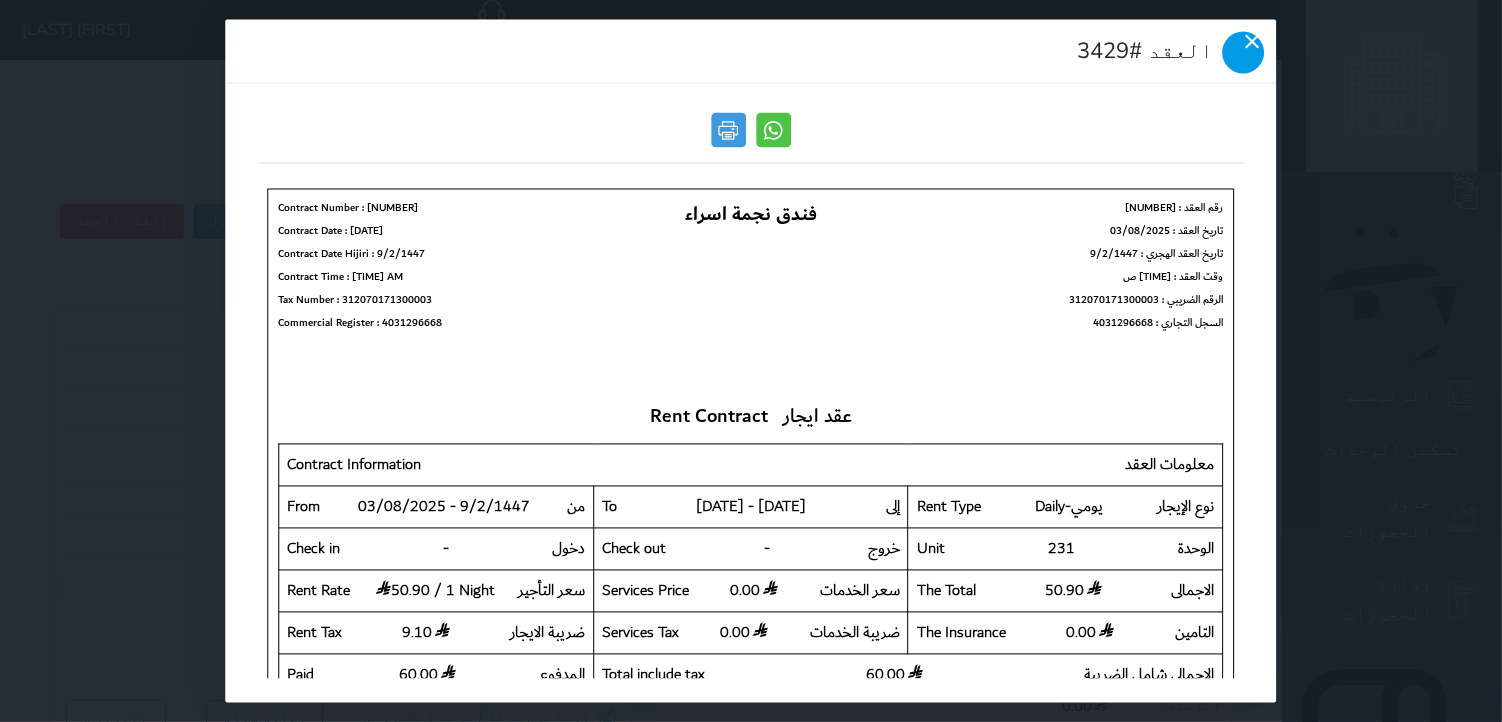 click 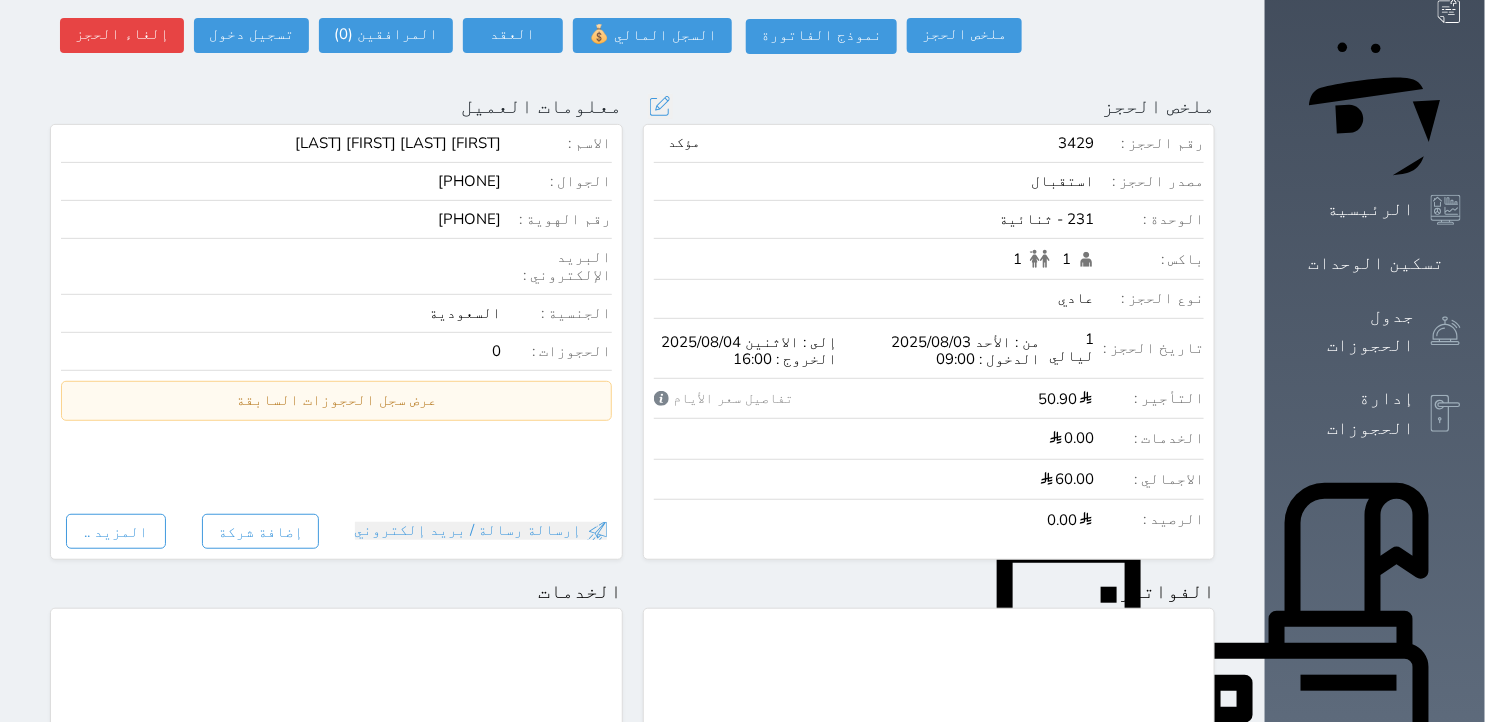 scroll, scrollTop: 0, scrollLeft: 0, axis: both 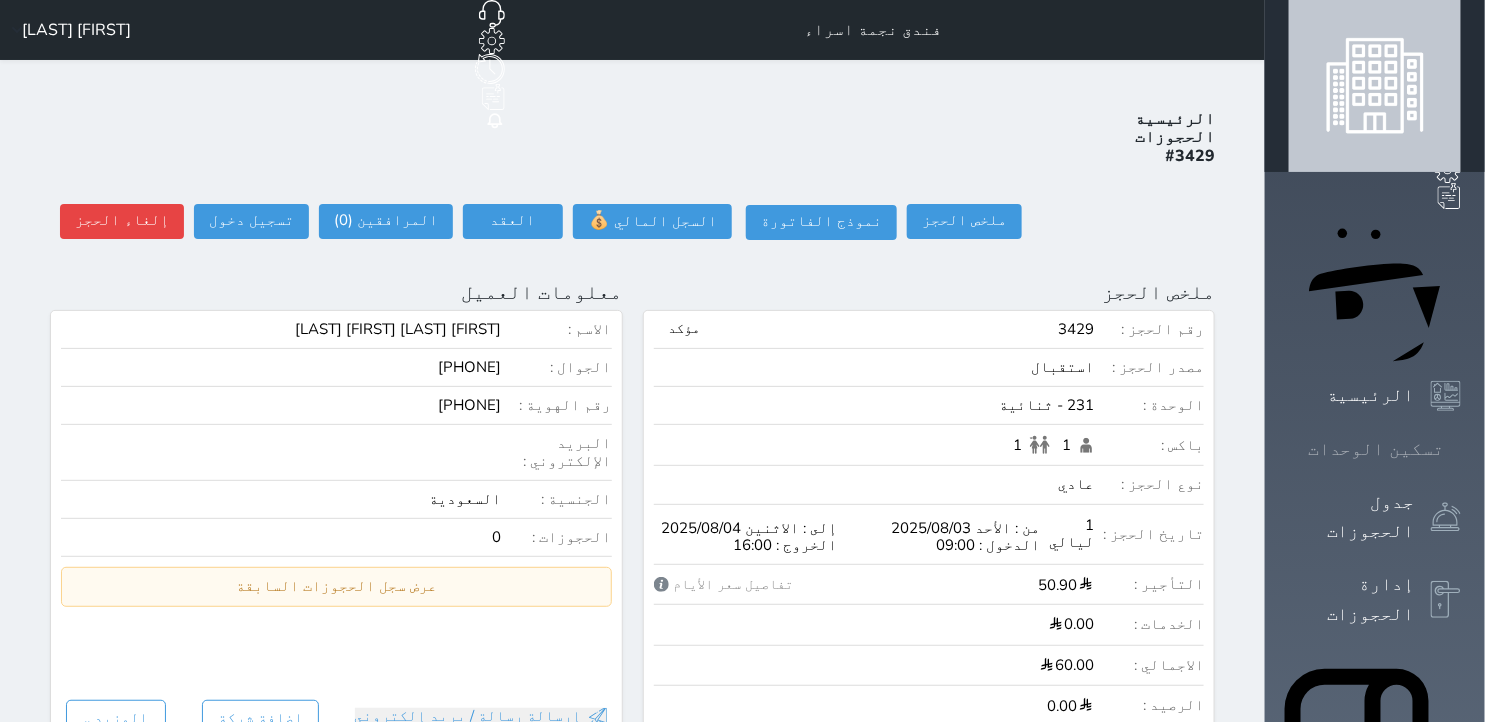 click on "تسكين الوحدات" at bounding box center (1376, 449) 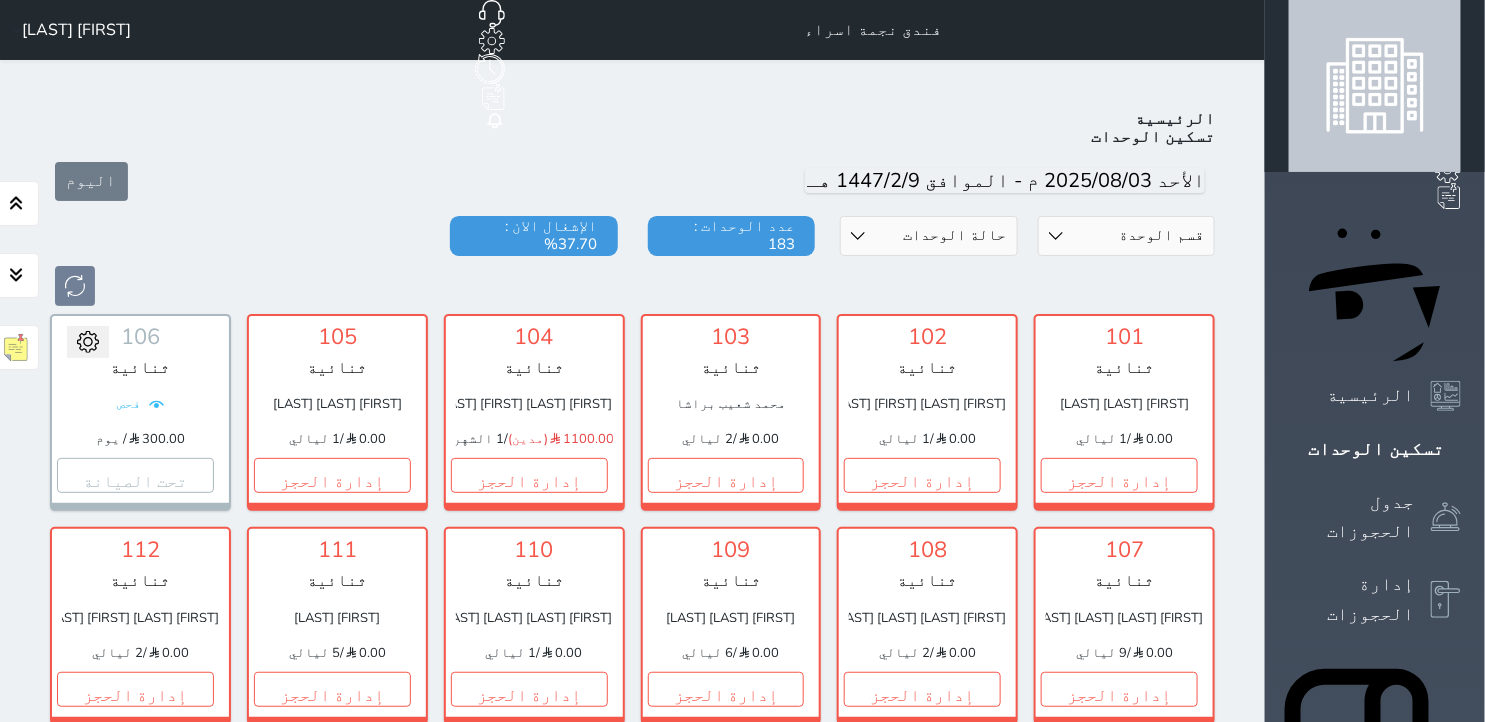 scroll, scrollTop: 77, scrollLeft: 0, axis: vertical 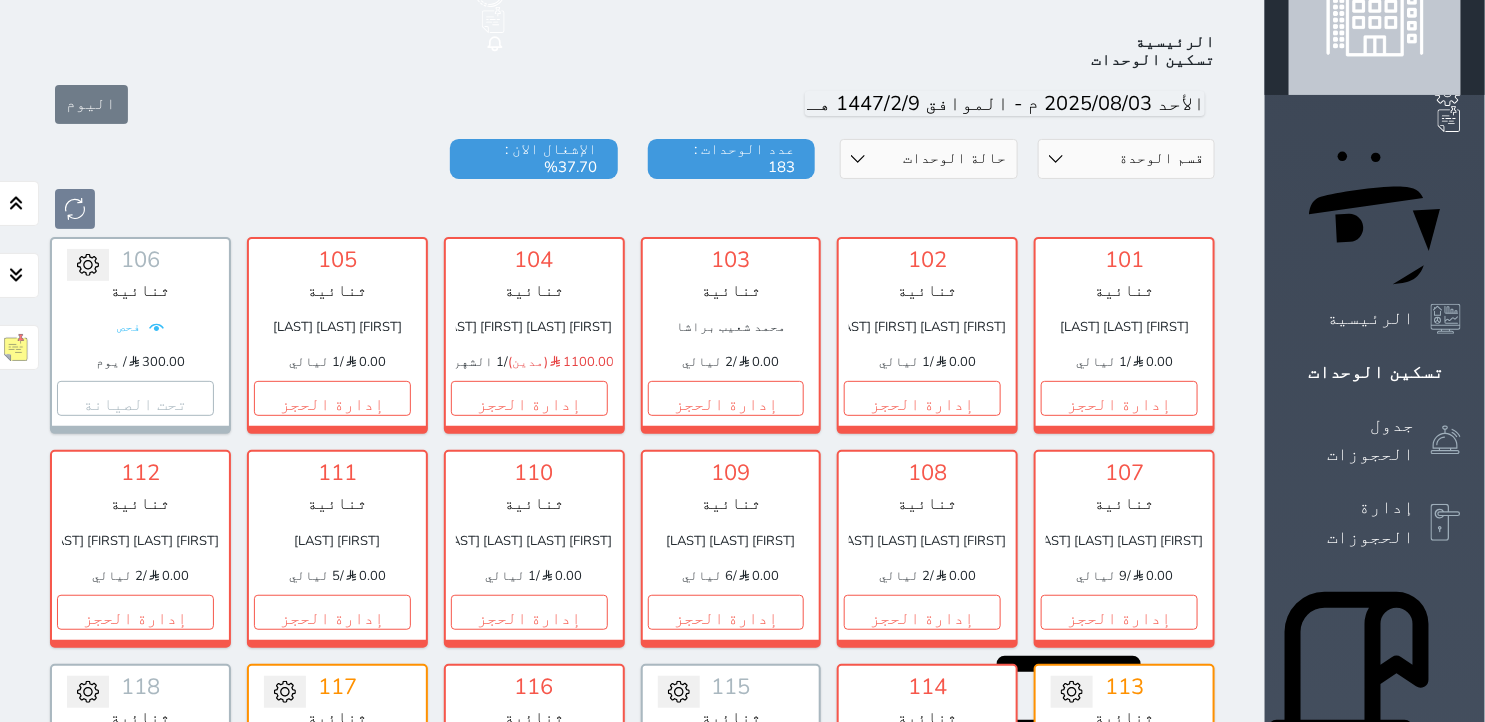 click on "حالة الوحدات متاح تحت التنظيف تحت الصيانة سجل دخول  لم يتم تسجيل الدخول" at bounding box center [929, 159] 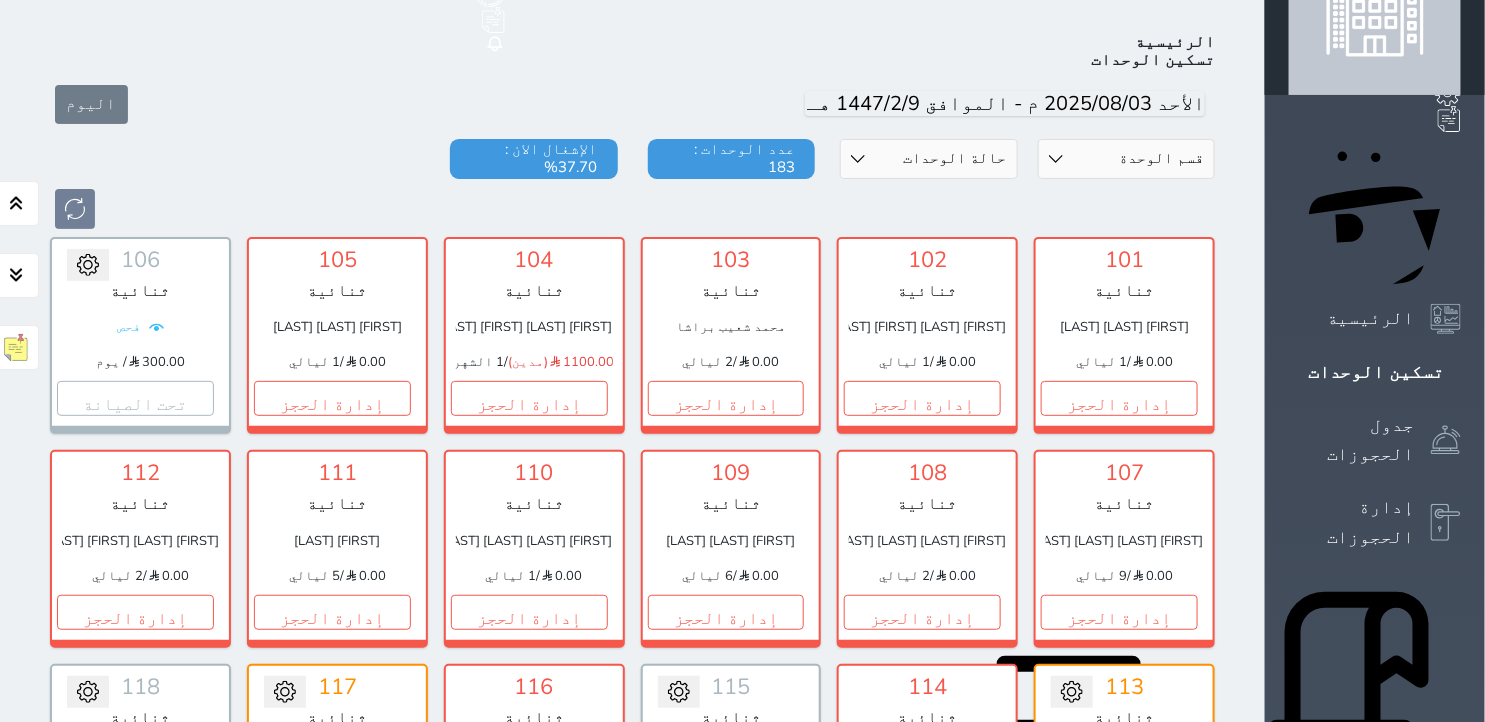 select on "1" 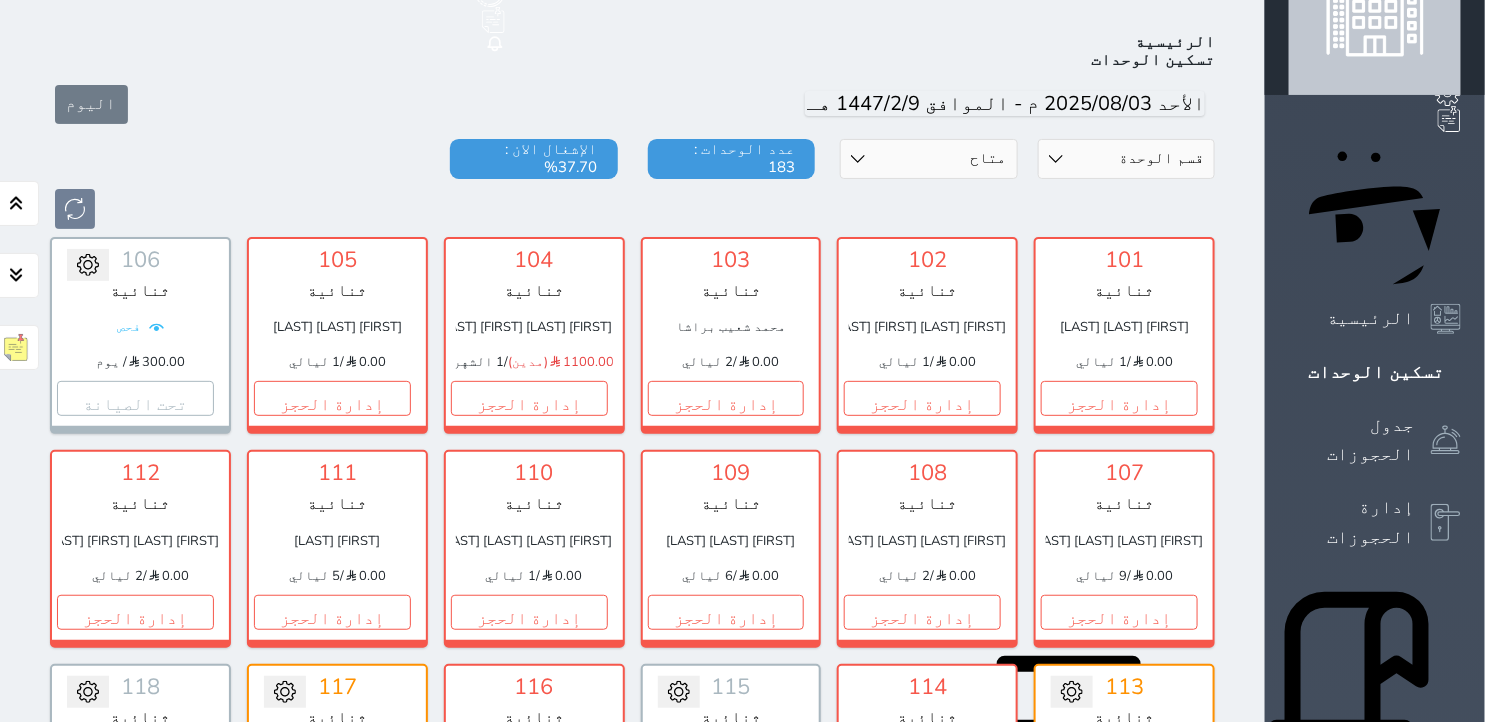 click on "حالة الوحدات متاح تحت التنظيف تحت الصيانة سجل دخول  لم يتم تسجيل الدخول" at bounding box center (929, 159) 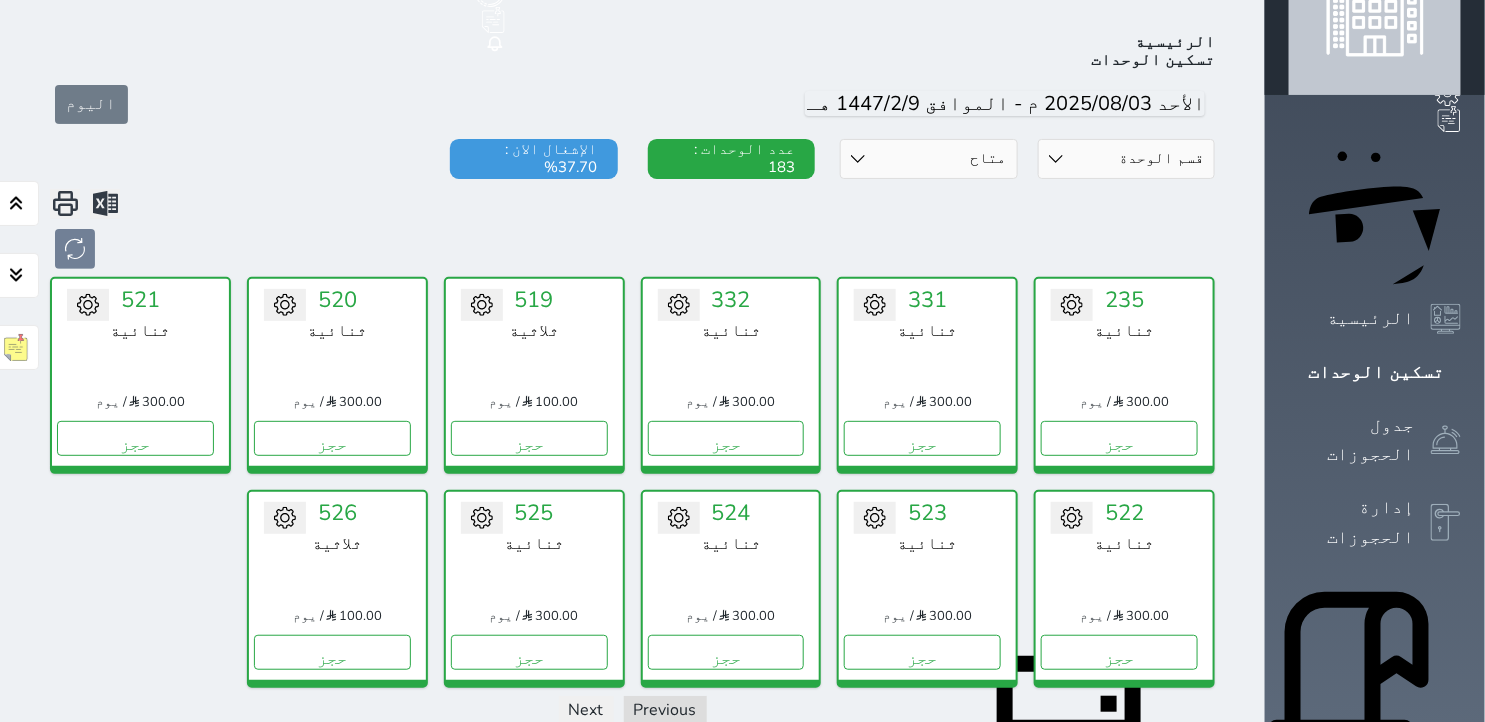 click on "قسم الوحدة   ثلاثية ثنائية ثنائية" at bounding box center [1127, 159] 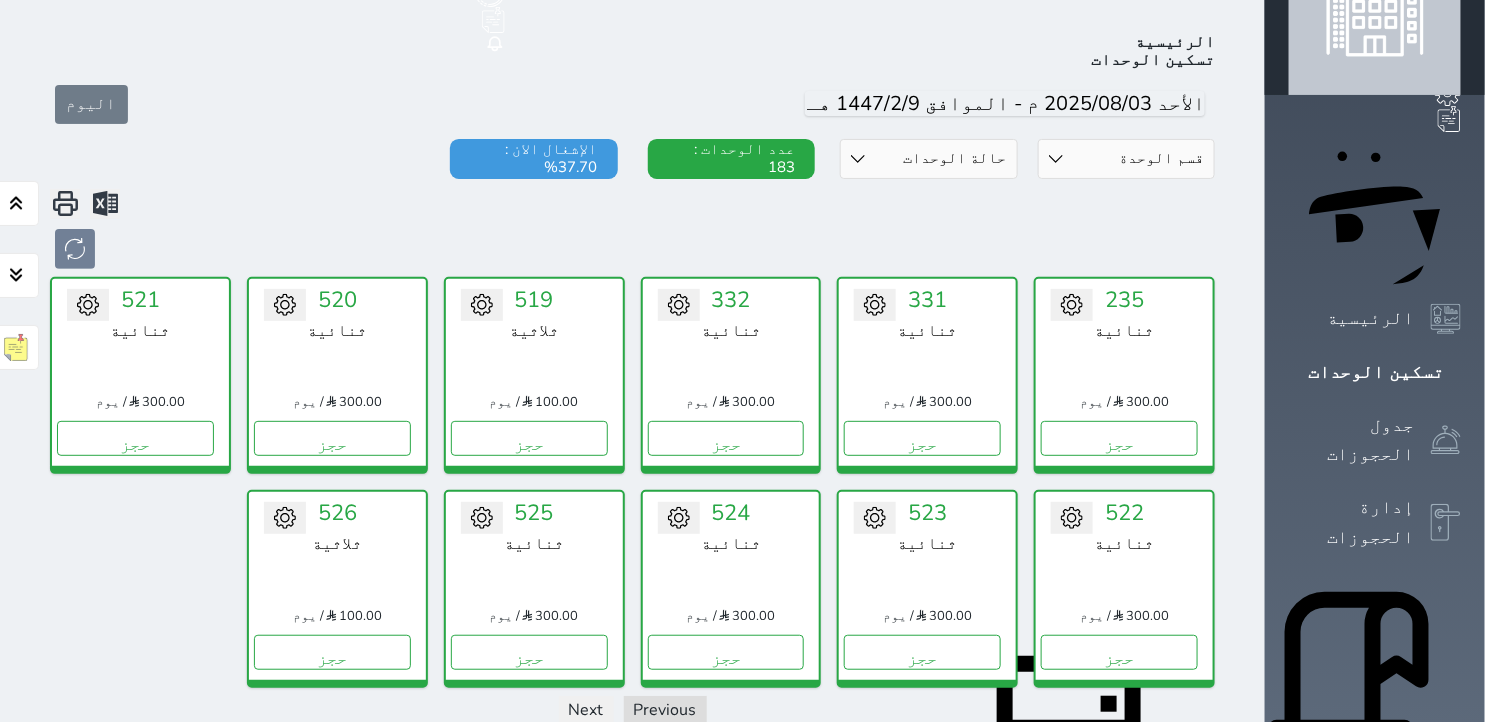 click on "حالة الوحدات متاح تحت التنظيف تحت الصيانة سجل دخول  لم يتم تسجيل الدخول" at bounding box center (929, 159) 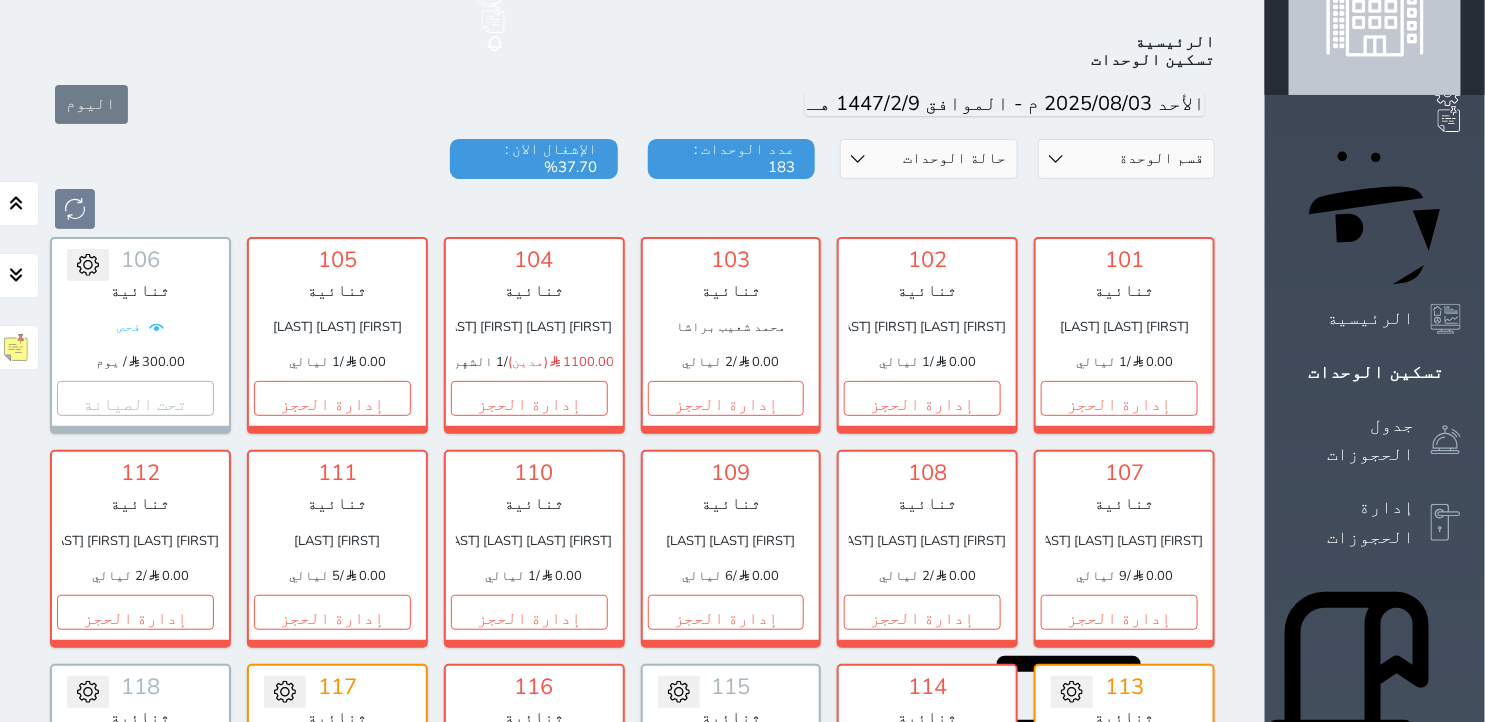 click on "اليوم" at bounding box center [632, 104] 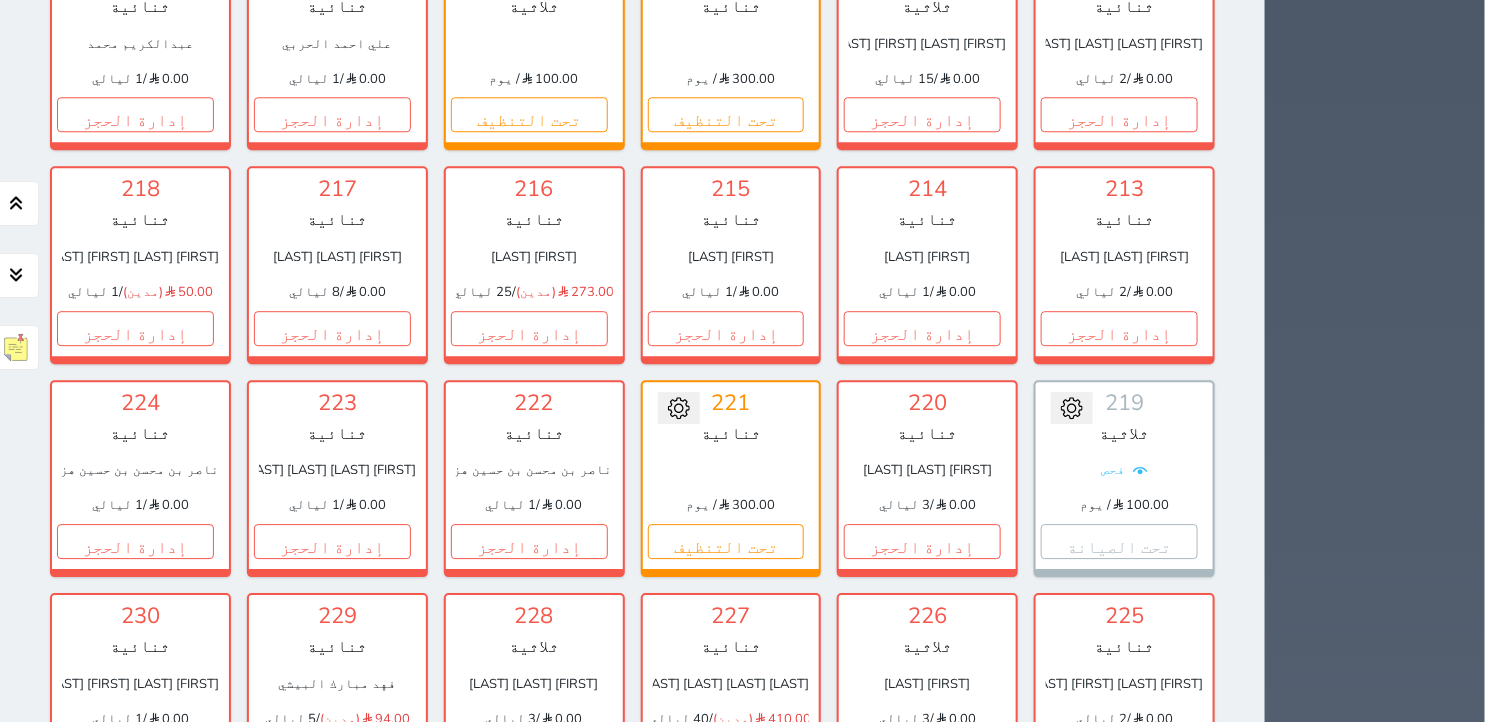 scroll, scrollTop: 1966, scrollLeft: 0, axis: vertical 